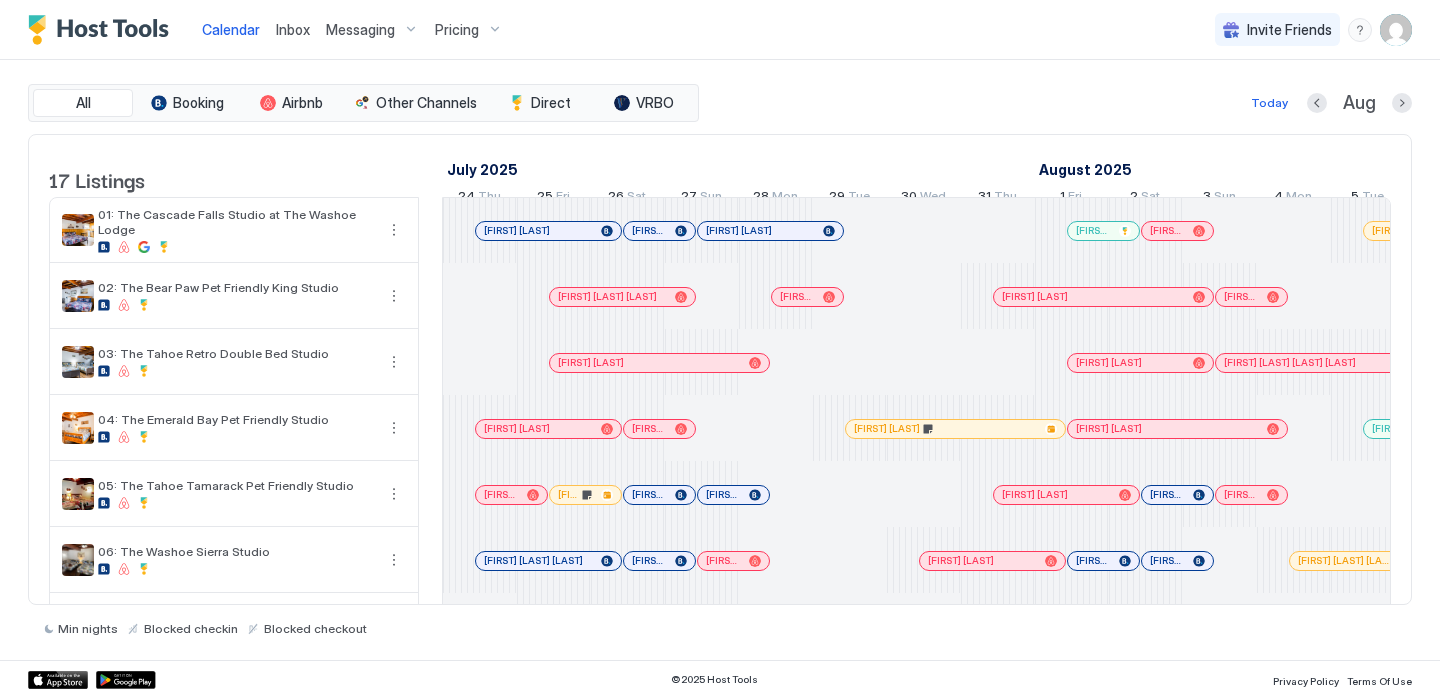 scroll, scrollTop: 0, scrollLeft: 0, axis: both 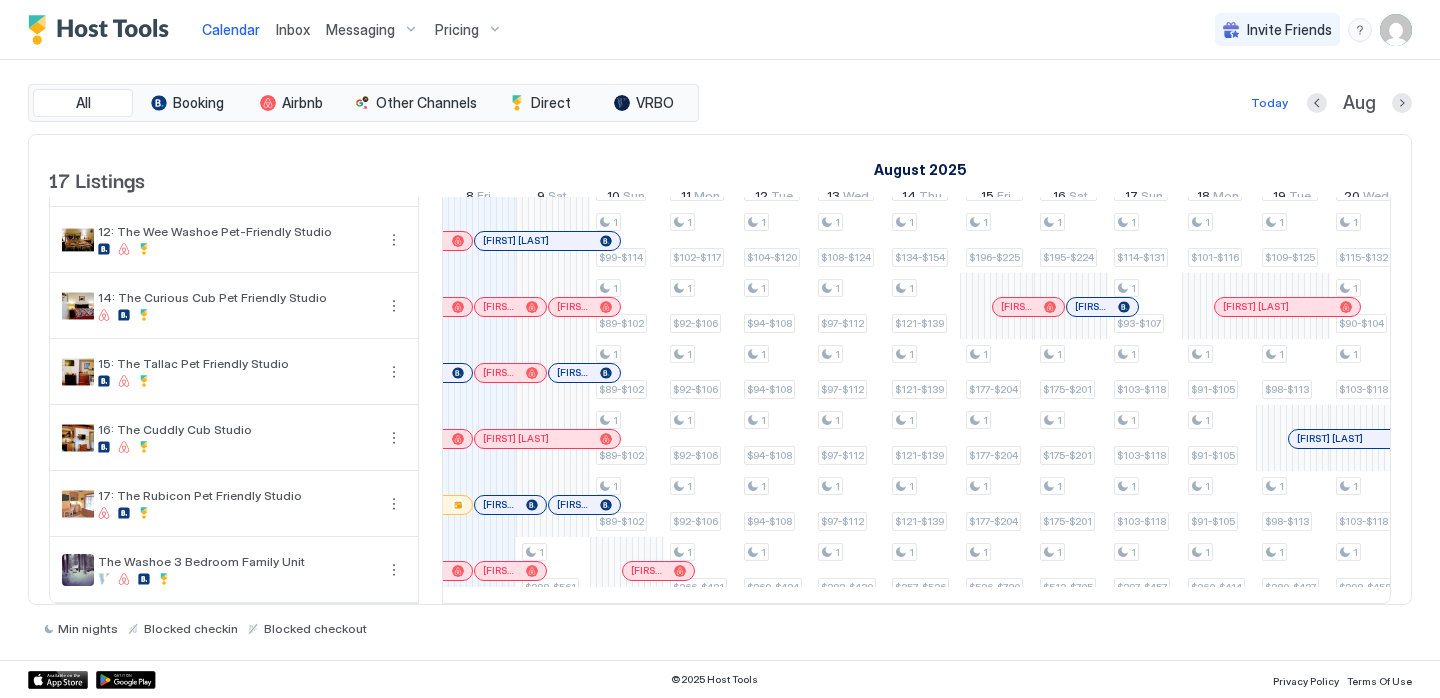 click at bounding box center (1396, 30) 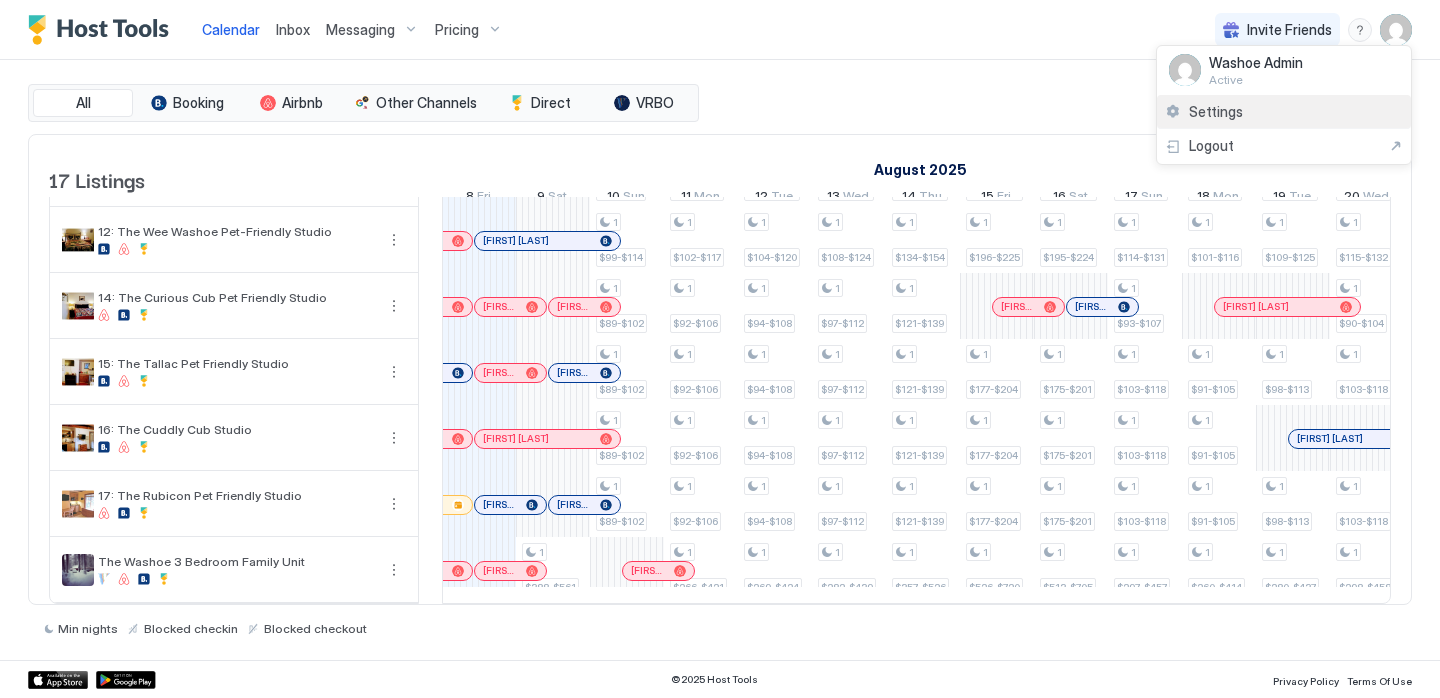 click on "Settings" at bounding box center (1216, 112) 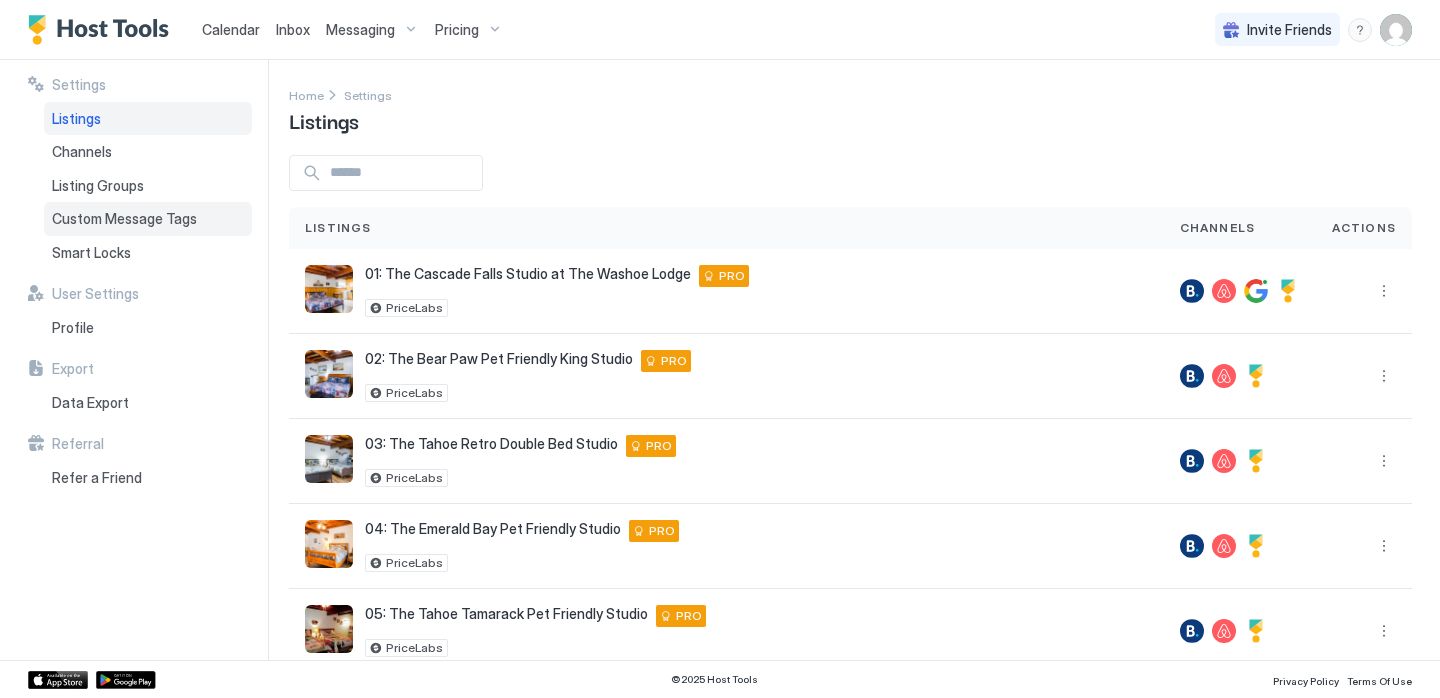 click on "Custom Message Tags" at bounding box center (148, 219) 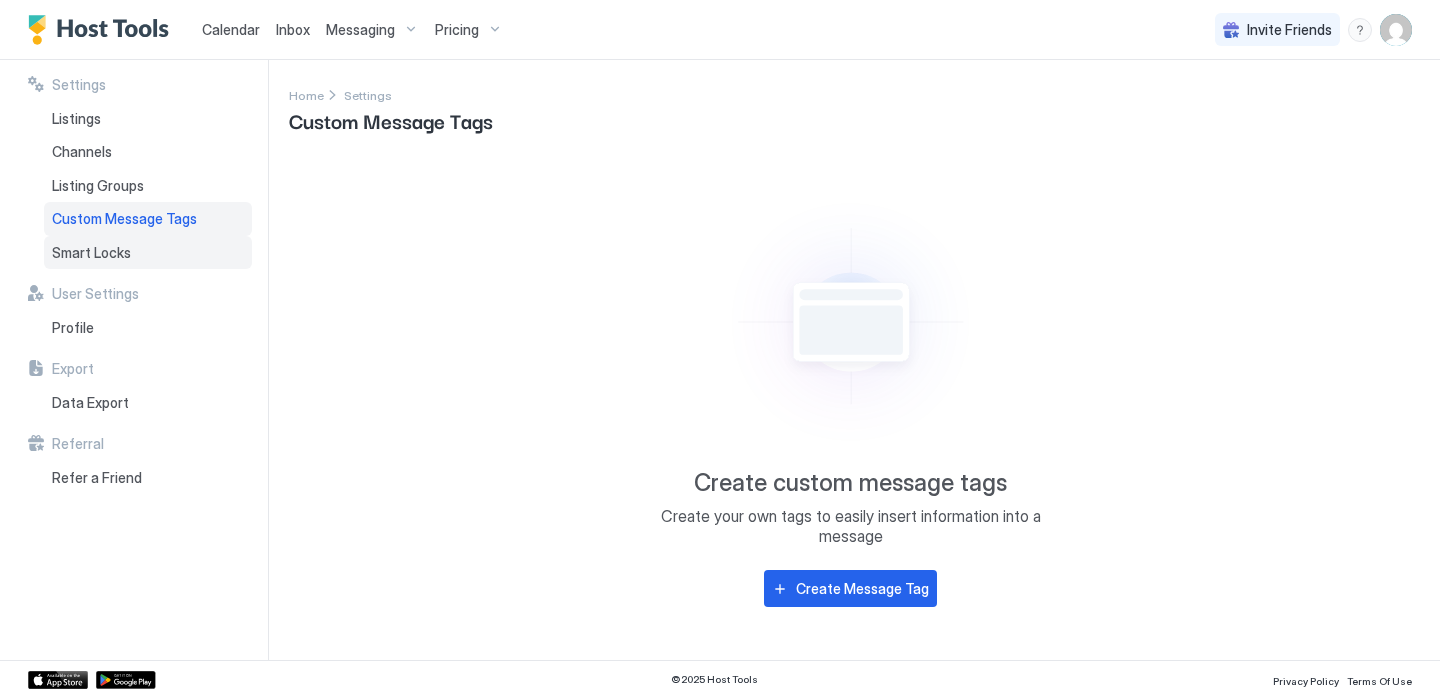click on "Smart Locks" at bounding box center (91, 253) 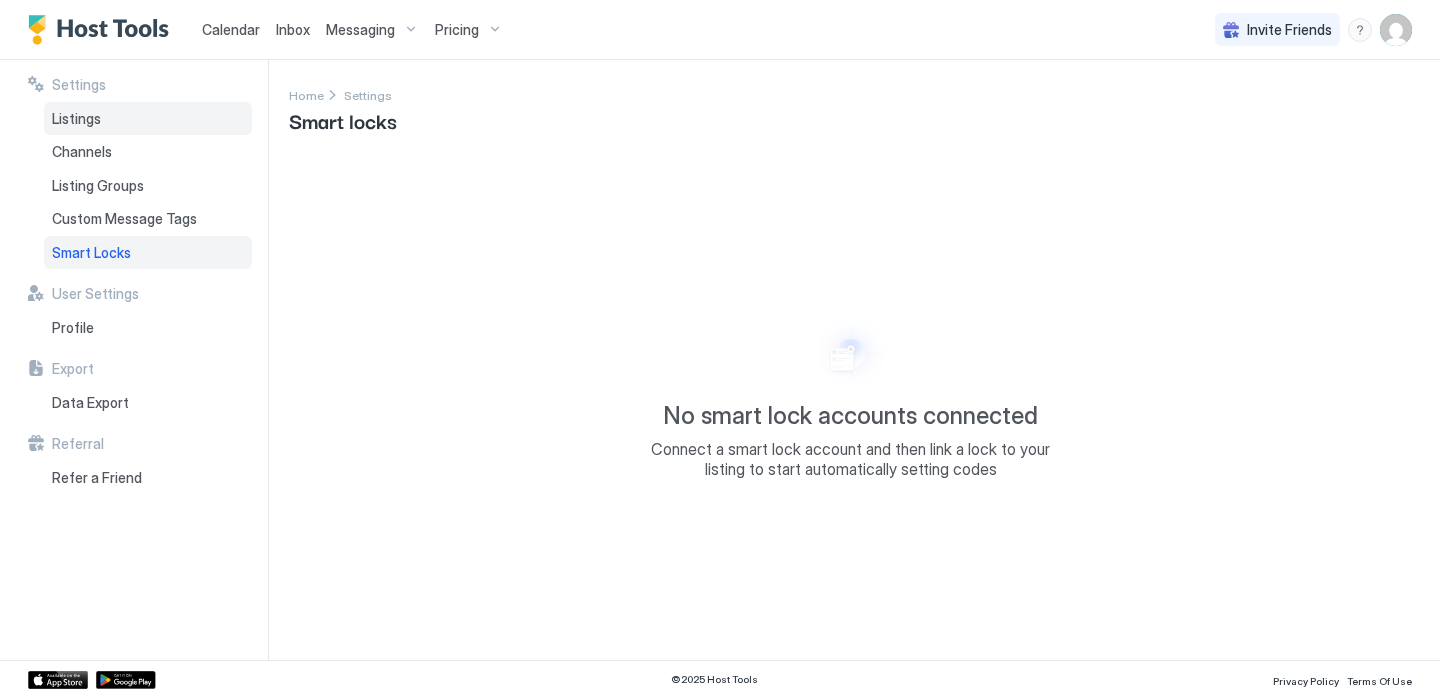 click on "Listings" at bounding box center [148, 119] 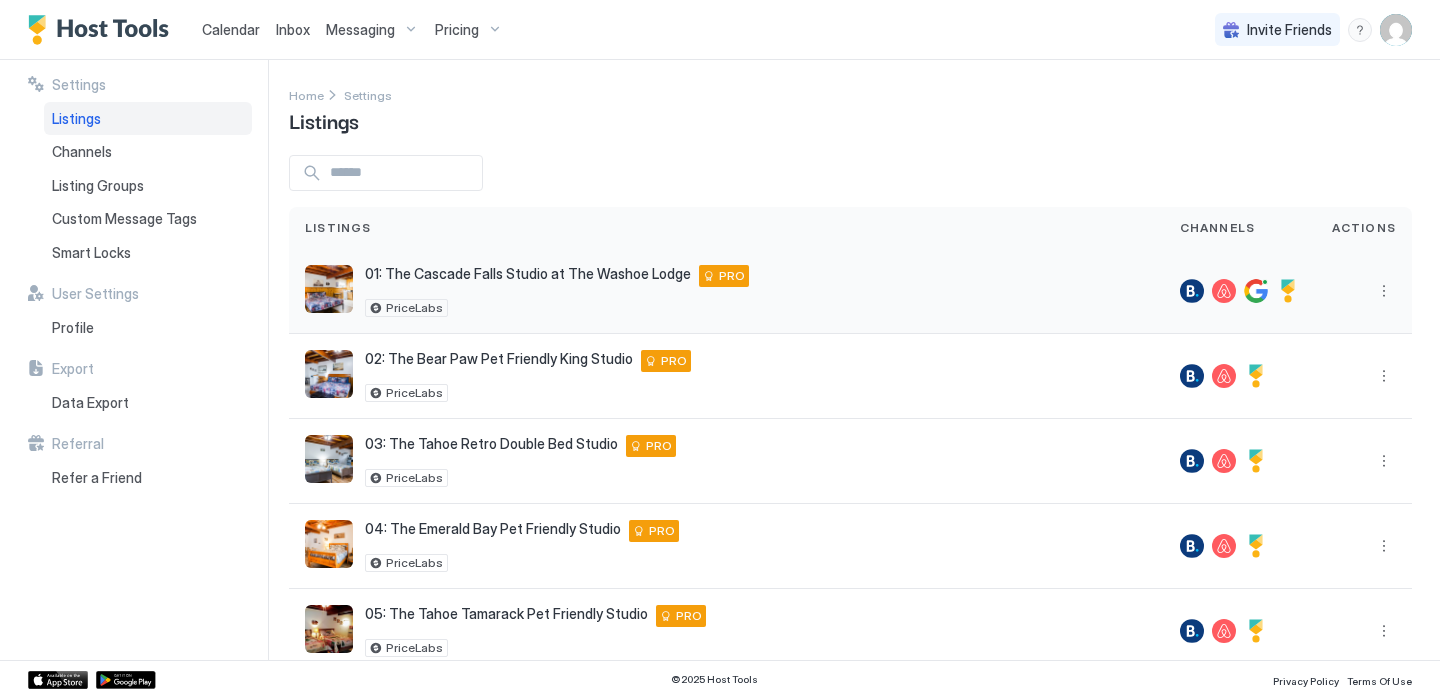 click on "01: The Cascade Falls Studio at The Washoe Lodge 751 Emerald Bay Rd #1 South Lake Tahoe California 96150 United States PRO PriceLabs" at bounding box center (726, 291) 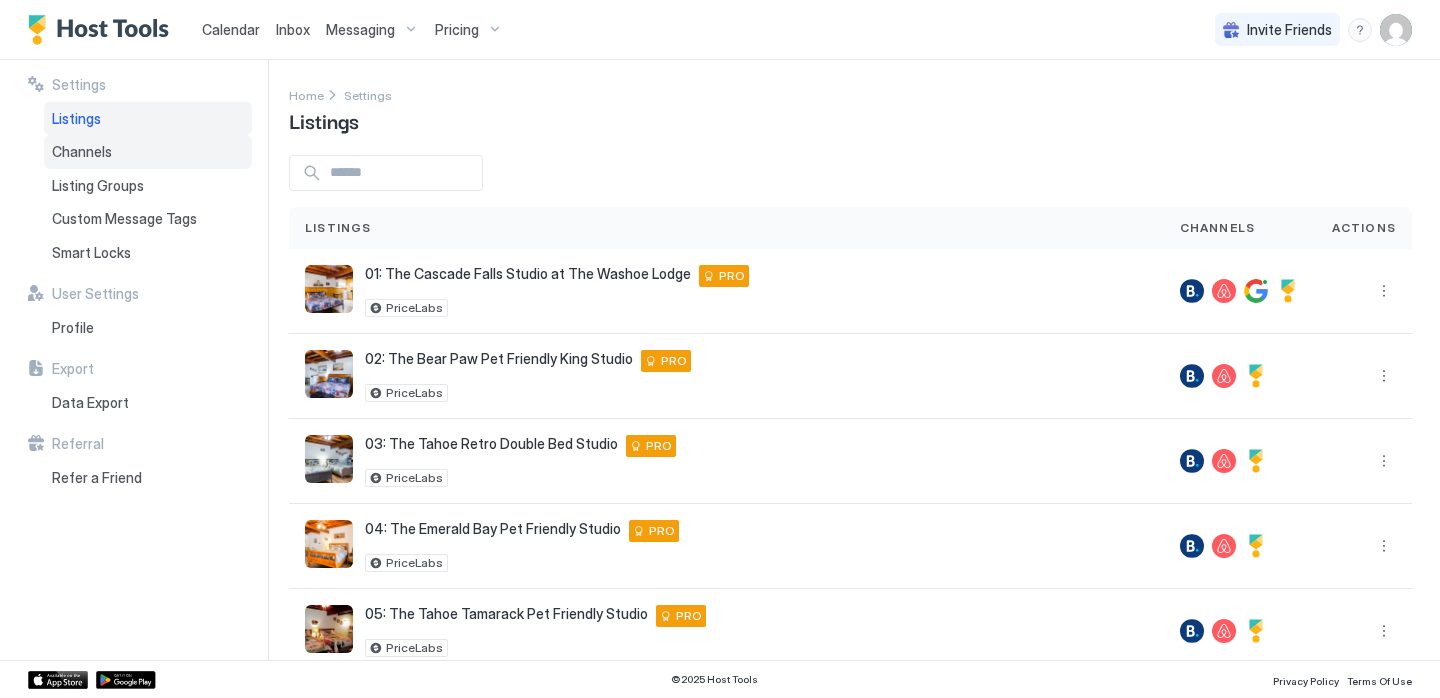 click on "Channels" at bounding box center [148, 152] 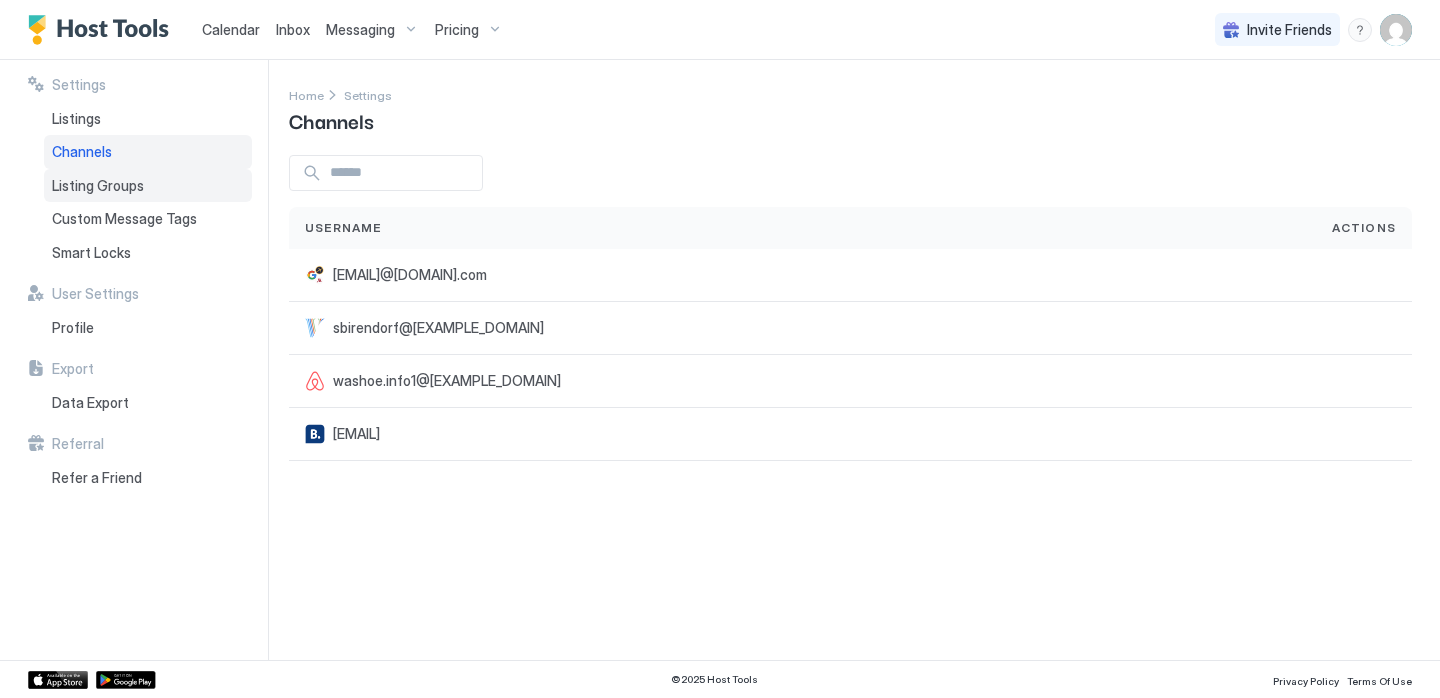 click on "Listing Groups" at bounding box center [148, 186] 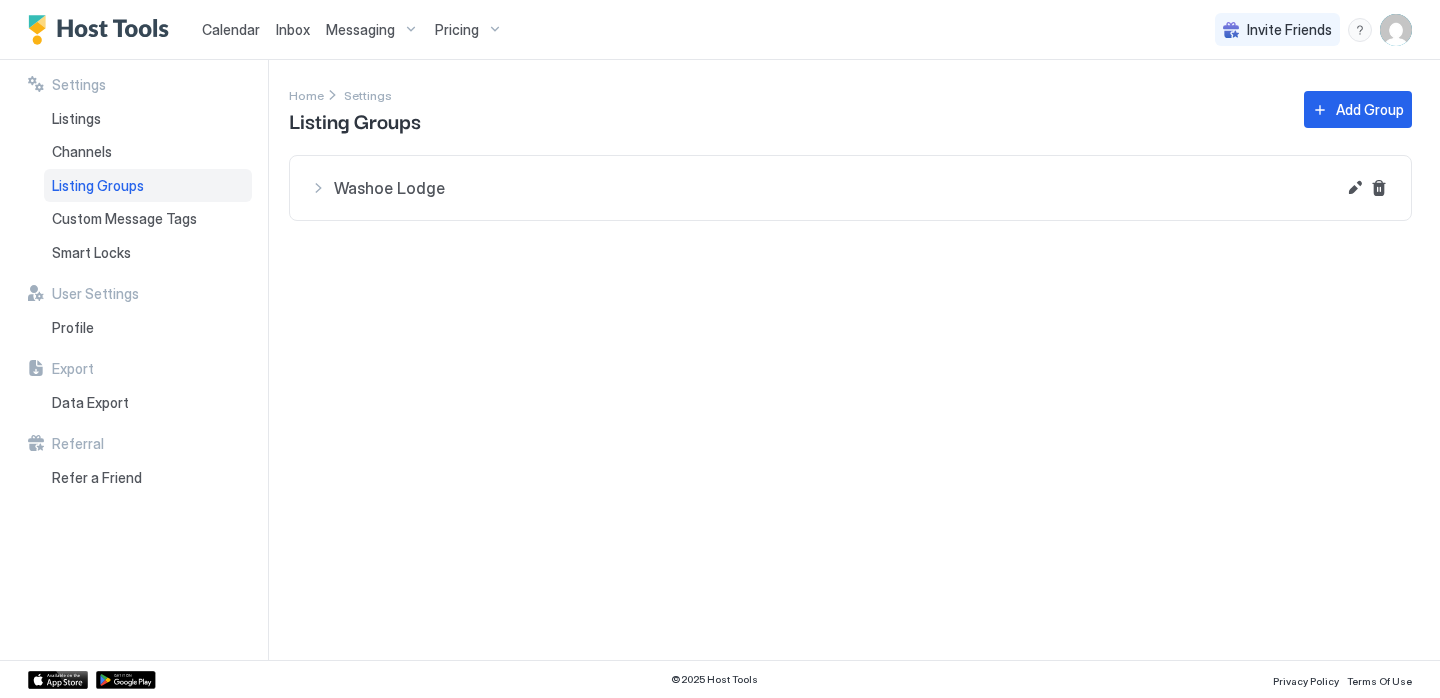 click on "Washoe Lodge" at bounding box center (834, 188) 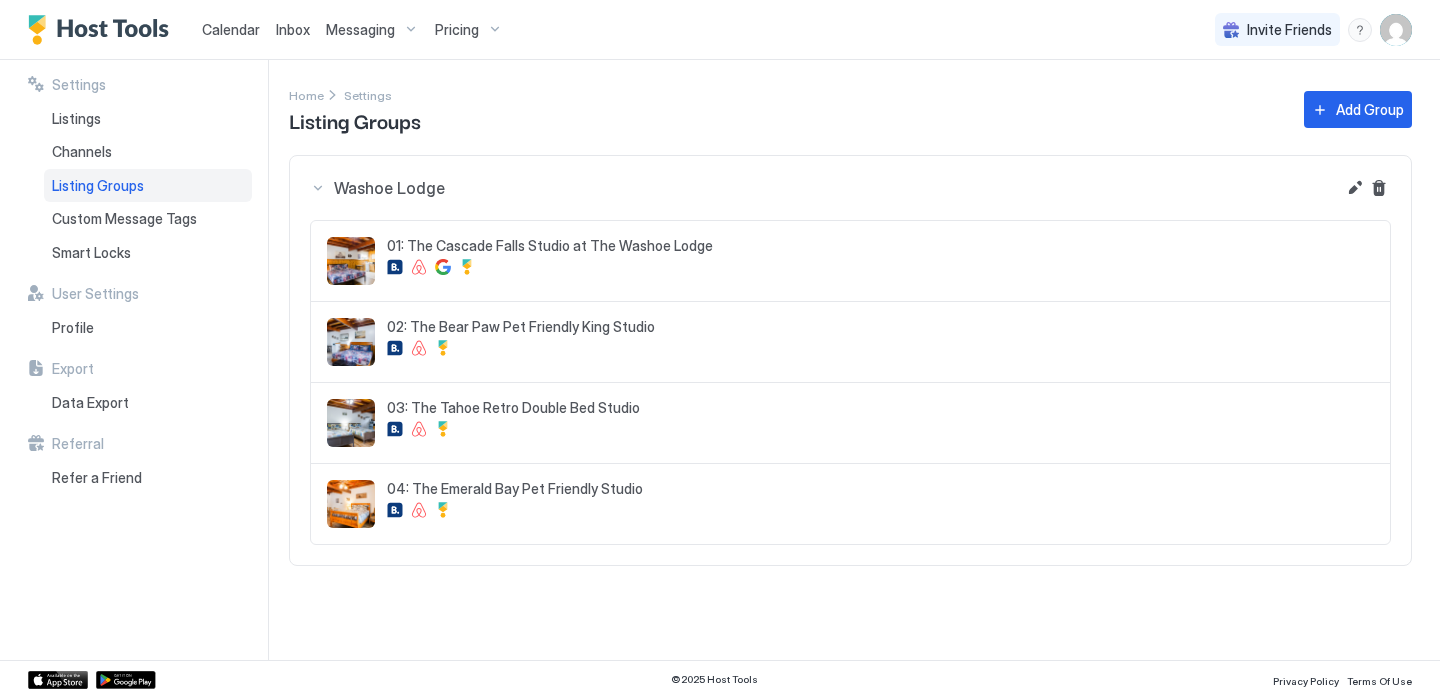 click at bounding box center (351, 261) 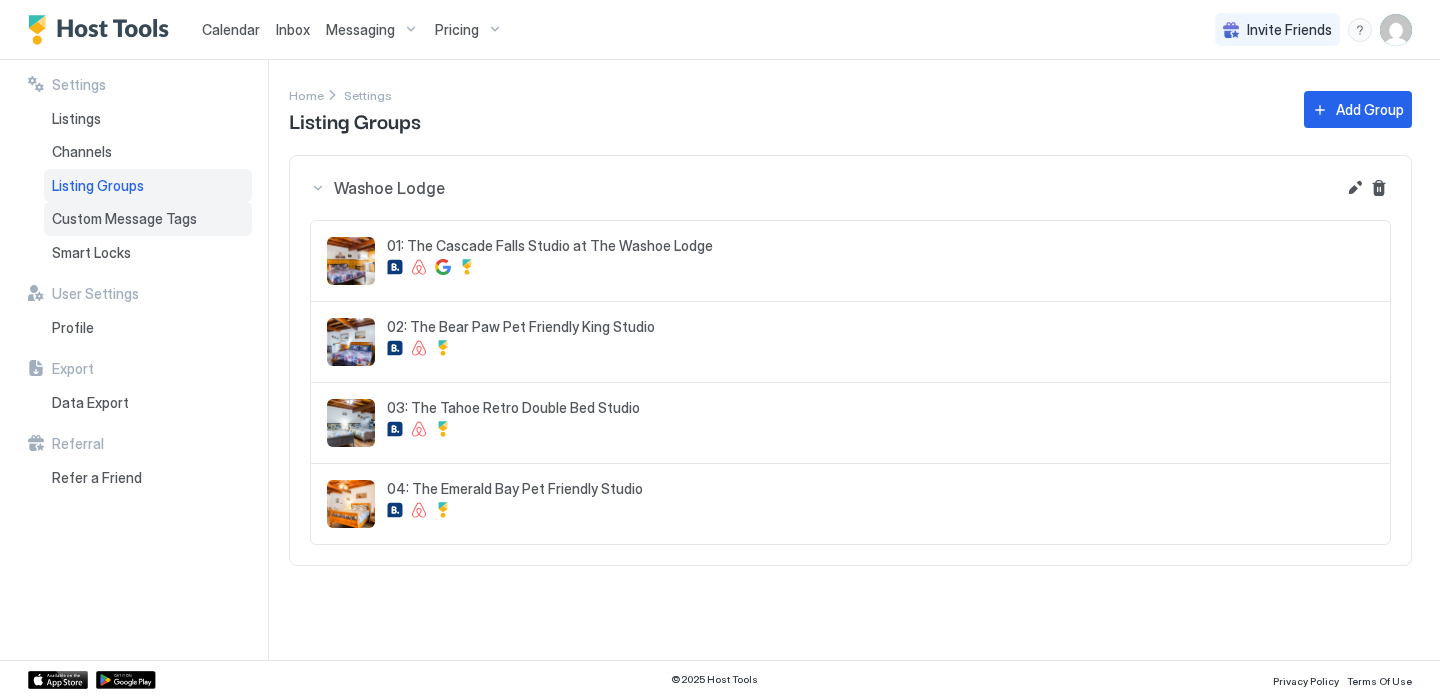 click on "Custom Message Tags" at bounding box center [124, 219] 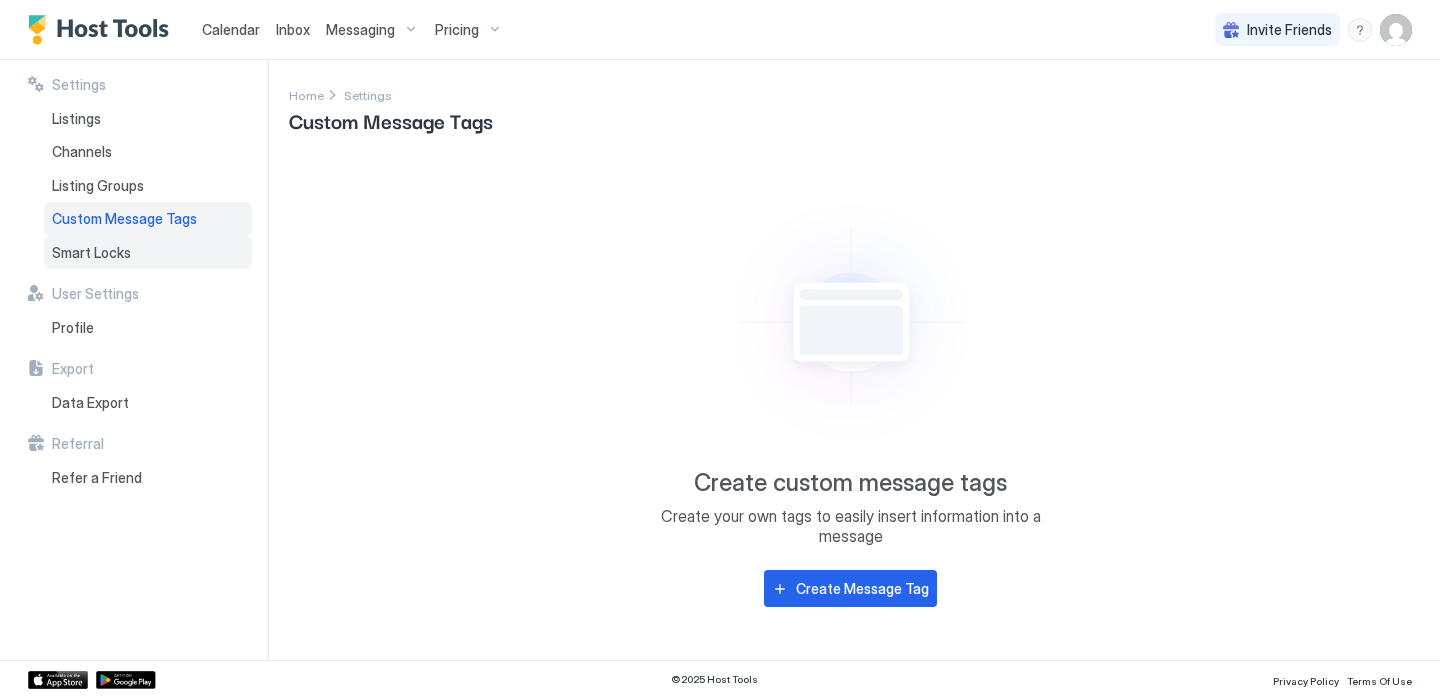 click on "Smart Locks" at bounding box center (91, 253) 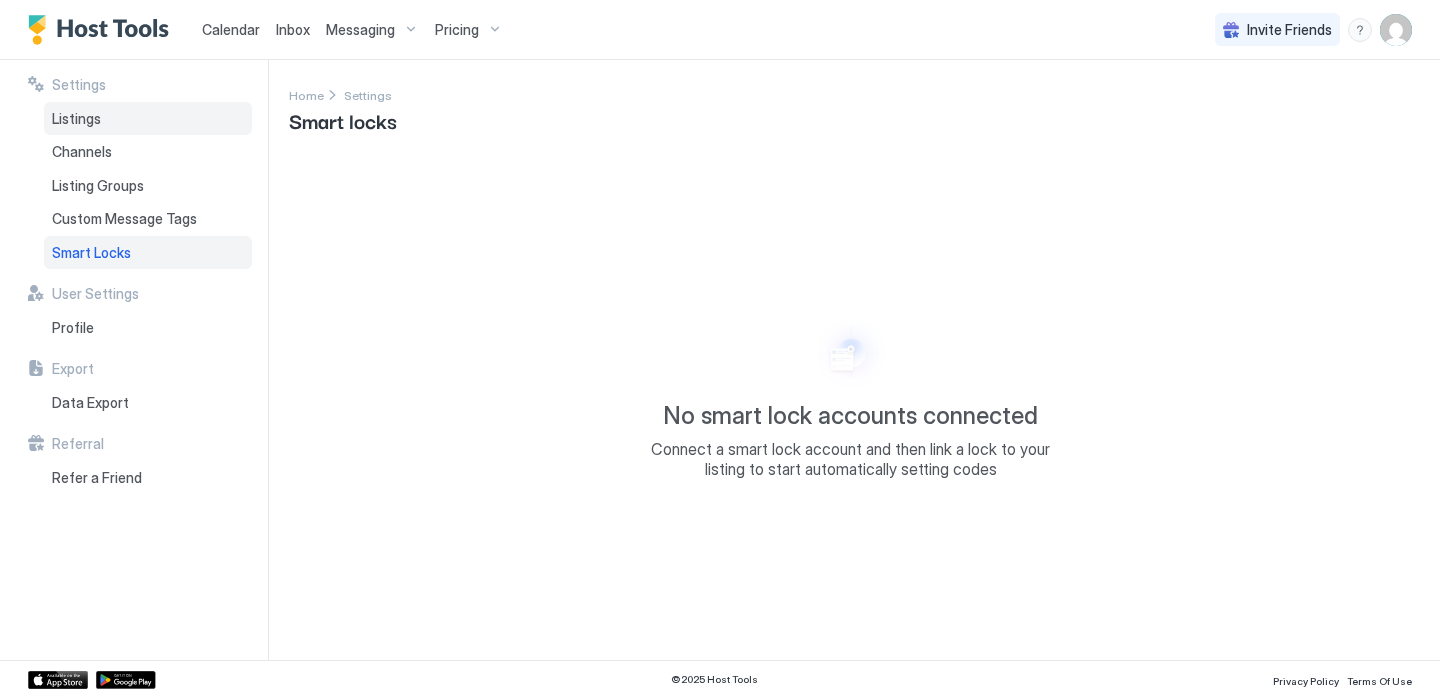 click on "Listings" at bounding box center (148, 119) 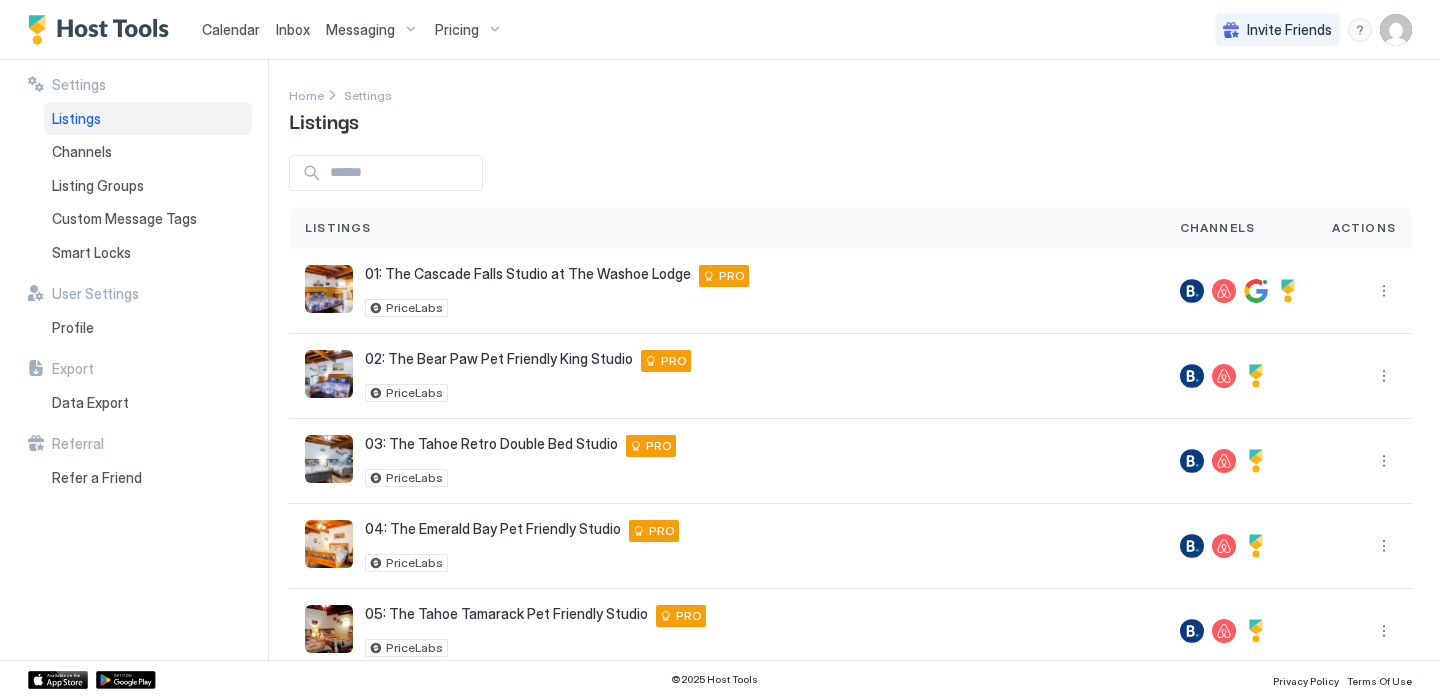 click on "Messaging" at bounding box center (360, 30) 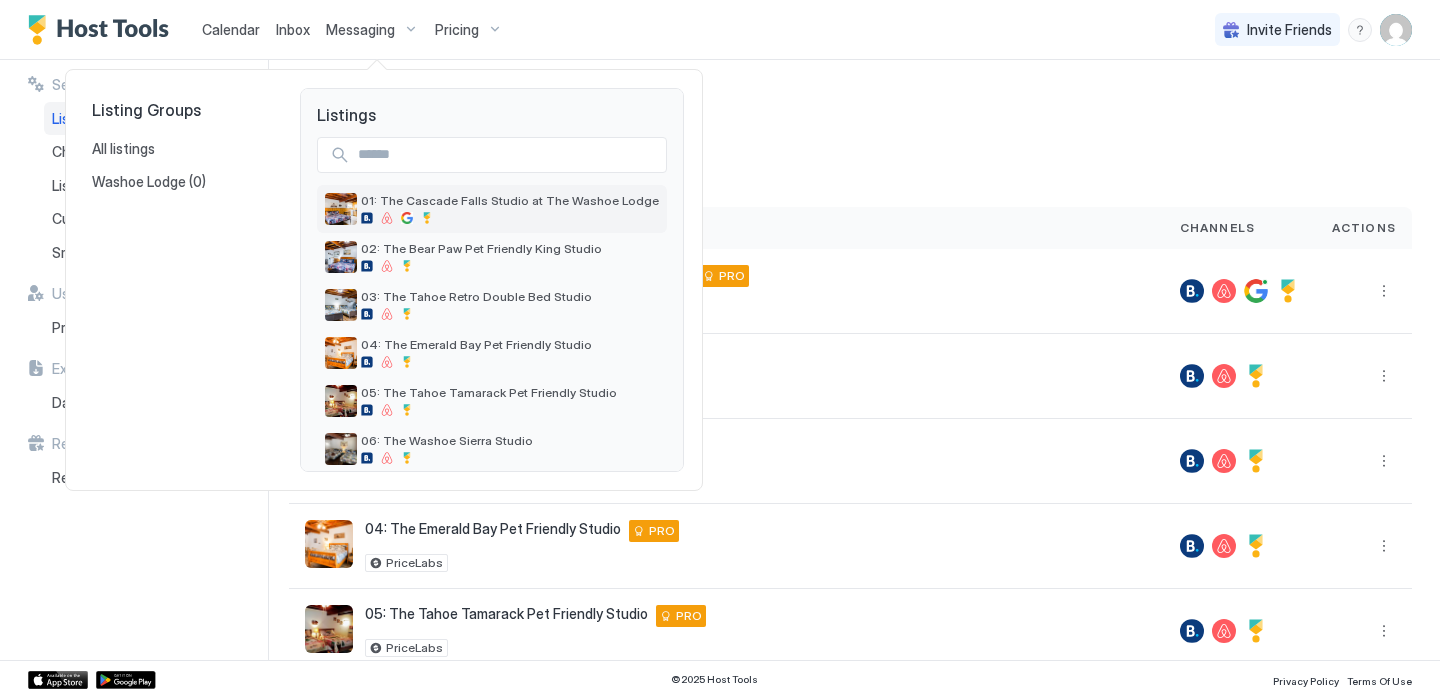 click on "01: The Cascade Falls Studio at The Washoe Lodge" at bounding box center [510, 208] 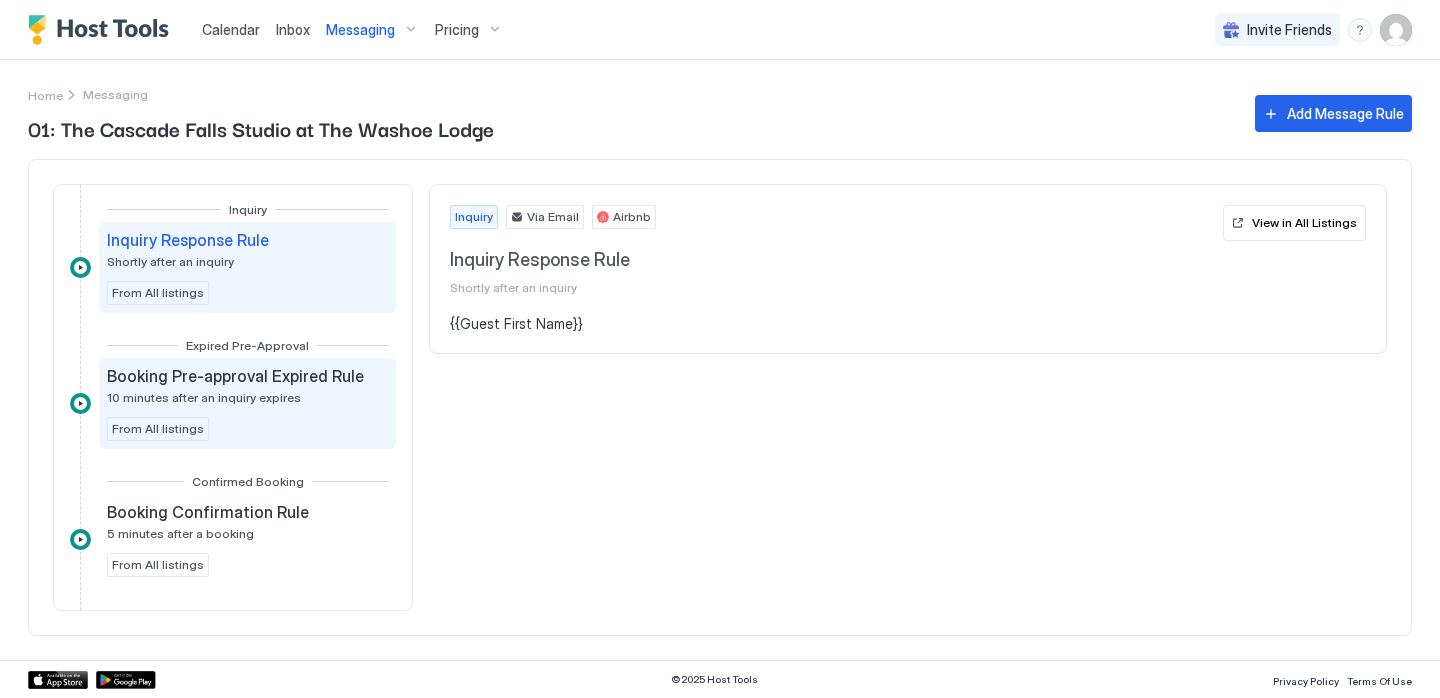 click on "Booking Pre-approval Expired Rule" at bounding box center [235, 376] 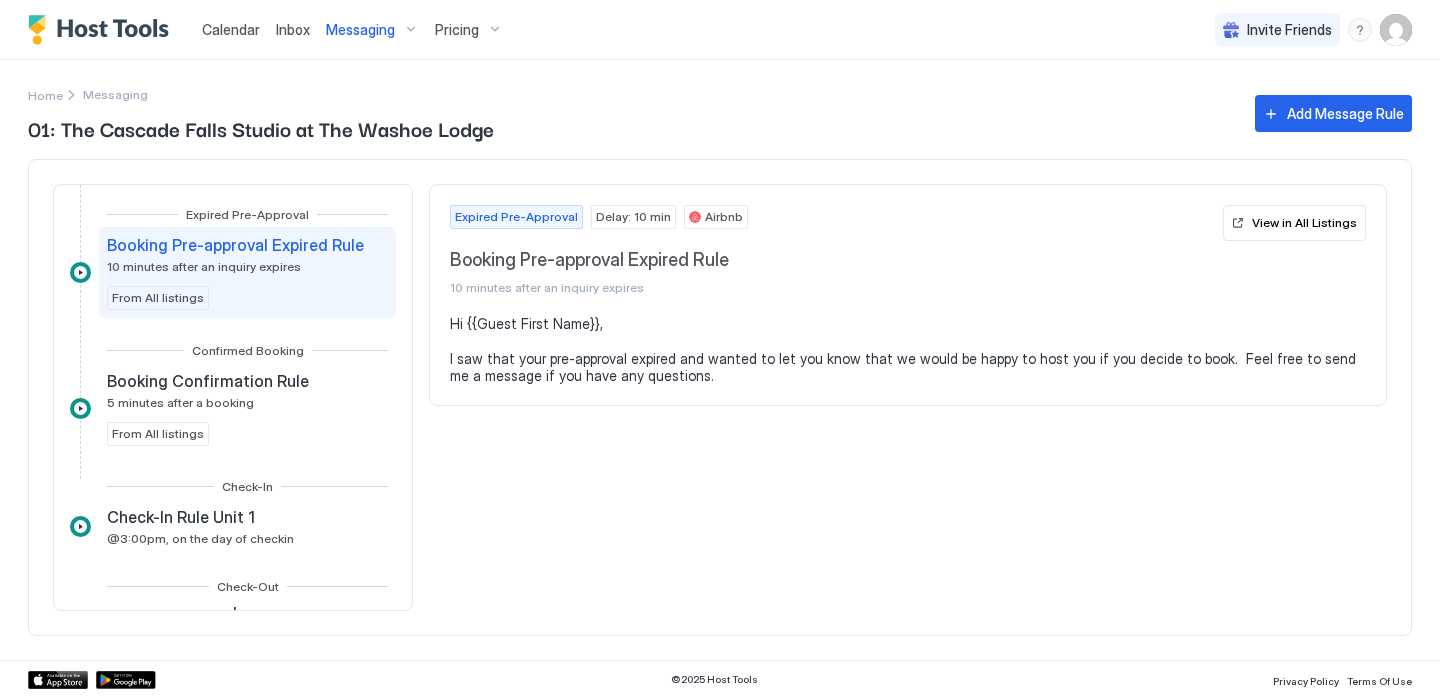 scroll, scrollTop: 167, scrollLeft: 0, axis: vertical 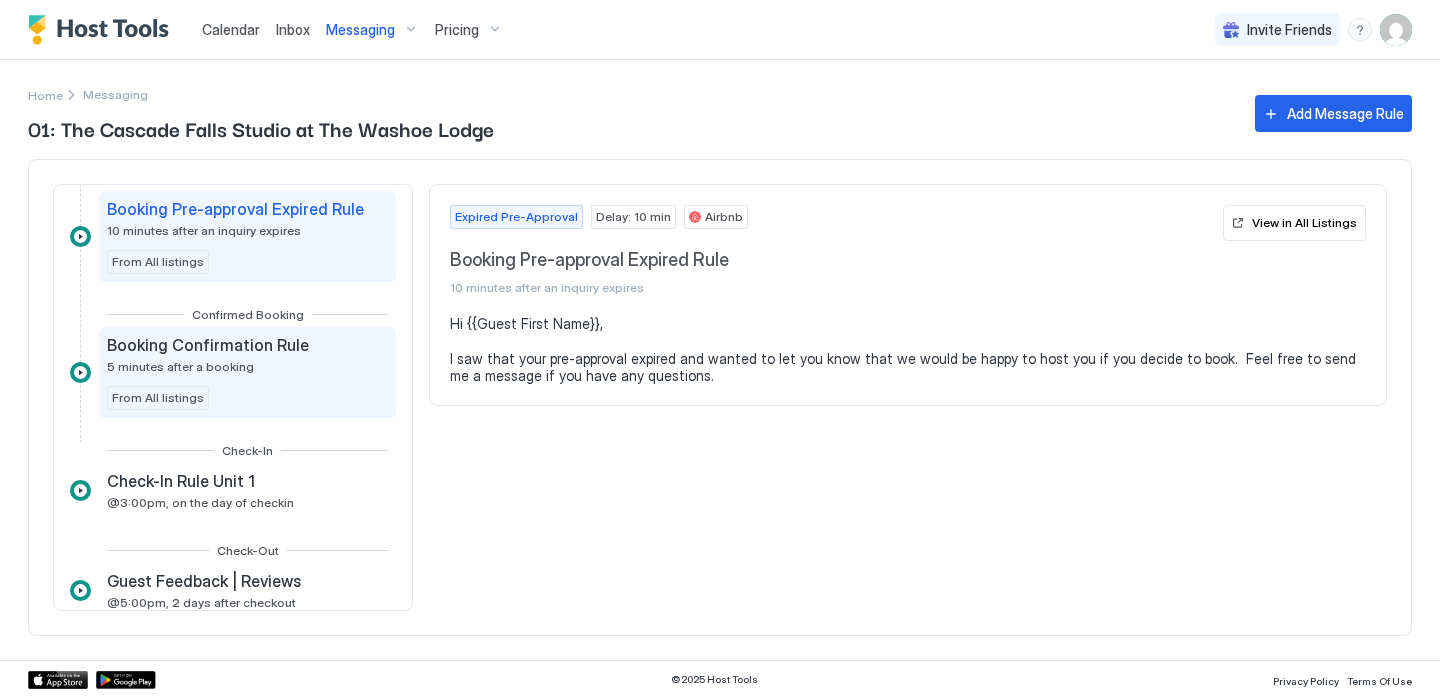 click on "Booking Confirmation Rule 5 minutes after a booking From All listings" at bounding box center (247, 372) 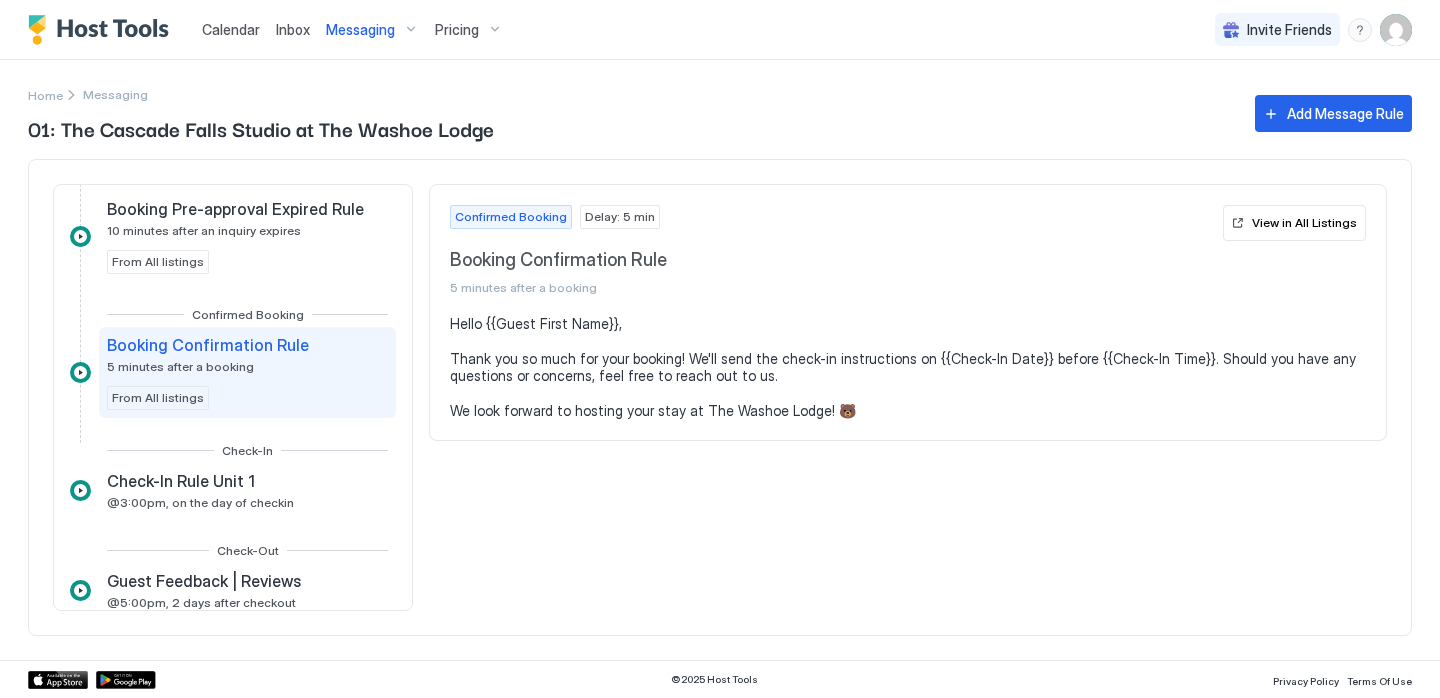 scroll, scrollTop: 195, scrollLeft: 0, axis: vertical 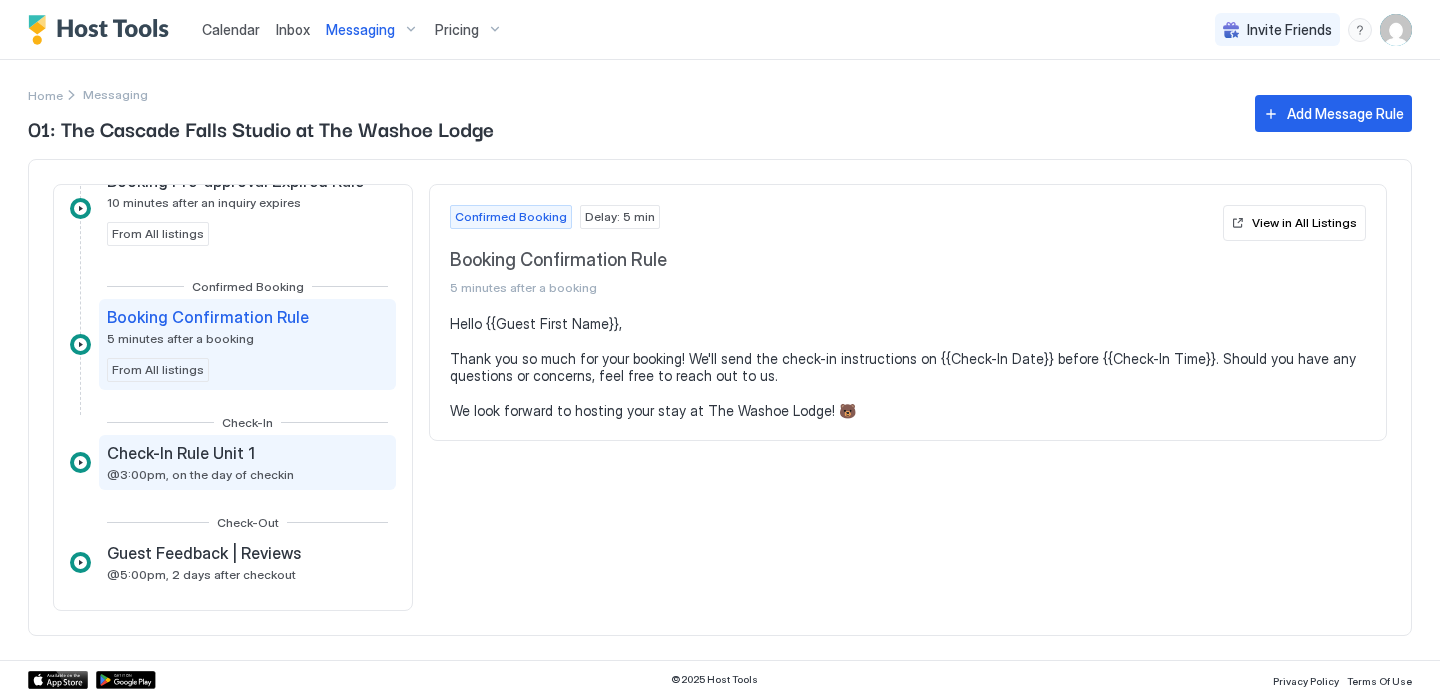 click on "@3:00pm, on the day of checkin" at bounding box center (200, 474) 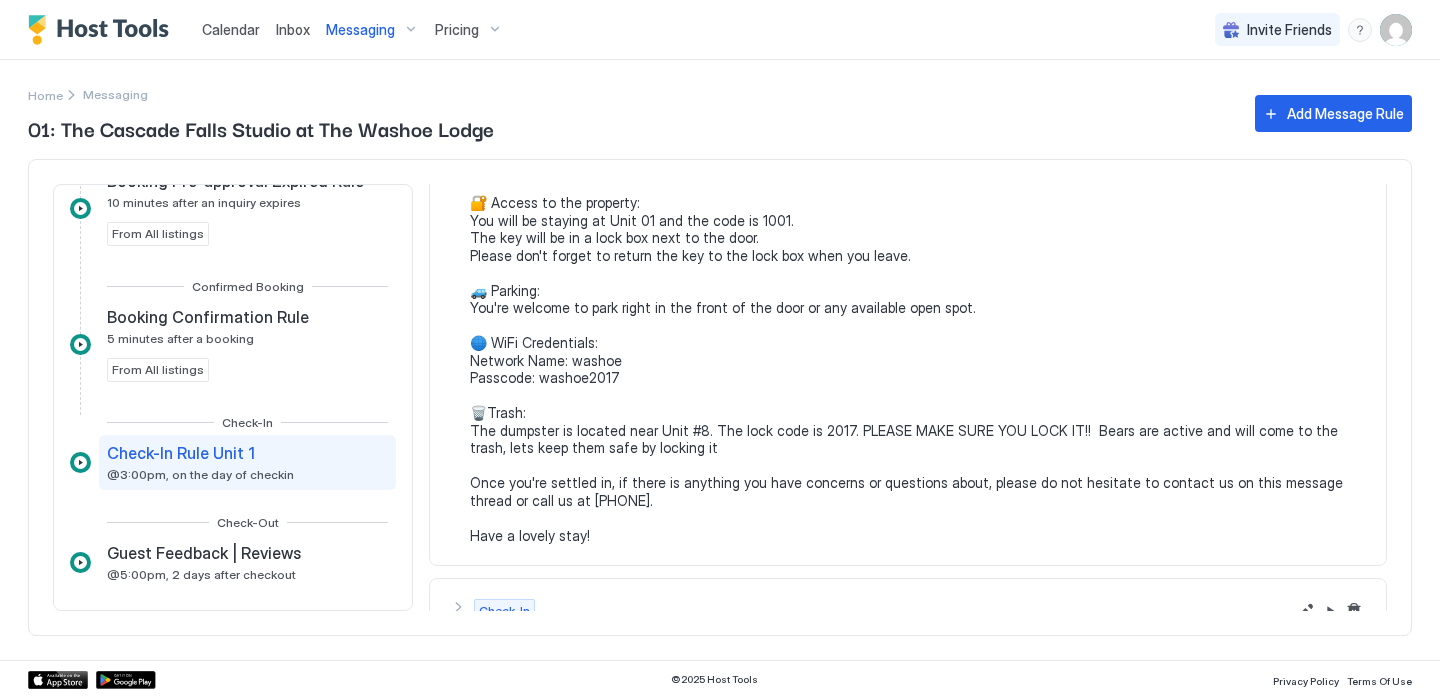 scroll, scrollTop: 245, scrollLeft: 0, axis: vertical 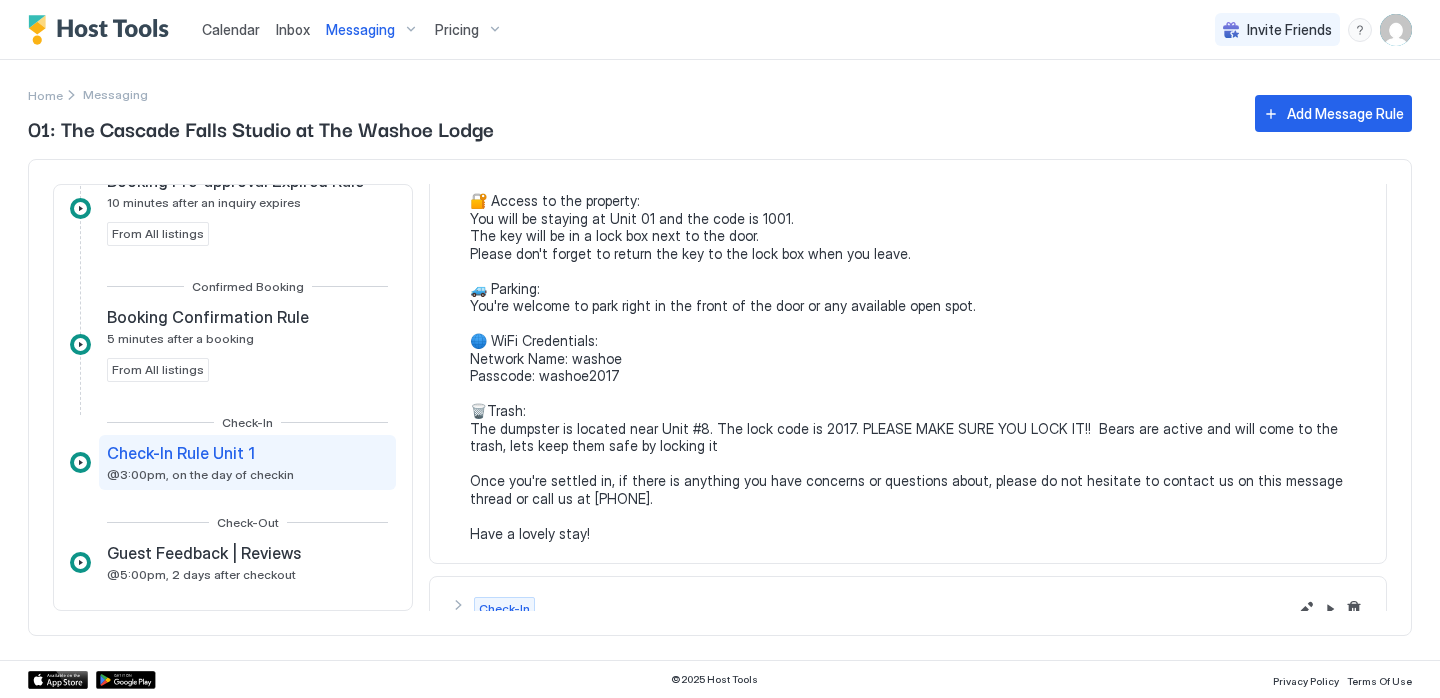 click on "Hi {{Guest First Name}}, thanks for booking your stay with us!
Details of your Booking:
📍 751 Emerald Bay Rd, South Lake Tahoe, CA 96150 Unit  #1
🛬 Arriving {{Check-In Date}}  after 🕓 4:00 PM onwards
🛫 Departing on {{Check-Out Date}} by 🕙 11:00am.
🔐 Access to the property:
You will be staying at Unit 01 and the code is 1001.
The key will be in a lock box next to the door.
Please don't forget to return the key to the lock box when you leave.
🚙 Parking:
You're welcome to park right in the front of the door or any available open spot.
🌐 WiFi Credentials:
Network Name: washoe
Passcode: washoe2017
🗑️Trash:
The dumpster is located near Unit #8. The lock code is 2017. PLEASE MAKE SURE YOU LOCK IT!!  Bears are active and will come to the trash, lets keep them safe by locking it
Once you're settled in, if there is anything you have concerns or questions about, please do not hesitate to contact us on this message thread or call us at (530) 539-1666.
Have a lovely stay!" at bounding box center [918, 306] 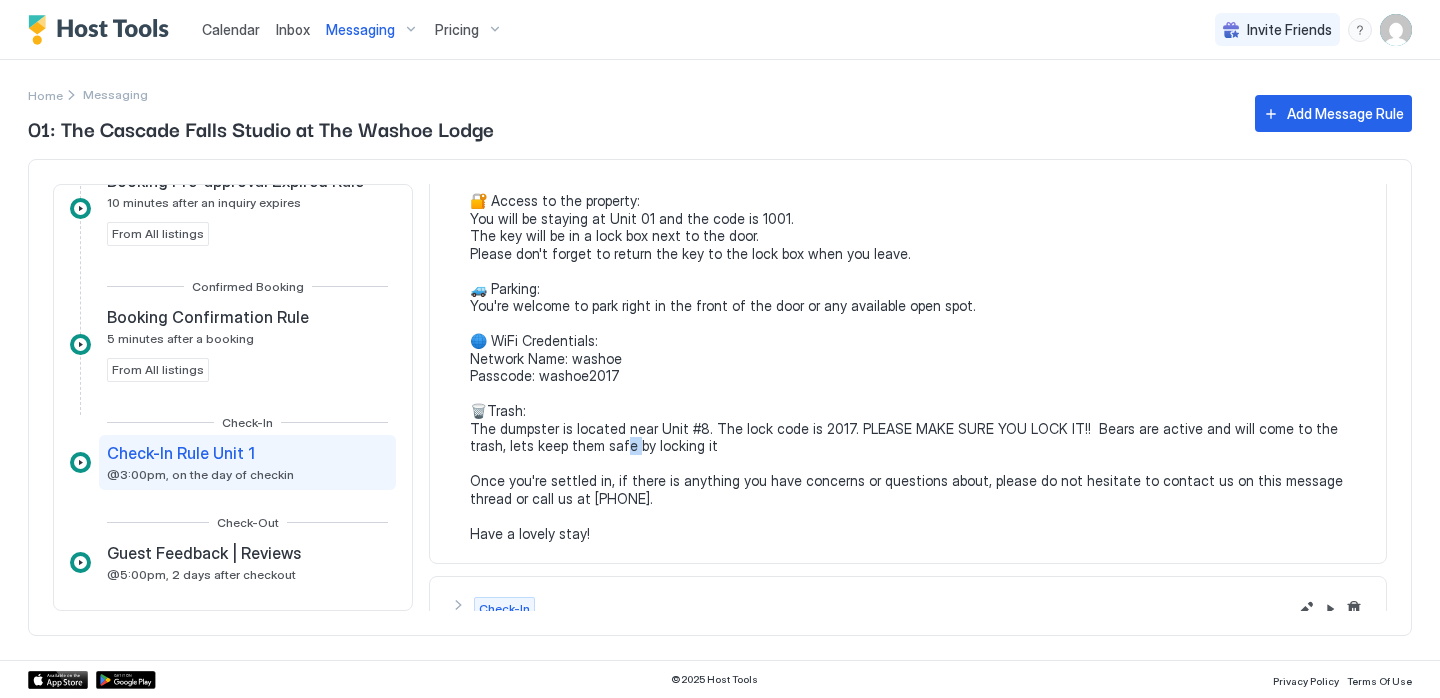 click on "Hi {{Guest First Name}}, thanks for booking your stay with us!
Details of your Booking:
📍 751 Emerald Bay Rd, South Lake Tahoe, CA 96150 Unit  #1
🛬 Arriving {{Check-In Date}}  after 🕓 4:00 PM onwards
🛫 Departing on {{Check-Out Date}} by 🕙 11:00am.
🔐 Access to the property:
You will be staying at Unit 01 and the code is 1001.
The key will be in a lock box next to the door.
Please don't forget to return the key to the lock box when you leave.
🚙 Parking:
You're welcome to park right in the front of the door or any available open spot.
🌐 WiFi Credentials:
Network Name: washoe
Passcode: washoe2017
🗑️Trash:
The dumpster is located near Unit #8. The lock code is 2017. PLEASE MAKE SURE YOU LOCK IT!!  Bears are active and will come to the trash, lets keep them safe by locking it
Once you're settled in, if there is anything you have concerns or questions about, please do not hesitate to contact us on this message thread or call us at (530) 539-1666.
Have a lovely stay!" at bounding box center (918, 306) 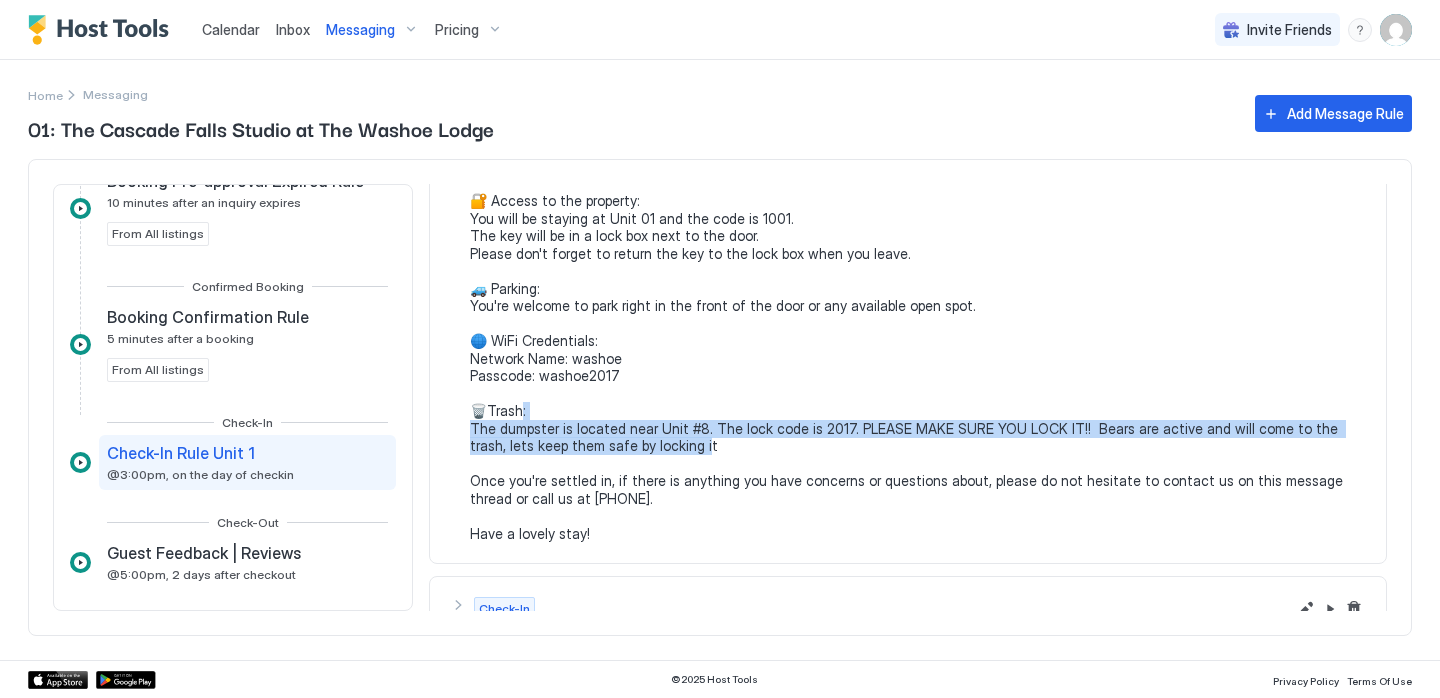 click on "Hi {{Guest First Name}}, thanks for booking your stay with us!
Details of your Booking:
📍 751 Emerald Bay Rd, South Lake Tahoe, CA 96150 Unit  #1
🛬 Arriving {{Check-In Date}}  after 🕓 4:00 PM onwards
🛫 Departing on {{Check-Out Date}} by 🕙 11:00am.
🔐 Access to the property:
You will be staying at Unit 01 and the code is 1001.
The key will be in a lock box next to the door.
Please don't forget to return the key to the lock box when you leave.
🚙 Parking:
You're welcome to park right in the front of the door or any available open spot.
🌐 WiFi Credentials:
Network Name: washoe
Passcode: washoe2017
🗑️Trash:
The dumpster is located near Unit #8. The lock code is 2017. PLEASE MAKE SURE YOU LOCK IT!!  Bears are active and will come to the trash, lets keep them safe by locking it
Once you're settled in, if there is anything you have concerns or questions about, please do not hesitate to contact us on this message thread or call us at (530) 539-1666.
Have a lovely stay!" at bounding box center (918, 306) 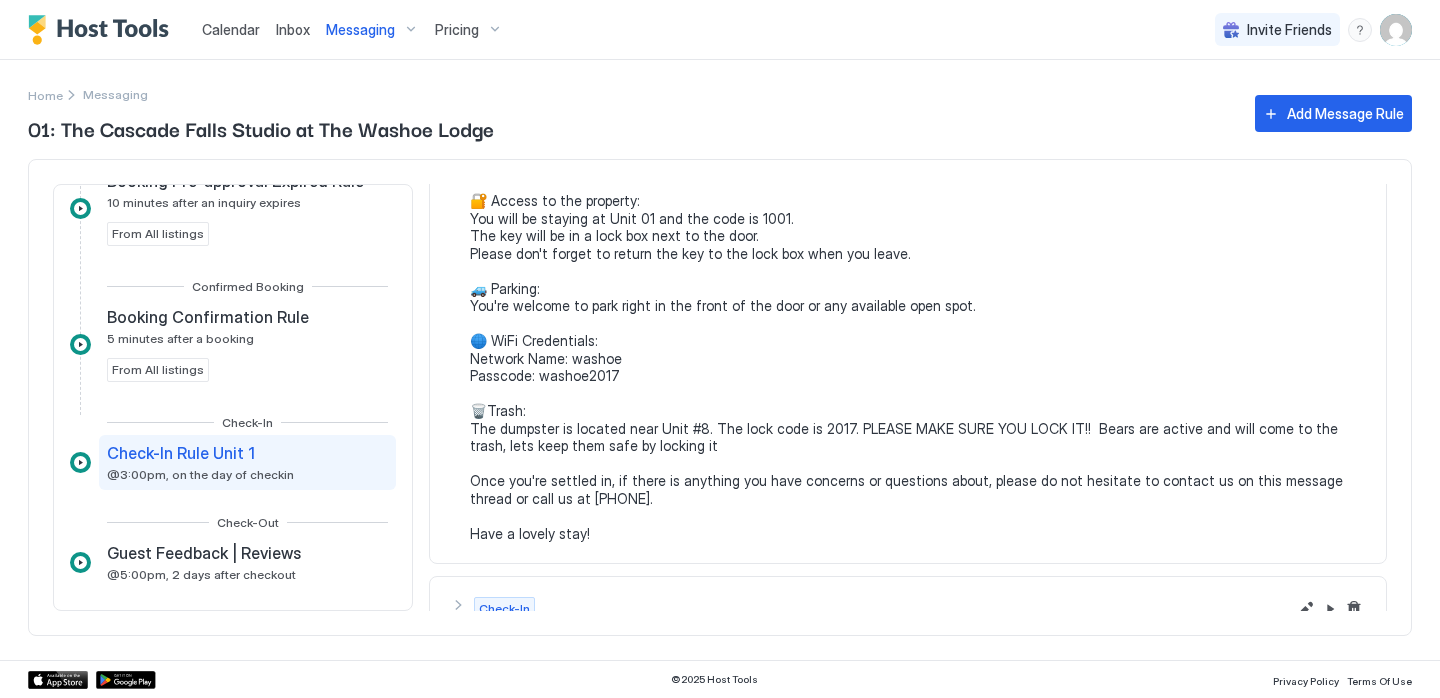 click on "Hi {{Guest First Name}}, thanks for booking your stay with us!
Details of your Booking:
📍 751 Emerald Bay Rd, South Lake Tahoe, CA 96150 Unit  #1
🛬 Arriving {{Check-In Date}}  after 🕓 4:00 PM onwards
🛫 Departing on {{Check-Out Date}} by 🕙 11:00am.
🔐 Access to the property:
You will be staying at Unit 01 and the code is 1001.
The key will be in a lock box next to the door.
Please don't forget to return the key to the lock box when you leave.
🚙 Parking:
You're welcome to park right in the front of the door or any available open spot.
🌐 WiFi Credentials:
Network Name: washoe
Passcode: washoe2017
🗑️Trash:
The dumpster is located near Unit #8. The lock code is 2017. PLEASE MAKE SURE YOU LOCK IT!!  Bears are active and will come to the trash, lets keep them safe by locking it
Once you're settled in, if there is anything you have concerns or questions about, please do not hesitate to contact us on this message thread or call us at (530) 539-1666.
Have a lovely stay!" at bounding box center [918, 306] 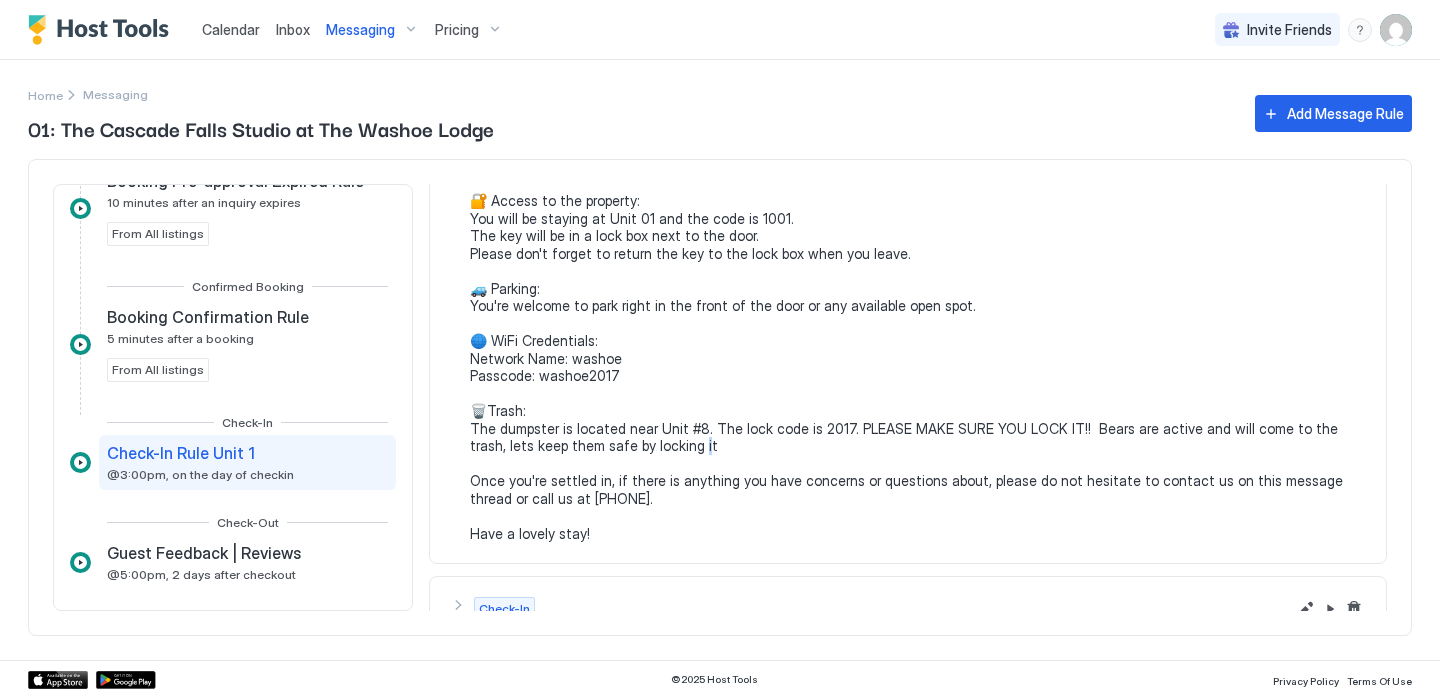 click on "Hi {{Guest First Name}}, thanks for booking your stay with us!
Details of your Booking:
📍 751 Emerald Bay Rd, South Lake Tahoe, CA 96150 Unit  #1
🛬 Arriving {{Check-In Date}}  after 🕓 4:00 PM onwards
🛫 Departing on {{Check-Out Date}} by 🕙 11:00am.
🔐 Access to the property:
You will be staying at Unit 01 and the code is 1001.
The key will be in a lock box next to the door.
Please don't forget to return the key to the lock box when you leave.
🚙 Parking:
You're welcome to park right in the front of the door or any available open spot.
🌐 WiFi Credentials:
Network Name: washoe
Passcode: washoe2017
🗑️Trash:
The dumpster is located near Unit #8. The lock code is 2017. PLEASE MAKE SURE YOU LOCK IT!!  Bears are active and will come to the trash, lets keep them safe by locking it
Once you're settled in, if there is anything you have concerns or questions about, please do not hesitate to contact us on this message thread or call us at (530) 539-1666.
Have a lovely stay!" at bounding box center (918, 306) 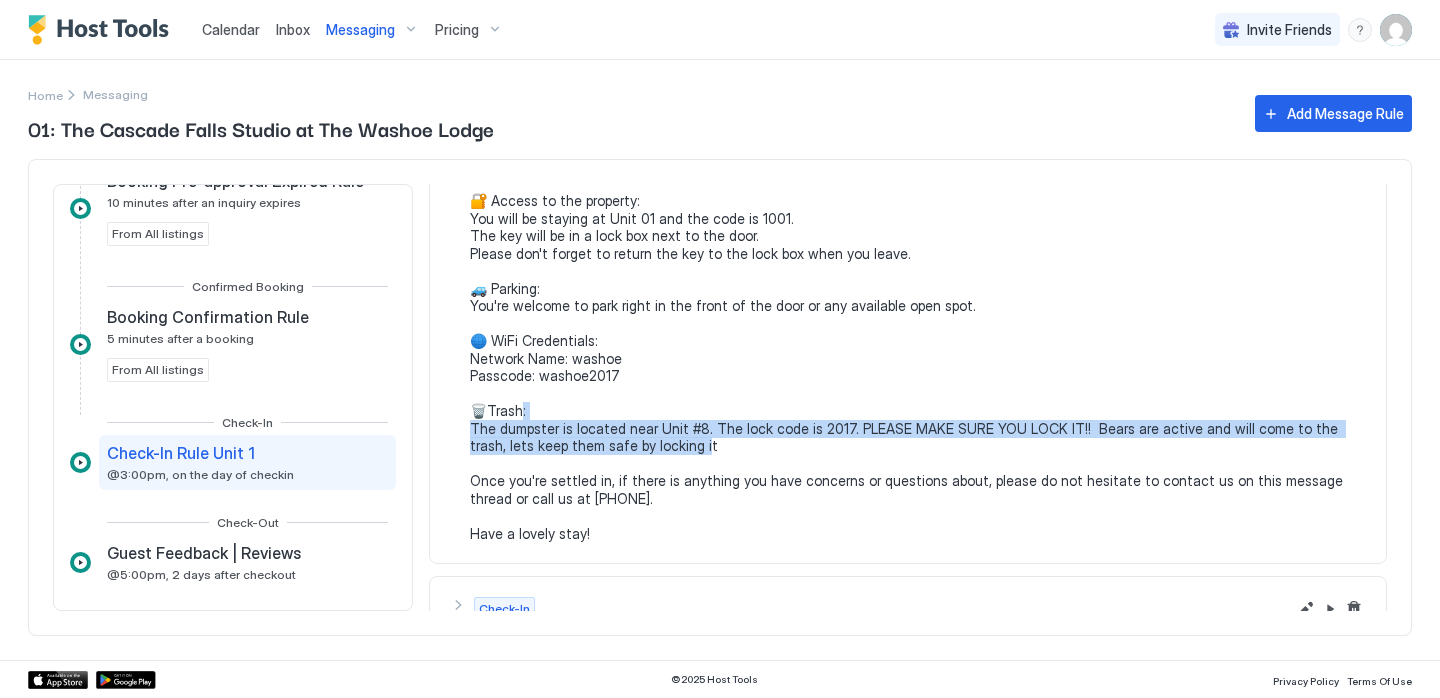 click on "Hi {{Guest First Name}}, thanks for booking your stay with us!
Details of your Booking:
📍 751 Emerald Bay Rd, South Lake Tahoe, CA 96150 Unit  #1
🛬 Arriving {{Check-In Date}}  after 🕓 4:00 PM onwards
🛫 Departing on {{Check-Out Date}} by 🕙 11:00am.
🔐 Access to the property:
You will be staying at Unit 01 and the code is 1001.
The key will be in a lock box next to the door.
Please don't forget to return the key to the lock box when you leave.
🚙 Parking:
You're welcome to park right in the front of the door or any available open spot.
🌐 WiFi Credentials:
Network Name: washoe
Passcode: washoe2017
🗑️Trash:
The dumpster is located near Unit #8. The lock code is 2017. PLEASE MAKE SURE YOU LOCK IT!!  Bears are active and will come to the trash, lets keep them safe by locking it
Once you're settled in, if there is anything you have concerns or questions about, please do not hesitate to contact us on this message thread or call us at (530) 539-1666.
Have a lovely stay!" at bounding box center (918, 306) 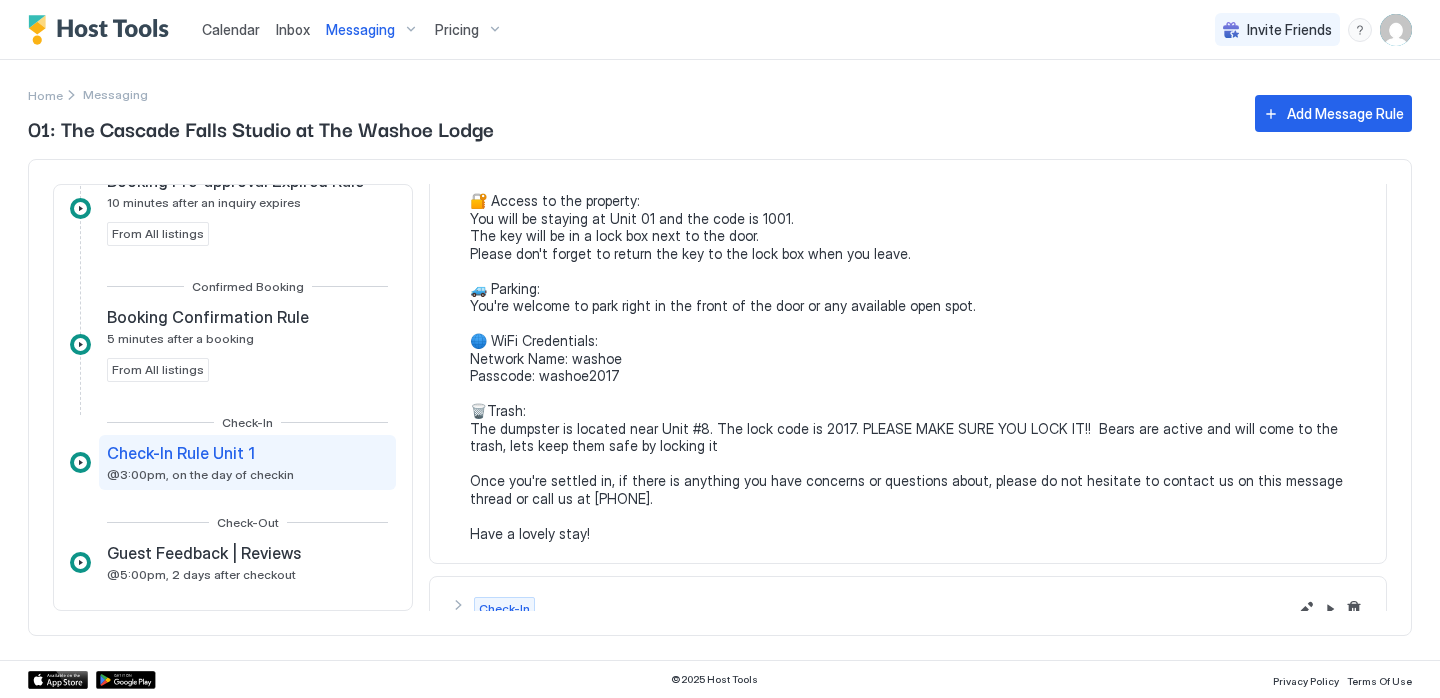 click on "Hi {{Guest First Name}}, thanks for booking your stay with us!
Details of your Booking:
📍 751 Emerald Bay Rd, South Lake Tahoe, CA 96150 Unit  #1
🛬 Arriving {{Check-In Date}}  after 🕓 4:00 PM onwards
🛫 Departing on {{Check-Out Date}} by 🕙 11:00am.
🔐 Access to the property:
You will be staying at Unit 01 and the code is 1001.
The key will be in a lock box next to the door.
Please don't forget to return the key to the lock box when you leave.
🚙 Parking:
You're welcome to park right in the front of the door or any available open spot.
🌐 WiFi Credentials:
Network Name: washoe
Passcode: washoe2017
🗑️Trash:
The dumpster is located near Unit #8. The lock code is 2017. PLEASE MAKE SURE YOU LOCK IT!!  Bears are active and will come to the trash, lets keep them safe by locking it
Once you're settled in, if there is anything you have concerns or questions about, please do not hesitate to contact us on this message thread or call us at (530) 539-1666.
Have a lovely stay!" at bounding box center [918, 306] 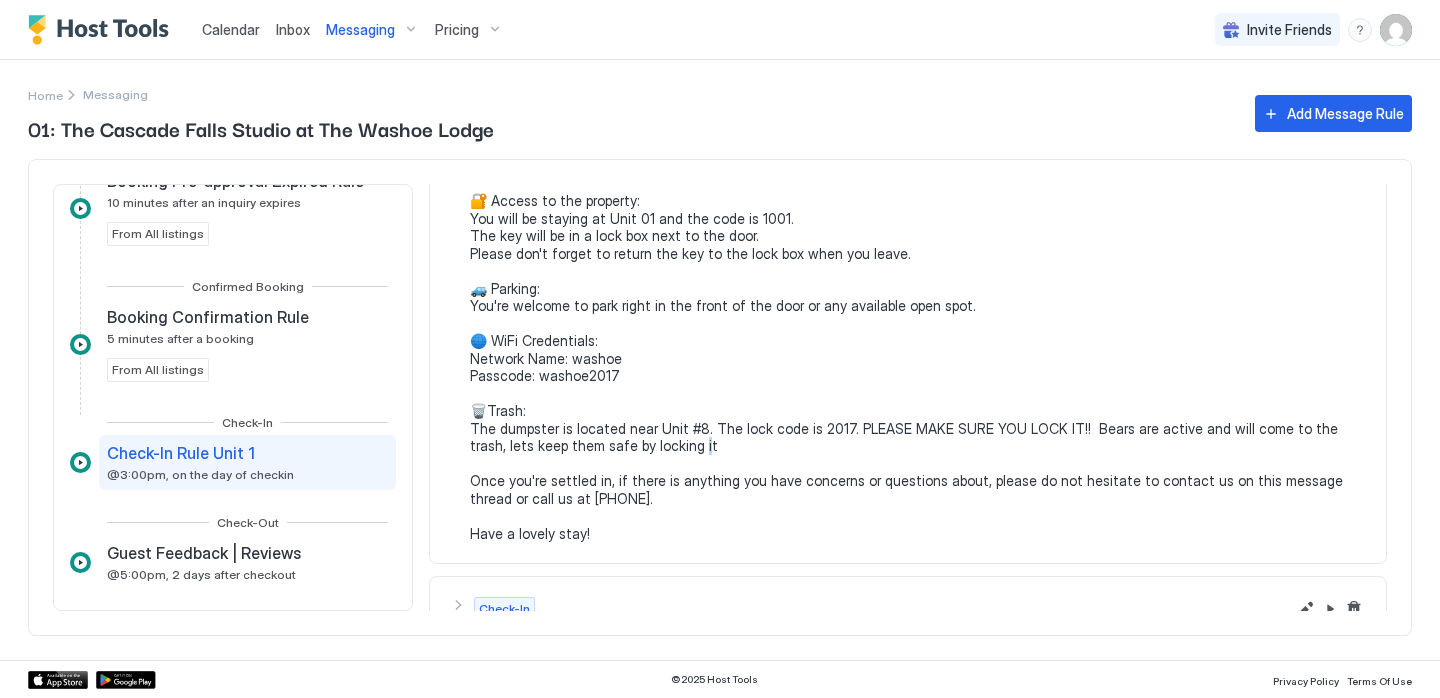 click on "Hi {{Guest First Name}}, thanks for booking your stay with us!
Details of your Booking:
📍 751 Emerald Bay Rd, South Lake Tahoe, CA 96150 Unit  #1
🛬 Arriving {{Check-In Date}}  after 🕓 4:00 PM onwards
🛫 Departing on {{Check-Out Date}} by 🕙 11:00am.
🔐 Access to the property:
You will be staying at Unit 01 and the code is 1001.
The key will be in a lock box next to the door.
Please don't forget to return the key to the lock box when you leave.
🚙 Parking:
You're welcome to park right in the front of the door or any available open spot.
🌐 WiFi Credentials:
Network Name: washoe
Passcode: washoe2017
🗑️Trash:
The dumpster is located near Unit #8. The lock code is 2017. PLEASE MAKE SURE YOU LOCK IT!!  Bears are active and will come to the trash, lets keep them safe by locking it
Once you're settled in, if there is anything you have concerns or questions about, please do not hesitate to contact us on this message thread or call us at (530) 539-1666.
Have a lovely stay!" at bounding box center (918, 306) 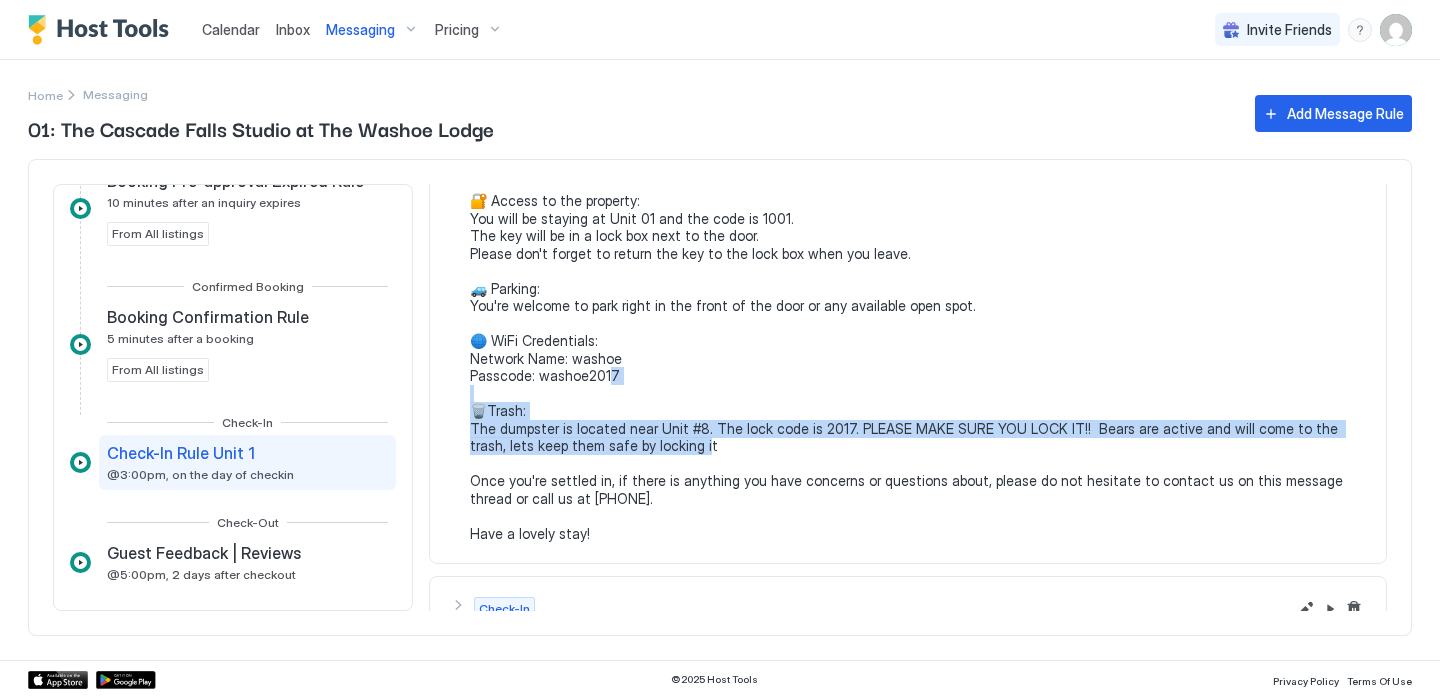 drag, startPoint x: 643, startPoint y: 449, endPoint x: 468, endPoint y: 410, distance: 179.29306 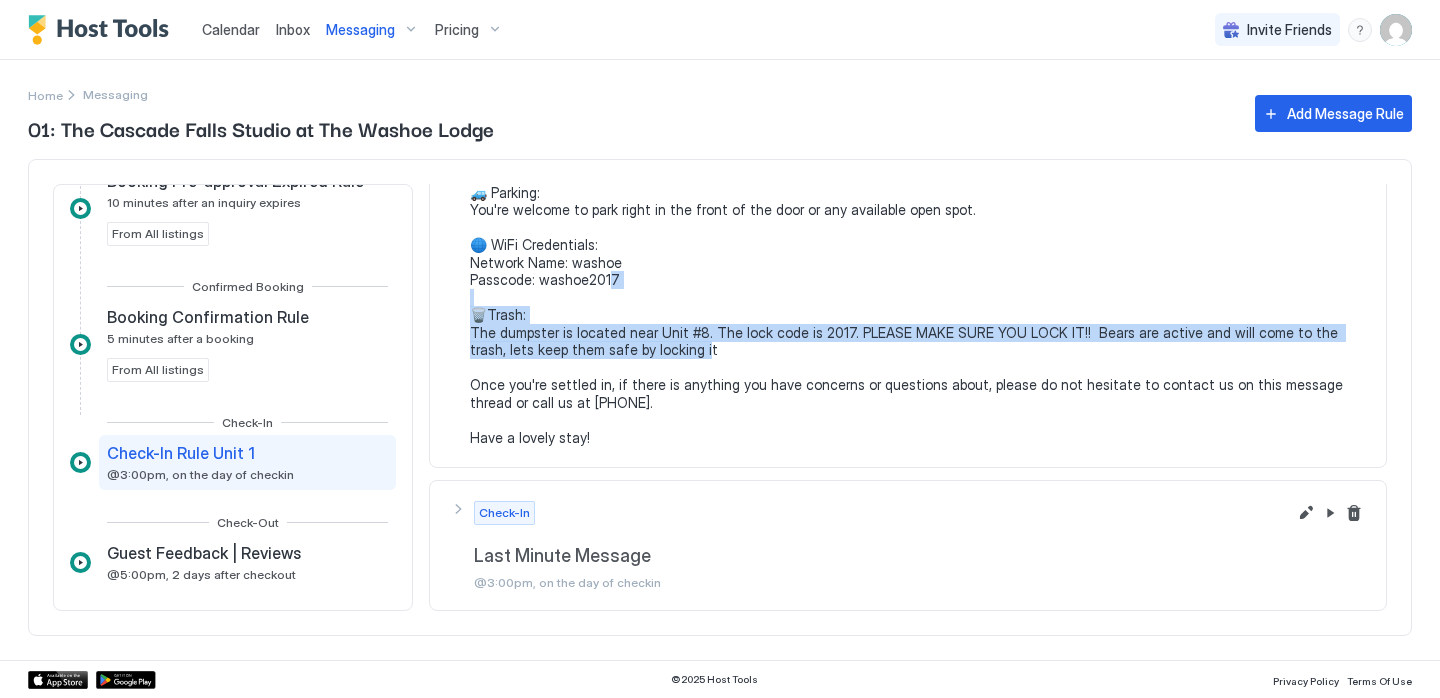 scroll, scrollTop: 0, scrollLeft: 0, axis: both 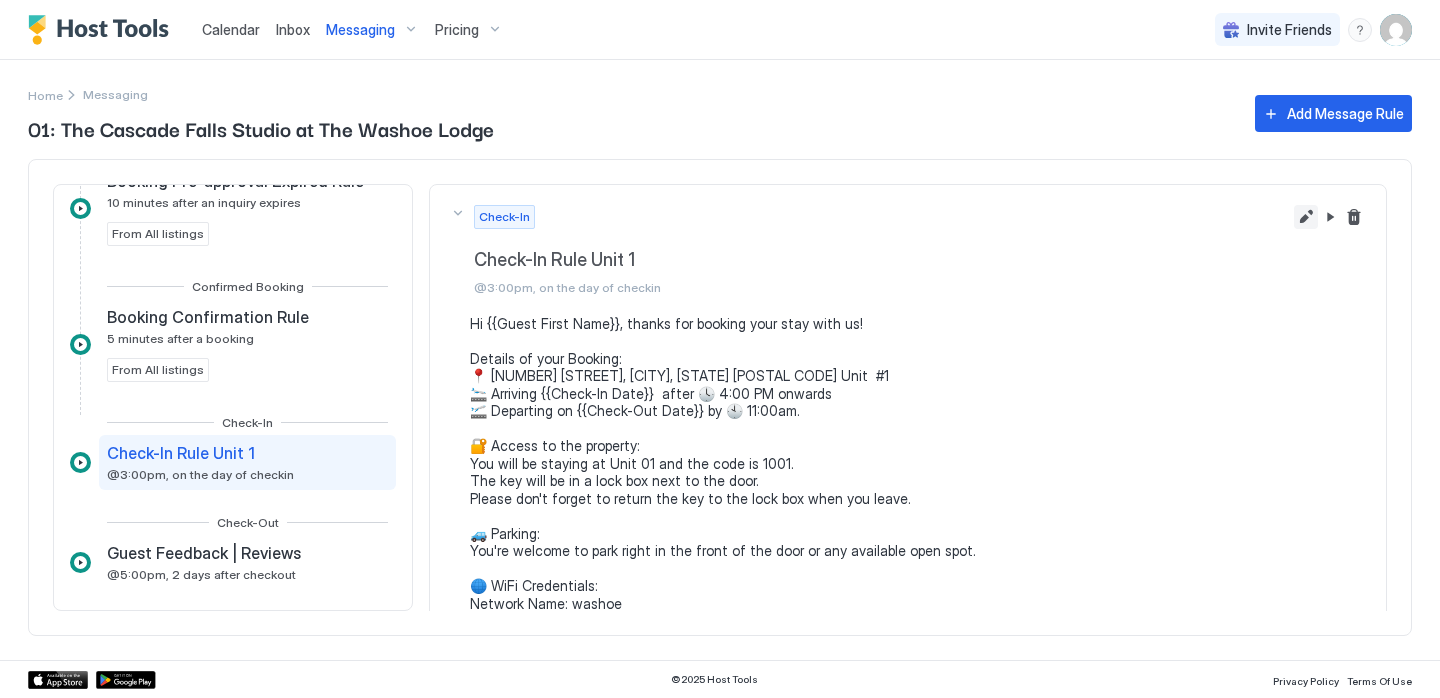 click at bounding box center [1306, 217] 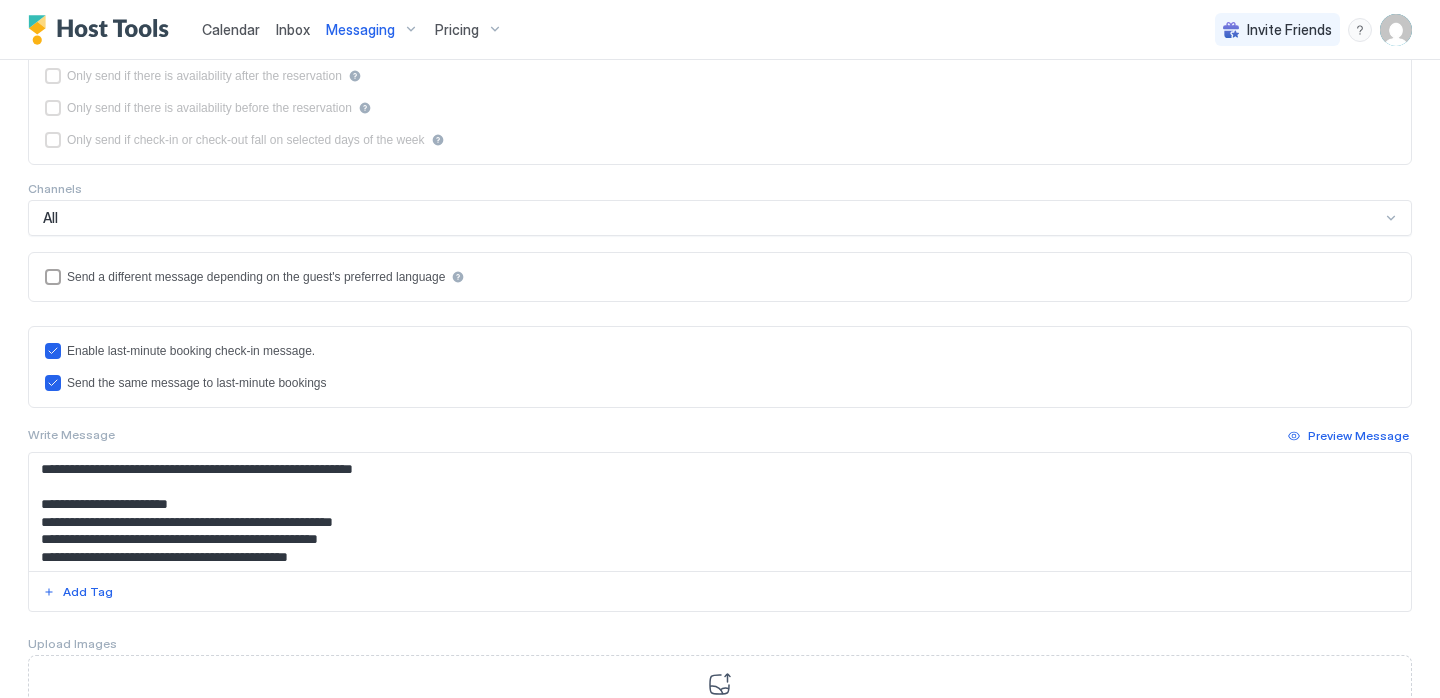 scroll, scrollTop: 524, scrollLeft: 0, axis: vertical 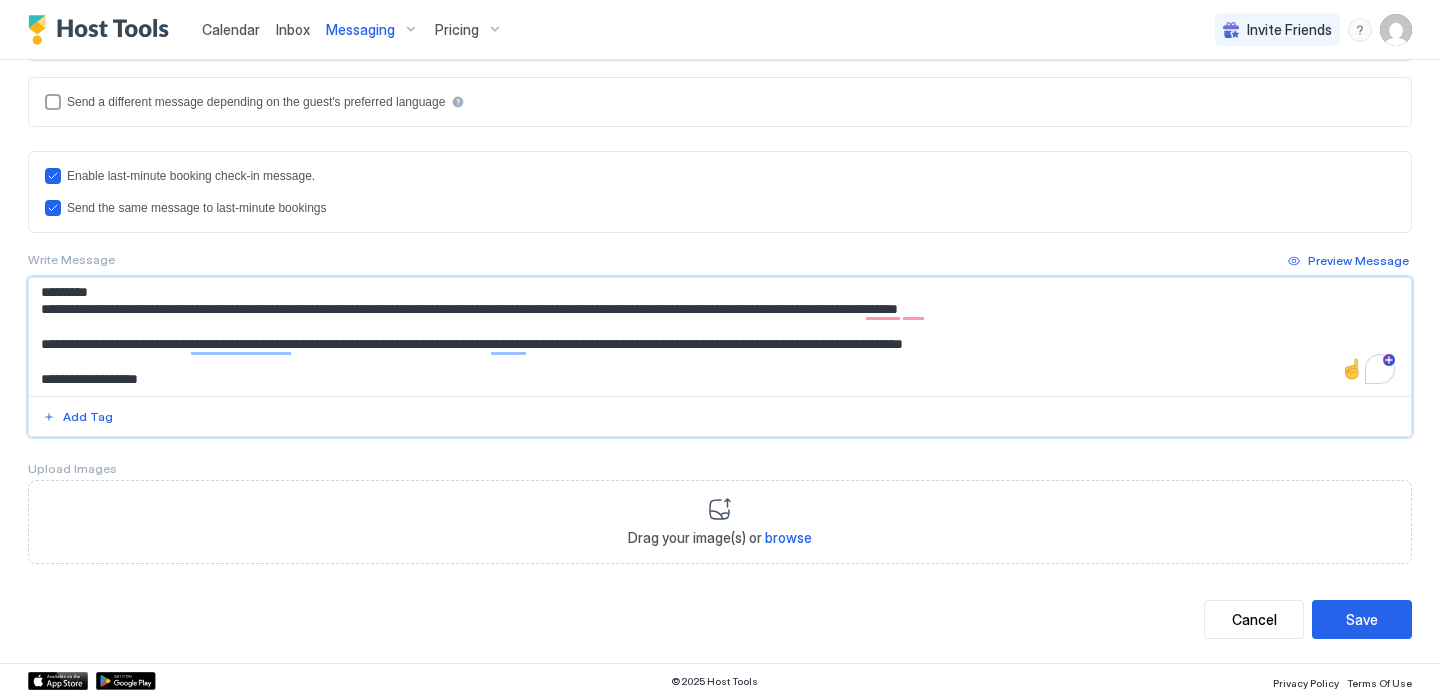 drag, startPoint x: 1076, startPoint y: 346, endPoint x: 29, endPoint y: 294, distance: 1048.2905 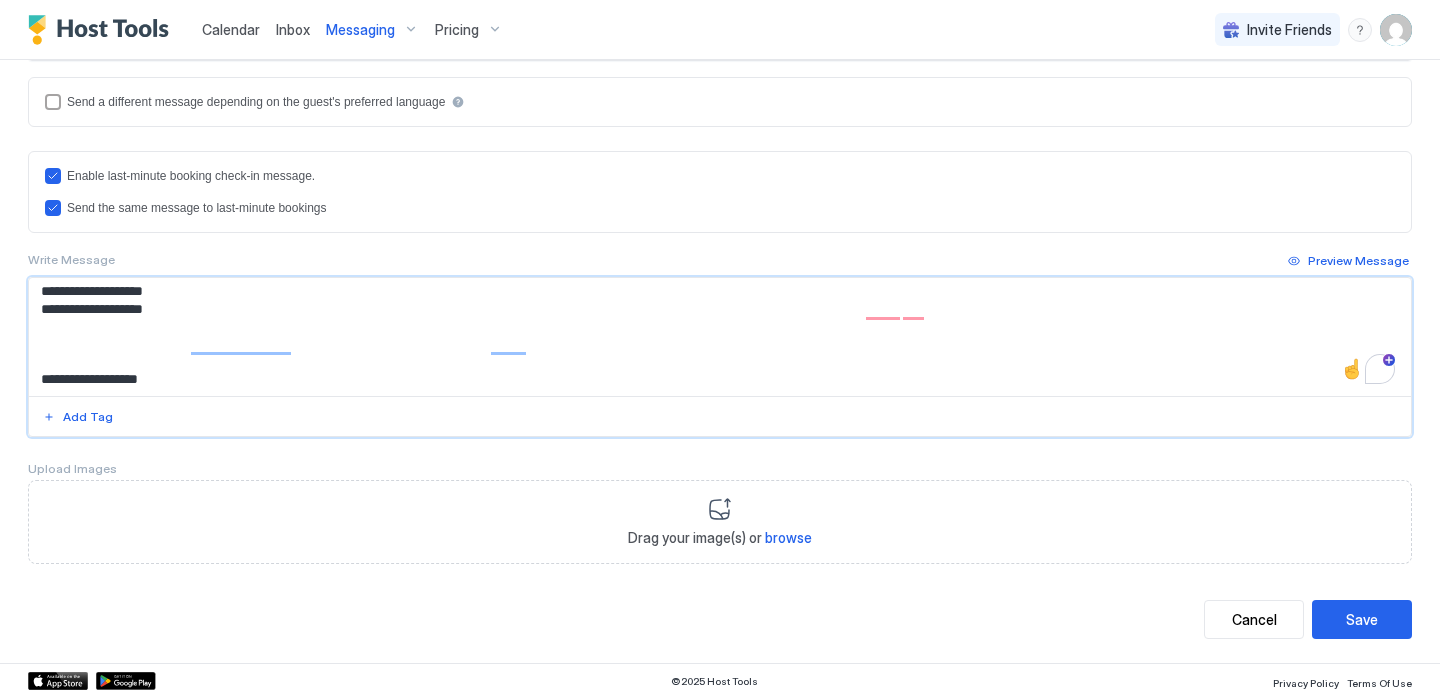 scroll, scrollTop: 283, scrollLeft: 0, axis: vertical 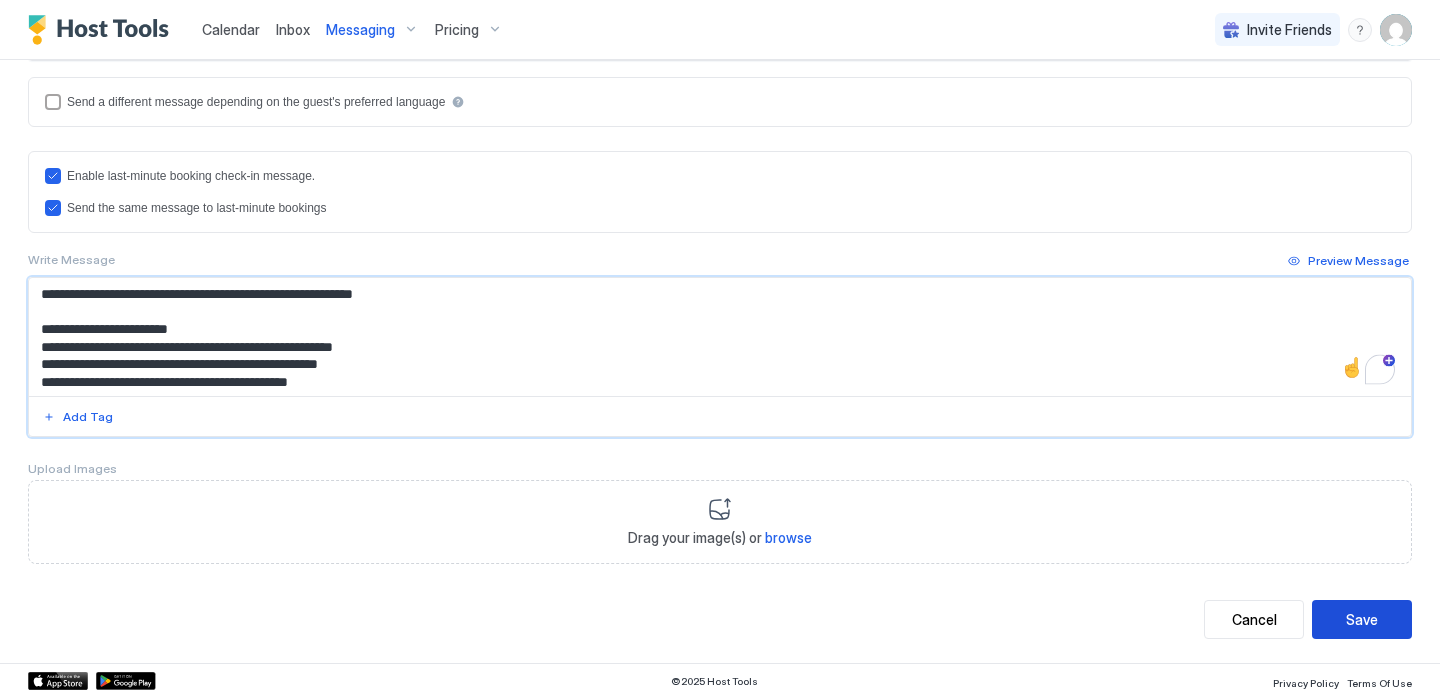 type on "**********" 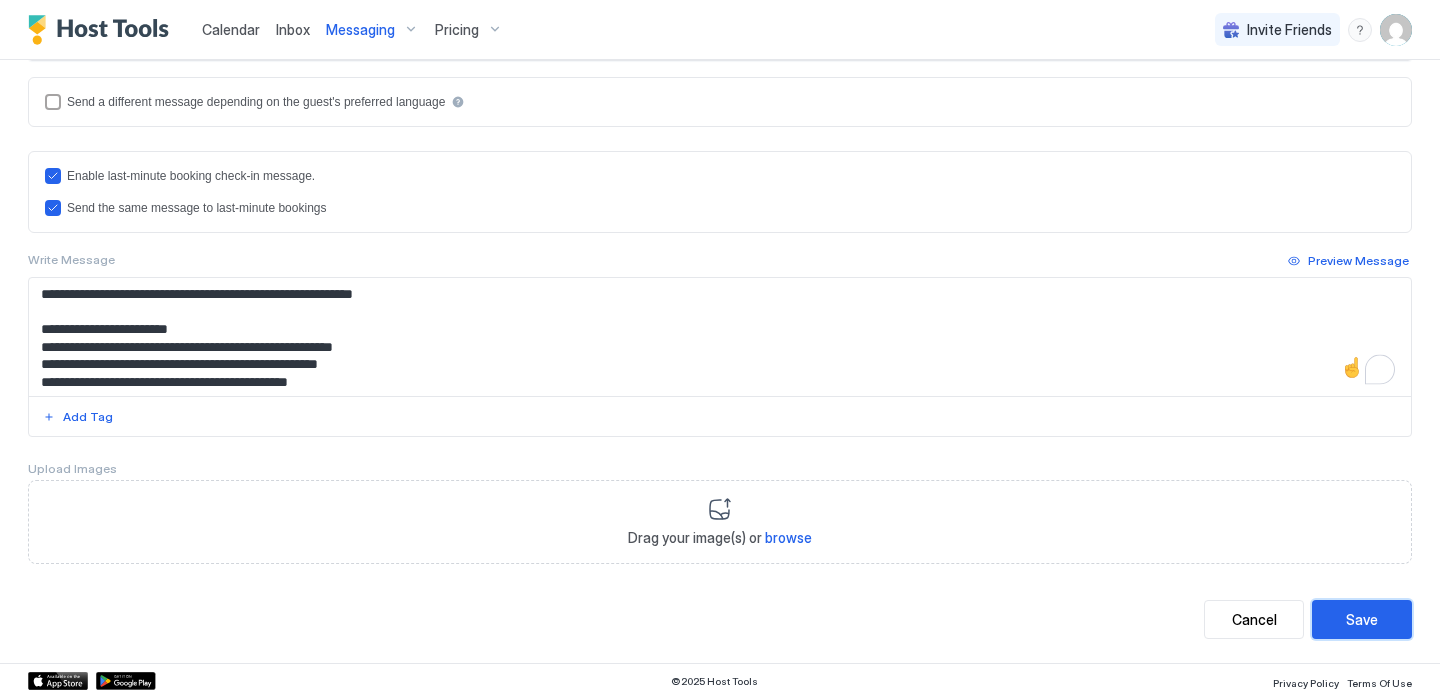 click on "Save" at bounding box center (1362, 619) 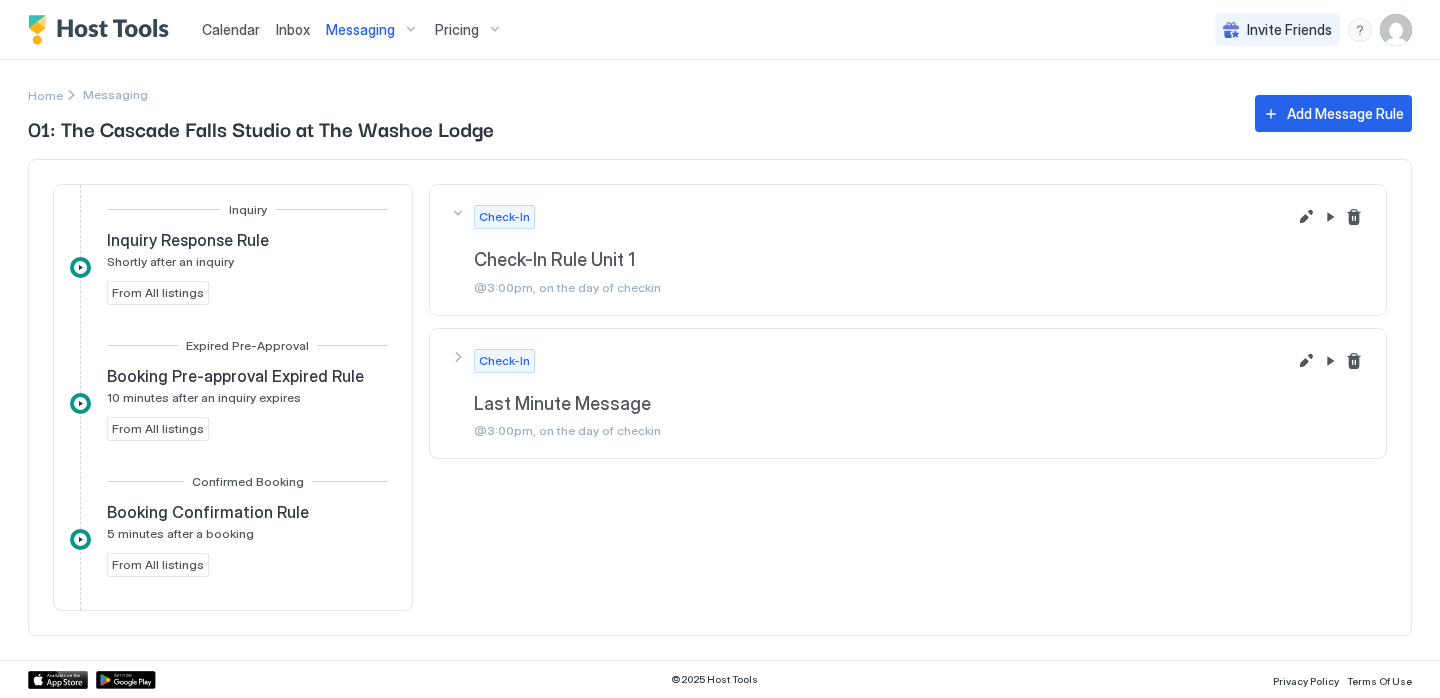scroll, scrollTop: 0, scrollLeft: 0, axis: both 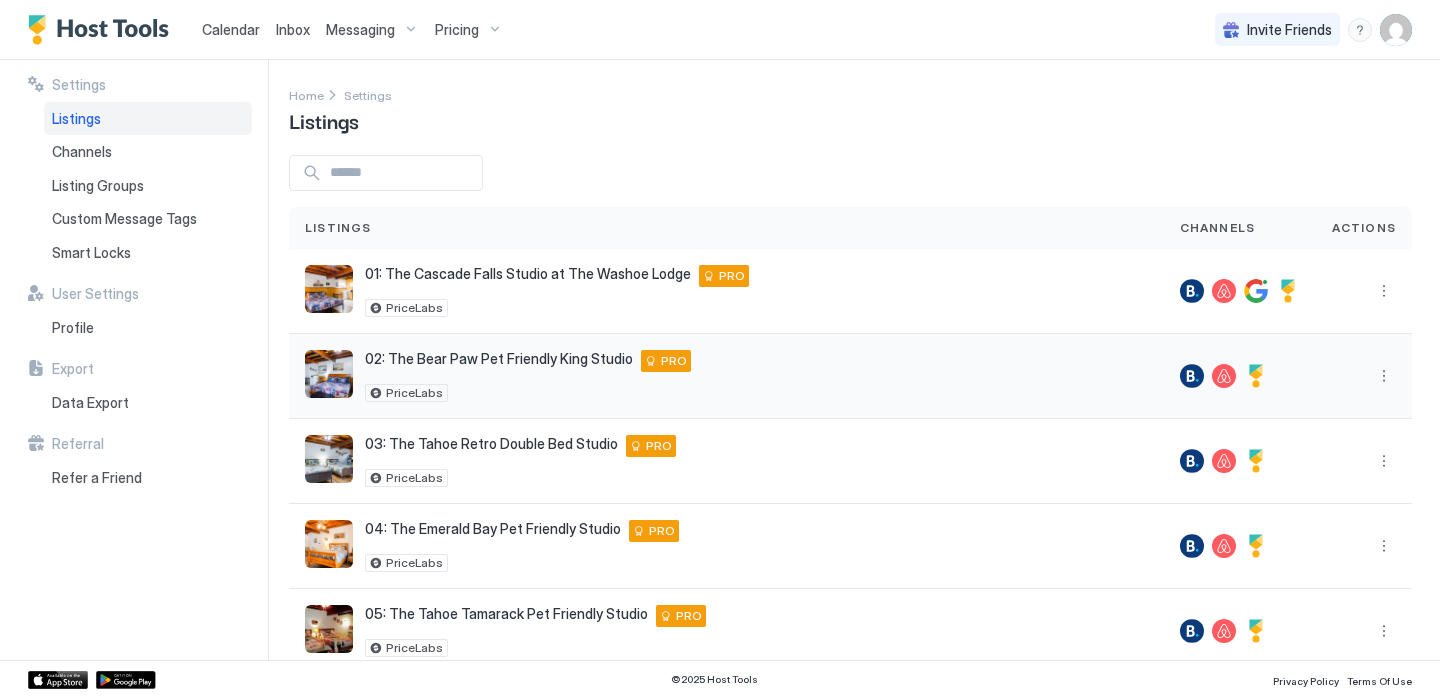 click at bounding box center [329, 374] 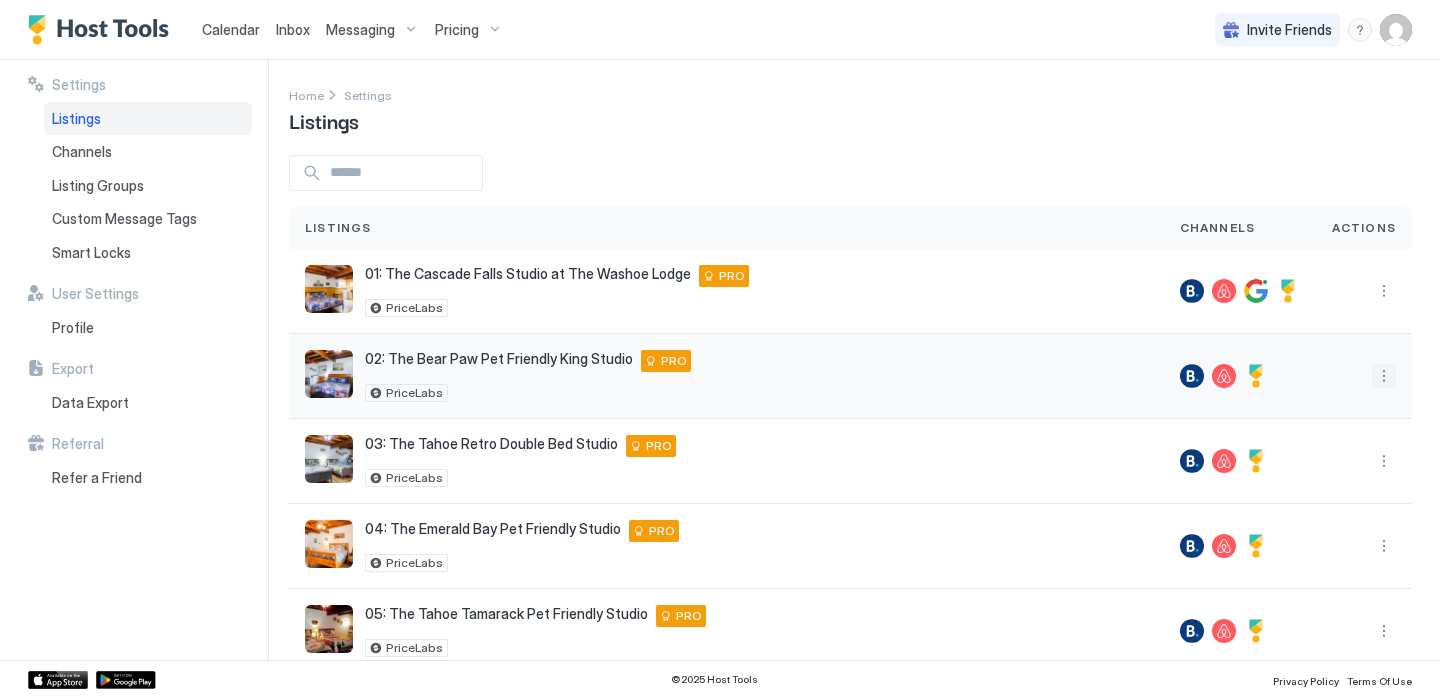 click at bounding box center (1384, 376) 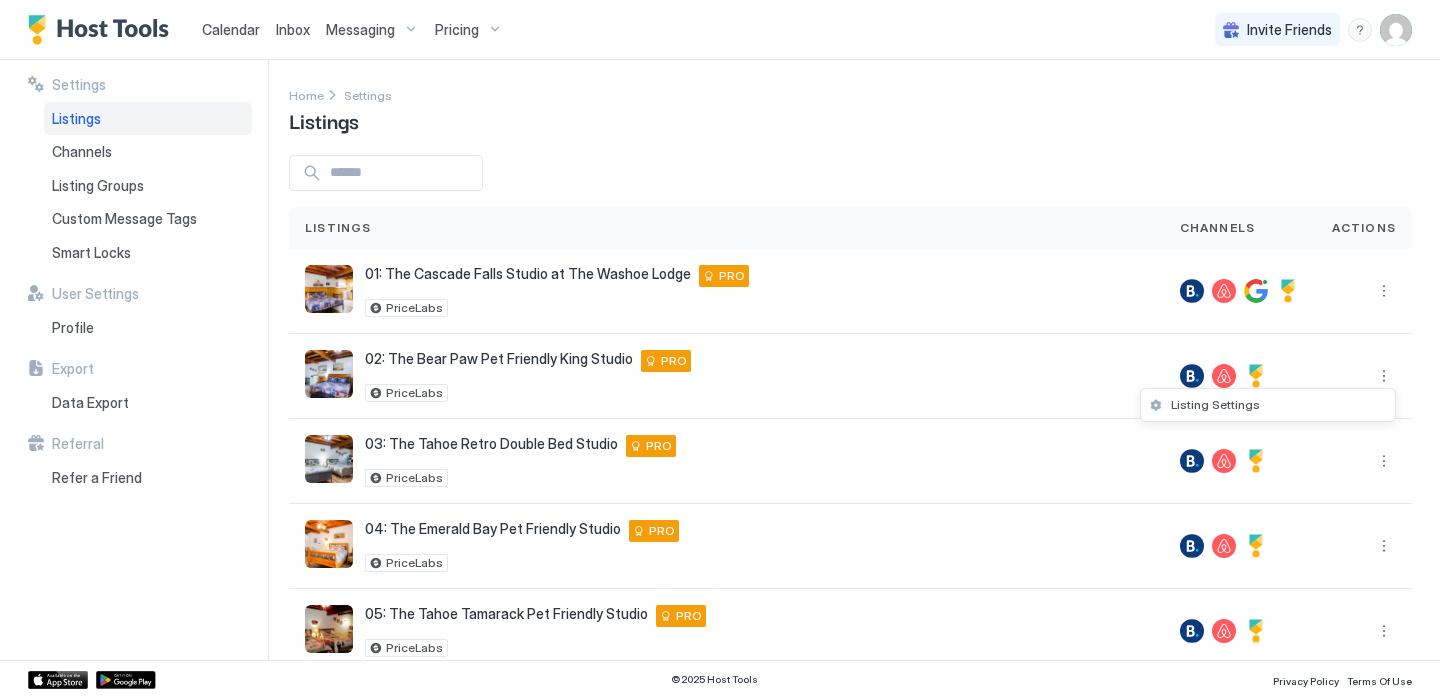 click at bounding box center (720, 349) 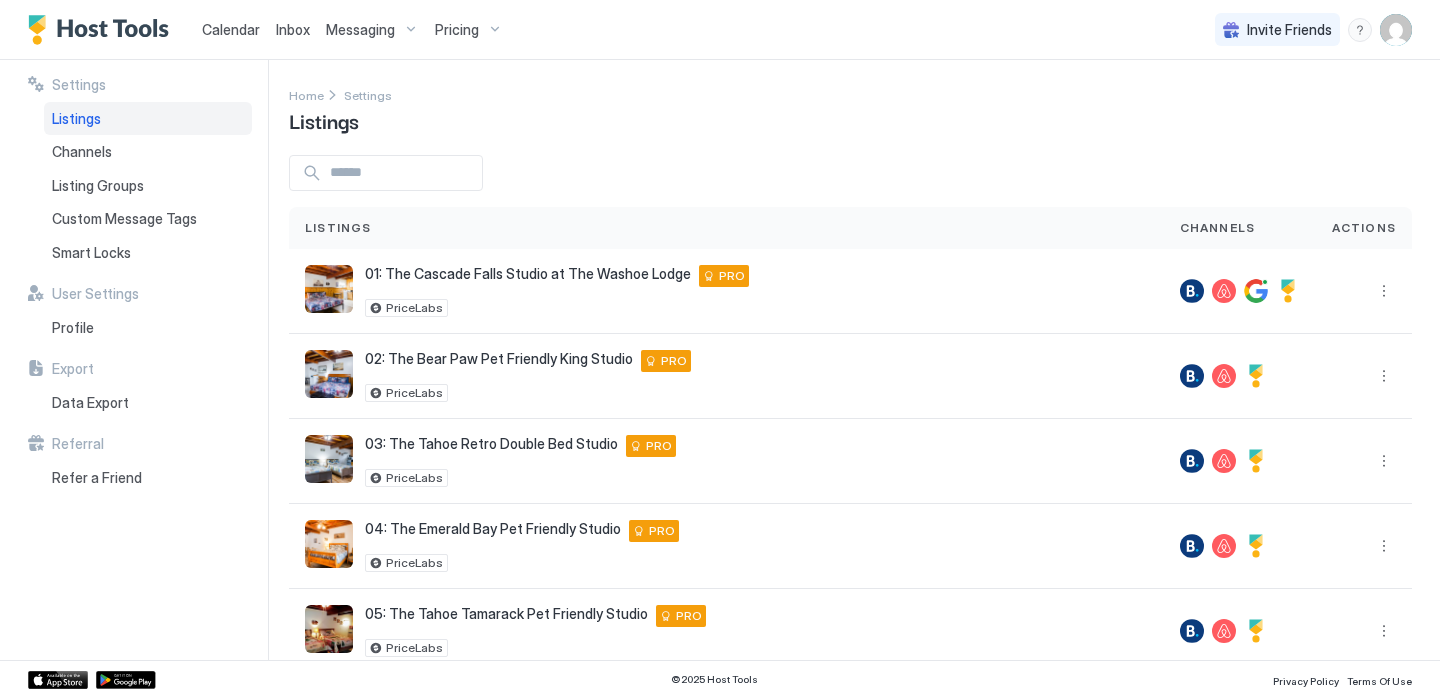 click on "Messaging" at bounding box center [360, 30] 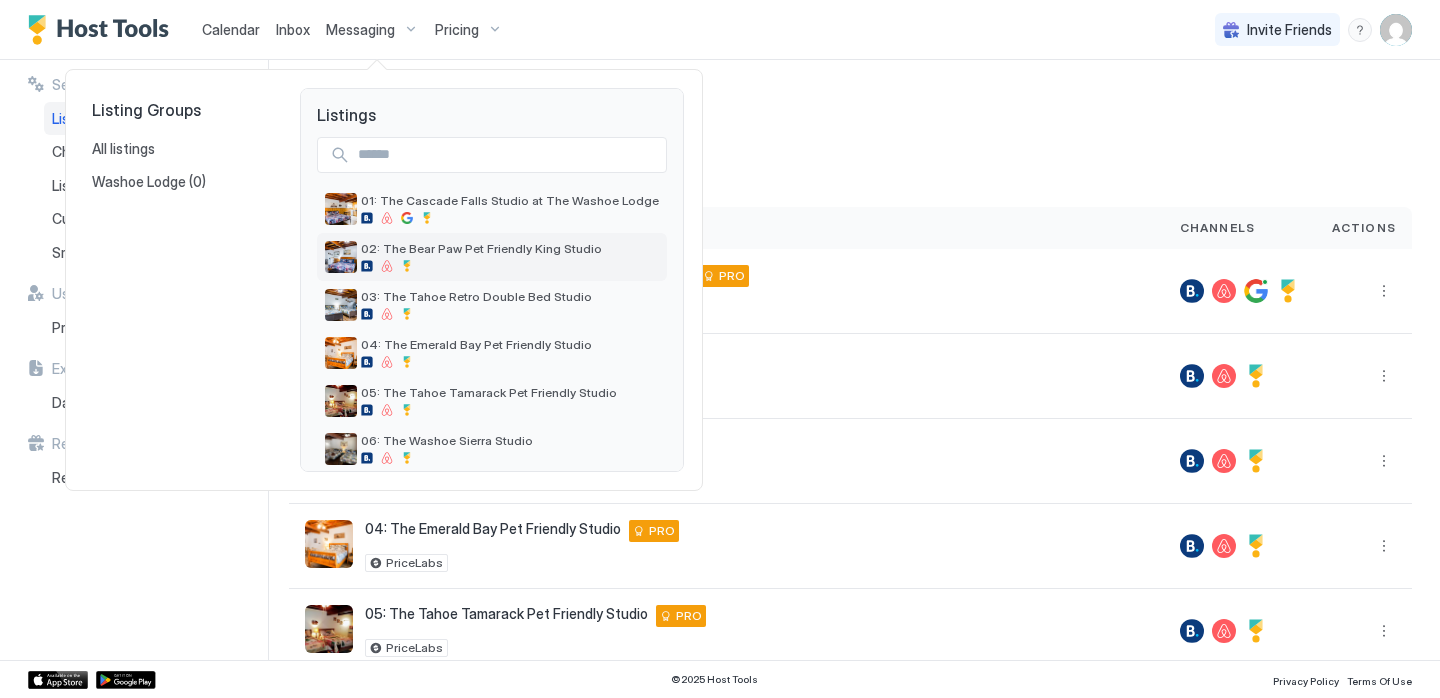 click at bounding box center (367, 266) 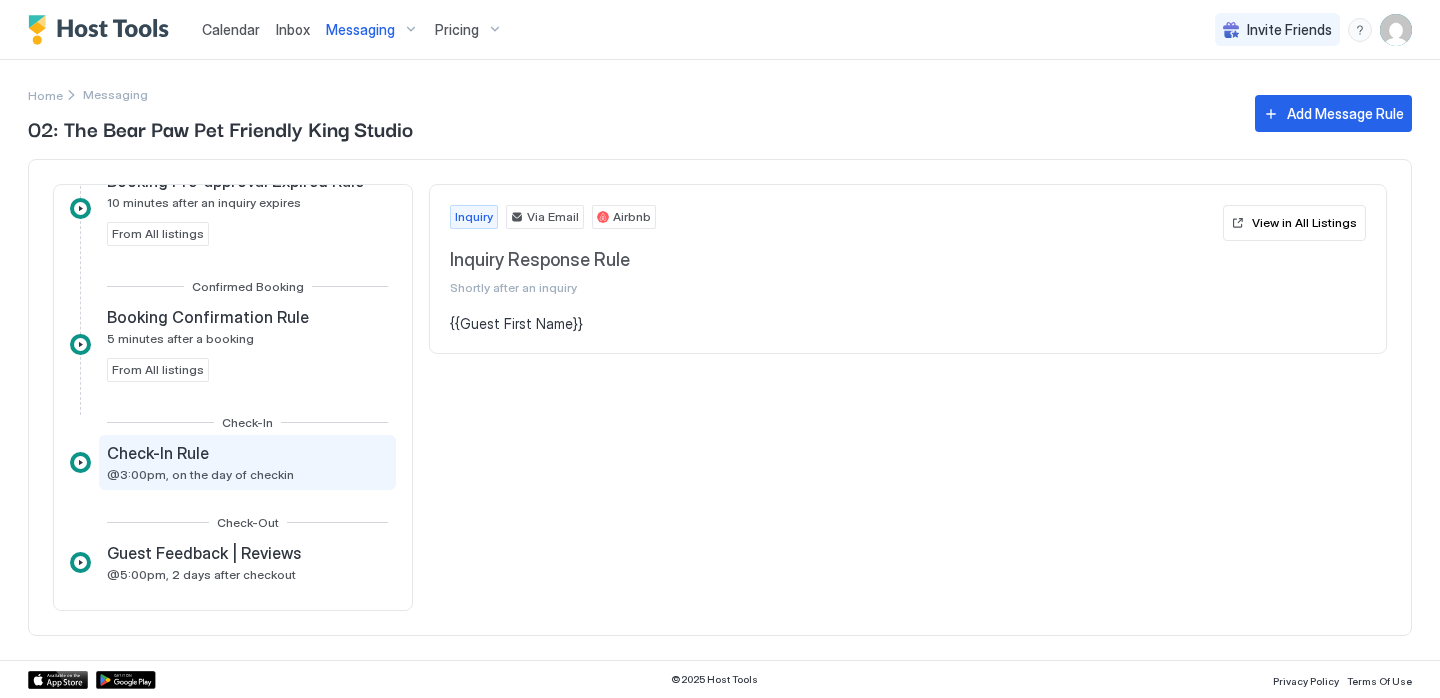click on "Check-In Rule @3:00pm, on the day of checkin" at bounding box center [247, 462] 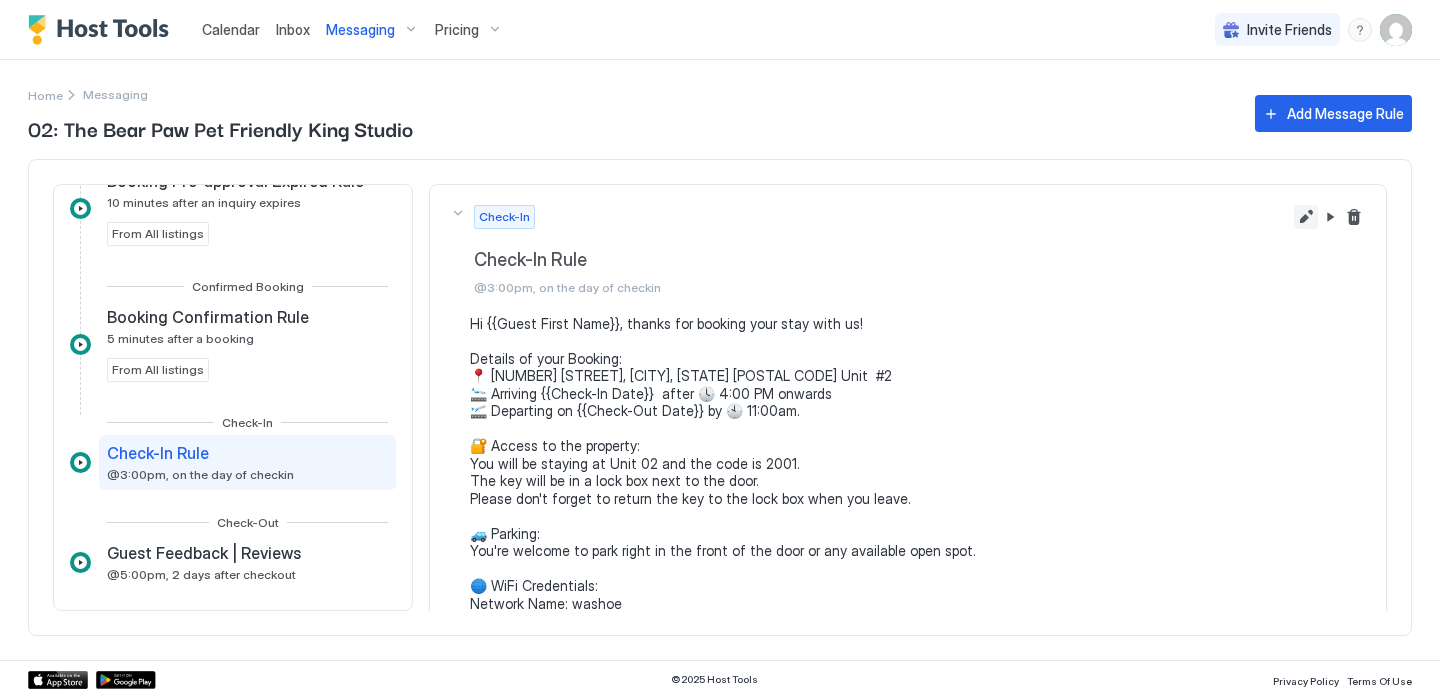 click at bounding box center (1306, 217) 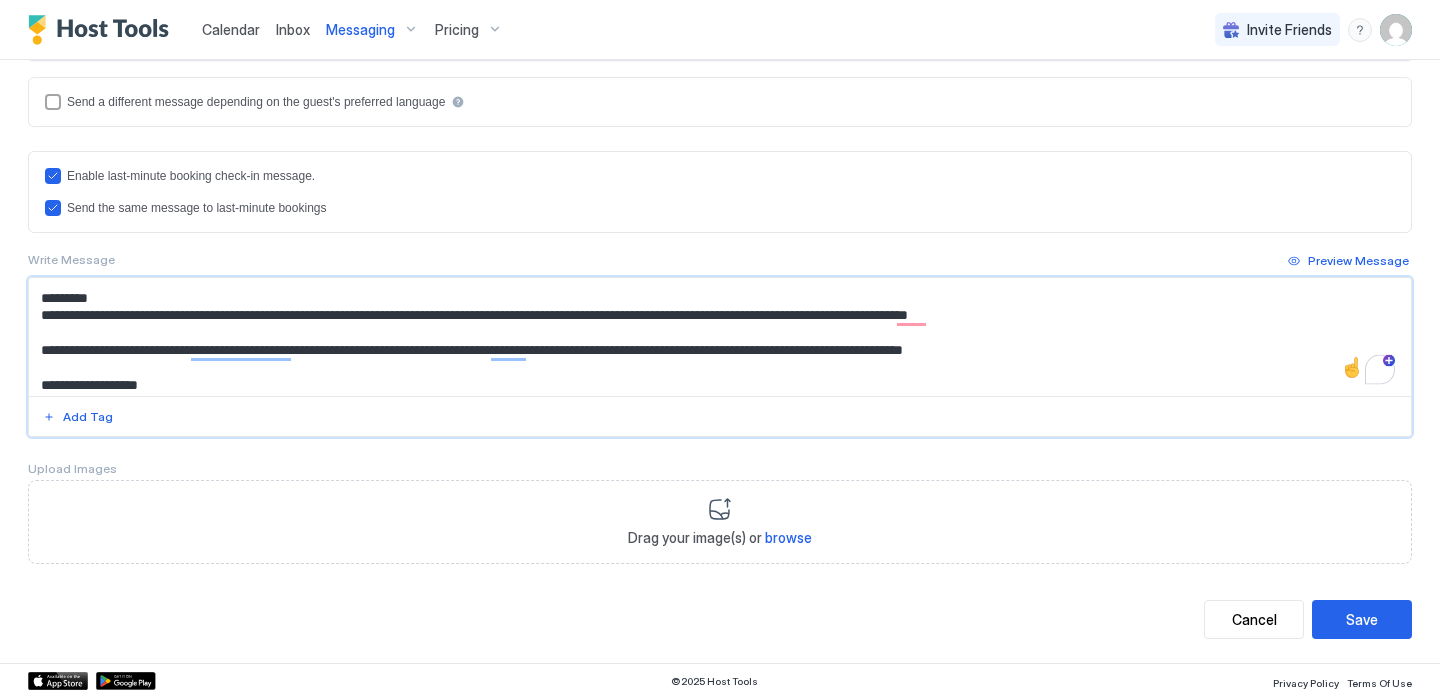 drag, startPoint x: 1086, startPoint y: 348, endPoint x: 35, endPoint y: 299, distance: 1052.1416 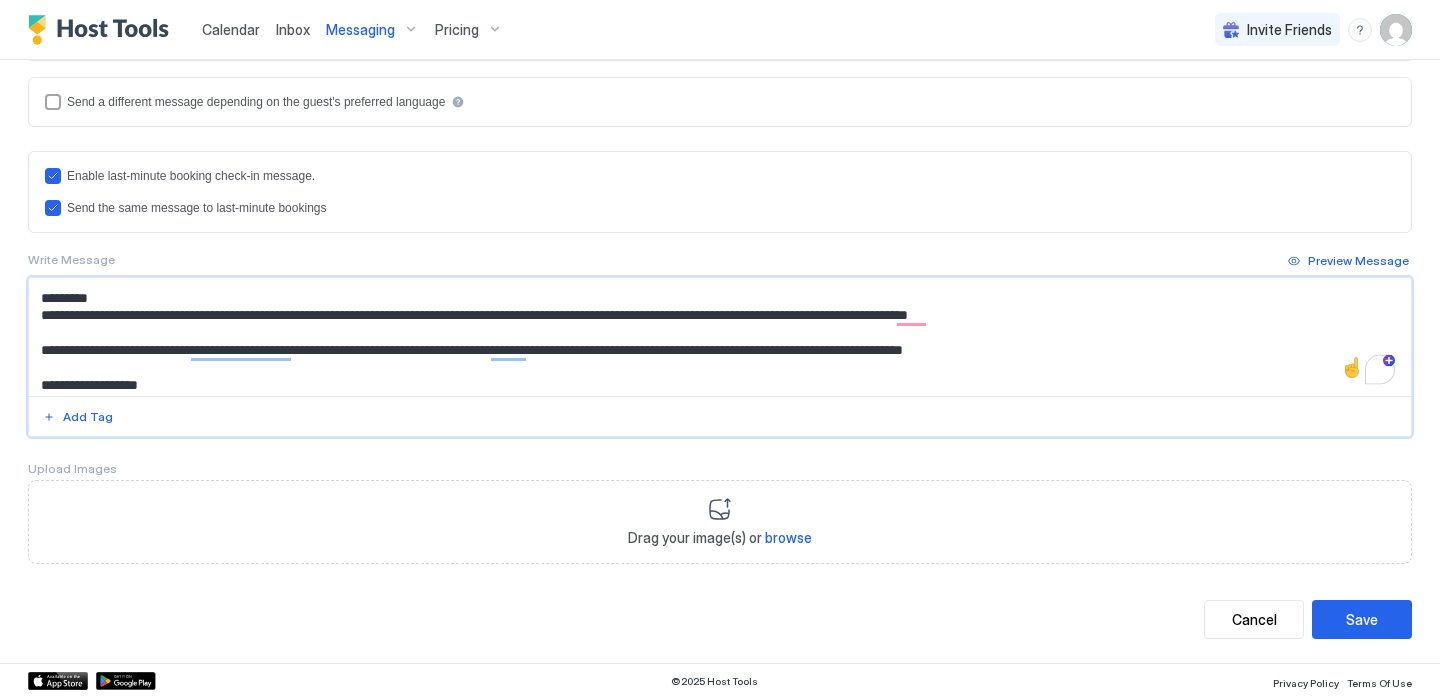 click on "**********" at bounding box center [720, 337] 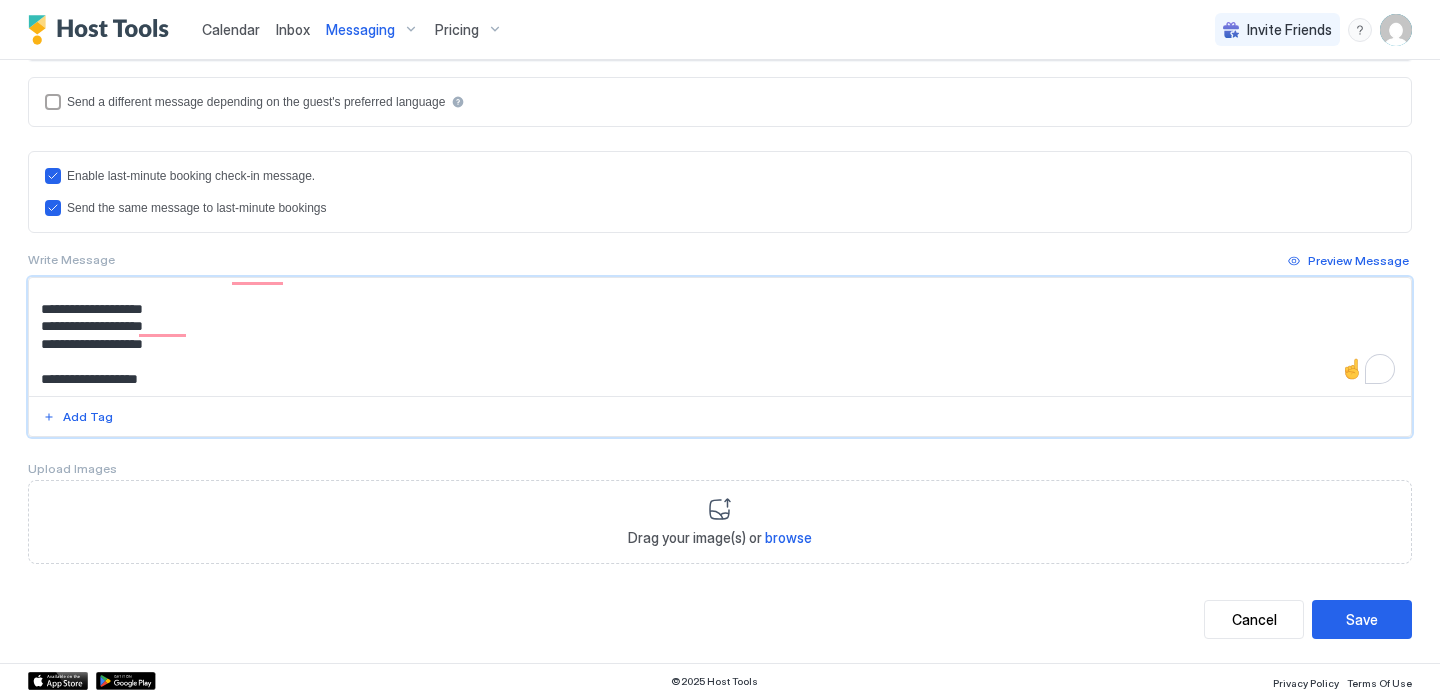 type on "**********" 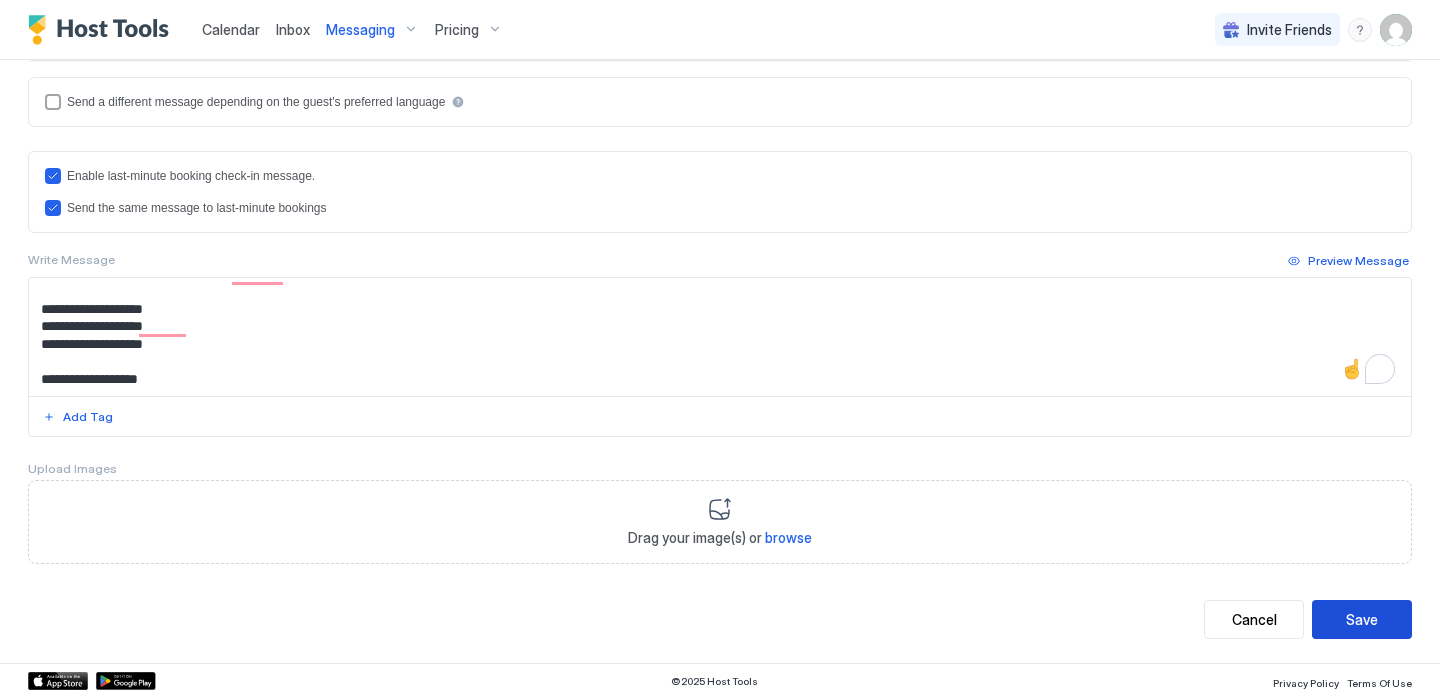 click on "Save" at bounding box center [1362, 619] 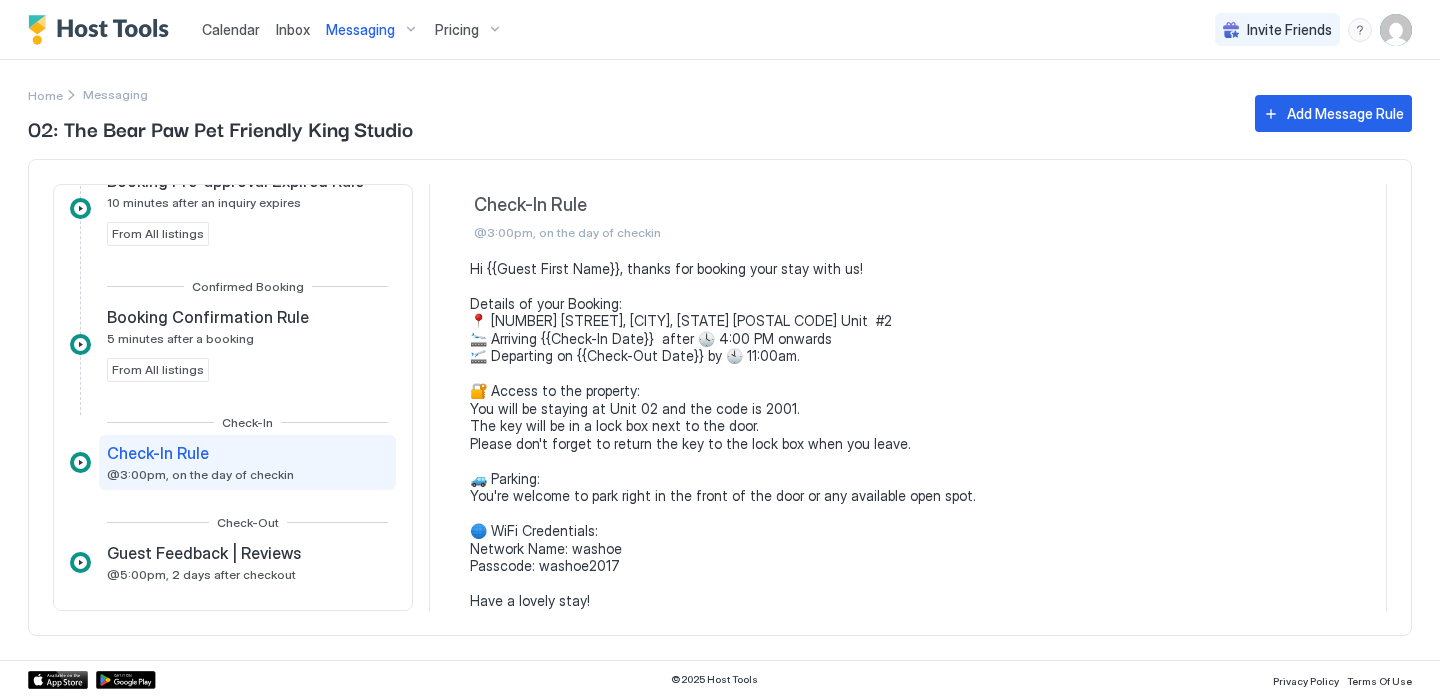 scroll, scrollTop: 0, scrollLeft: 0, axis: both 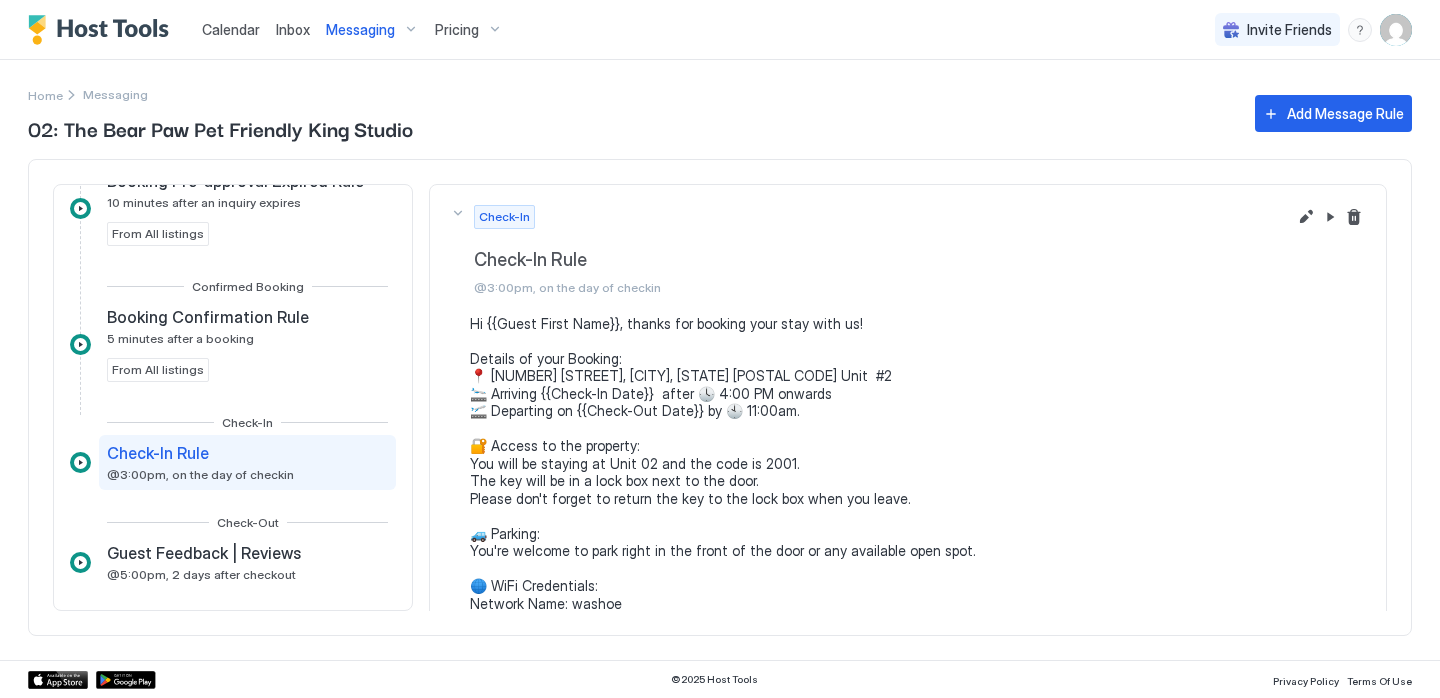 click on "Messaging" at bounding box center [360, 30] 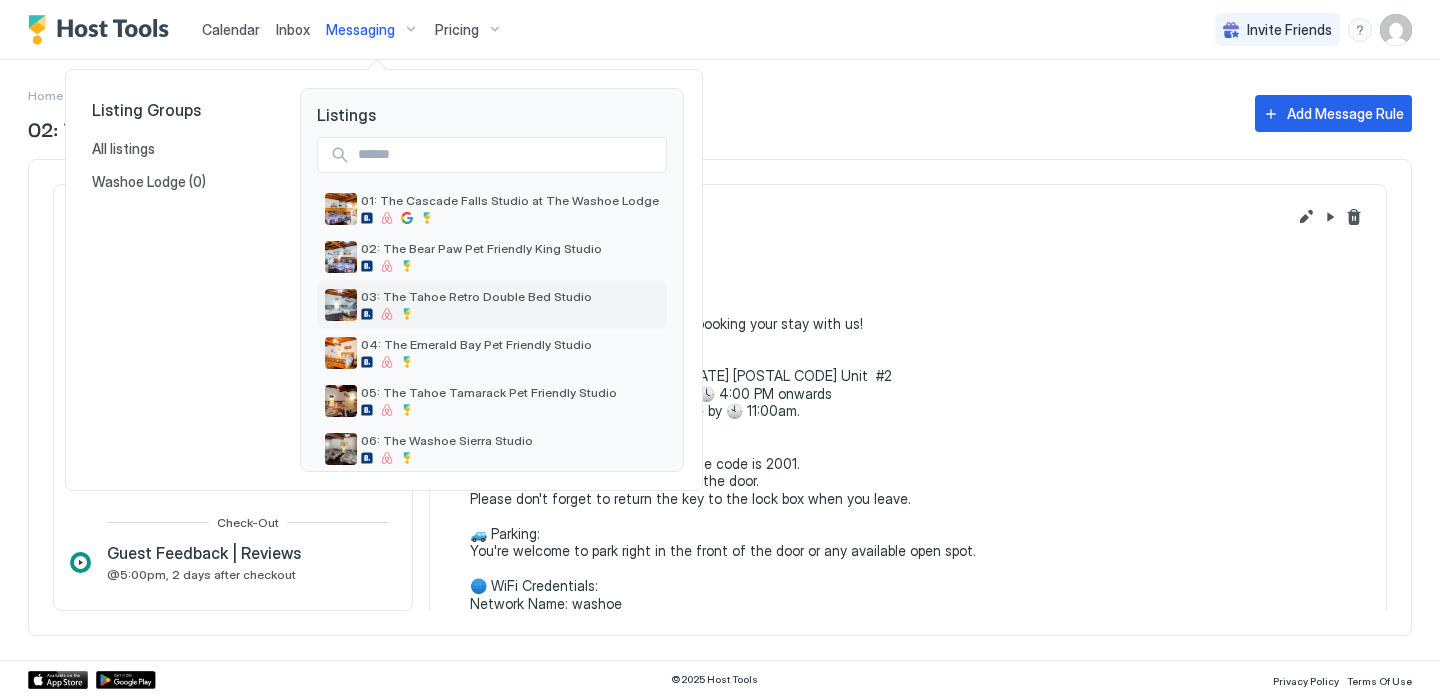 click on "03: The Tahoe Retro Double Bed Studio" at bounding box center (476, 296) 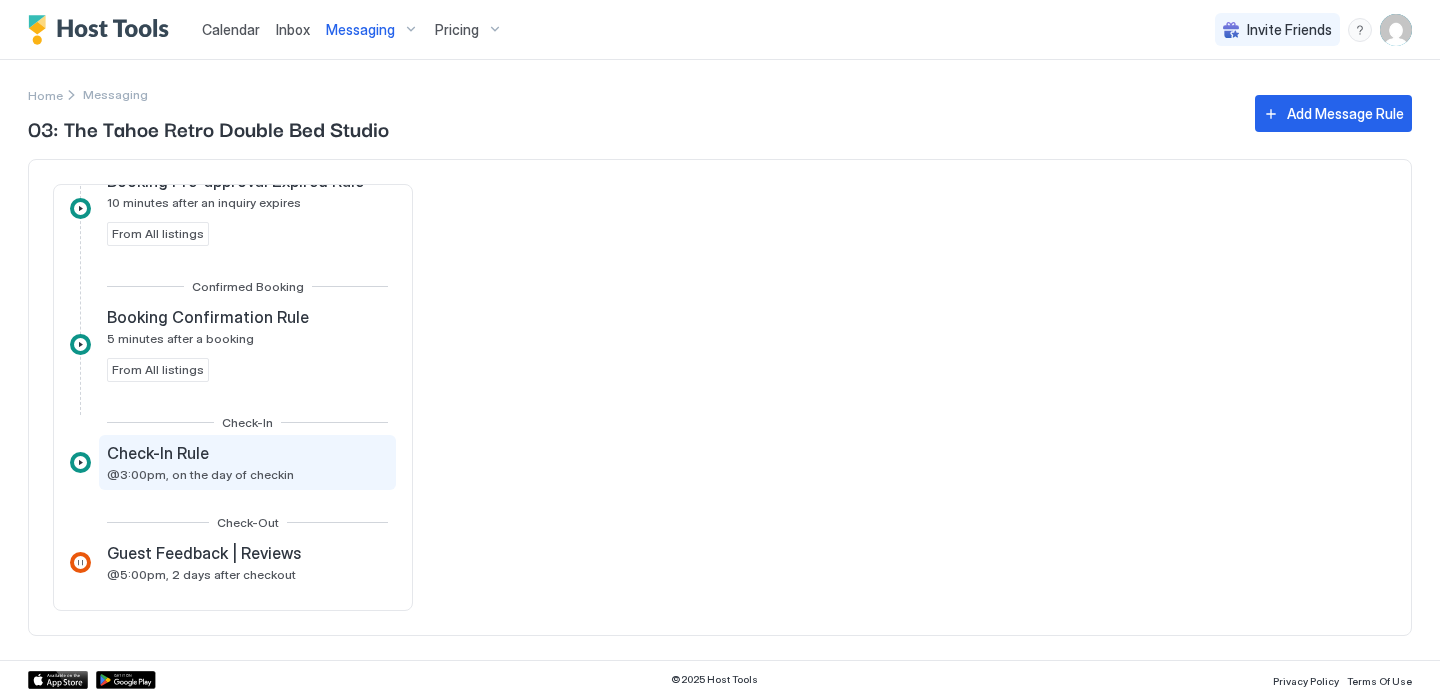 click on "Check-In Rule" at bounding box center (200, 453) 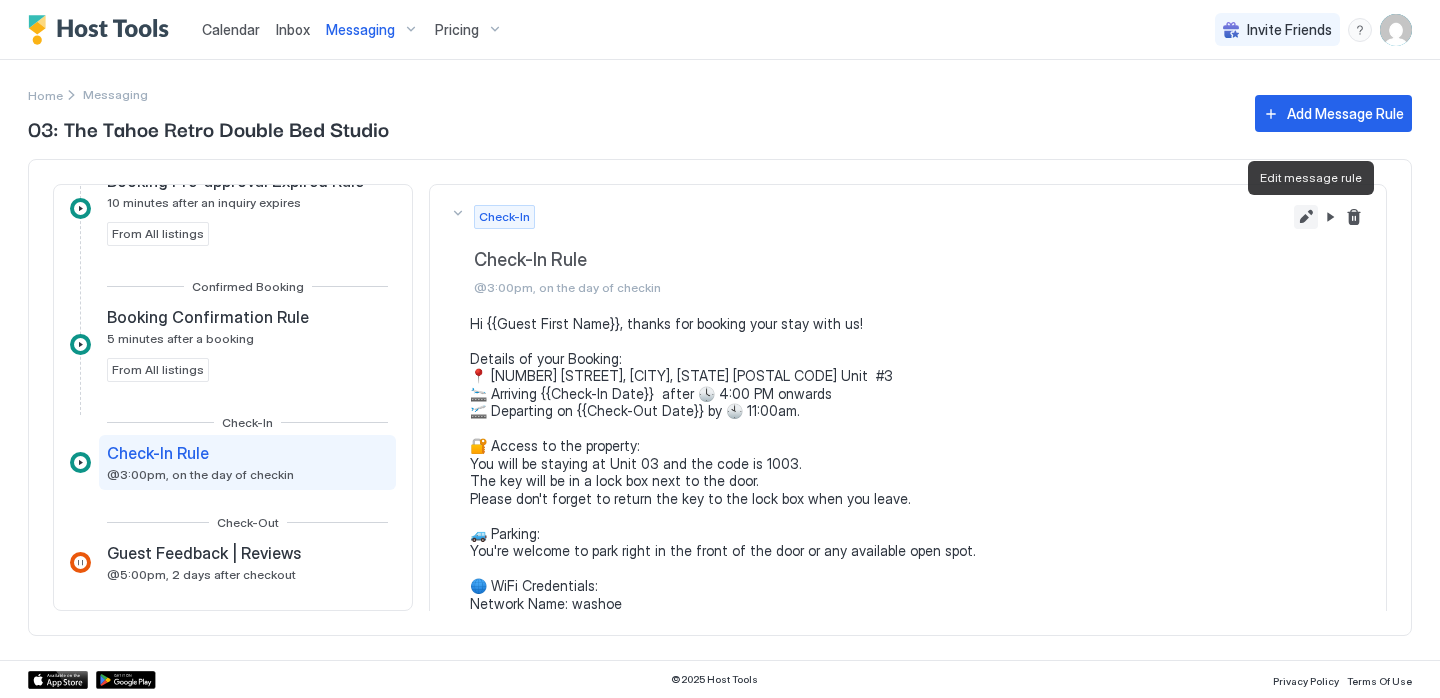 click at bounding box center (1306, 217) 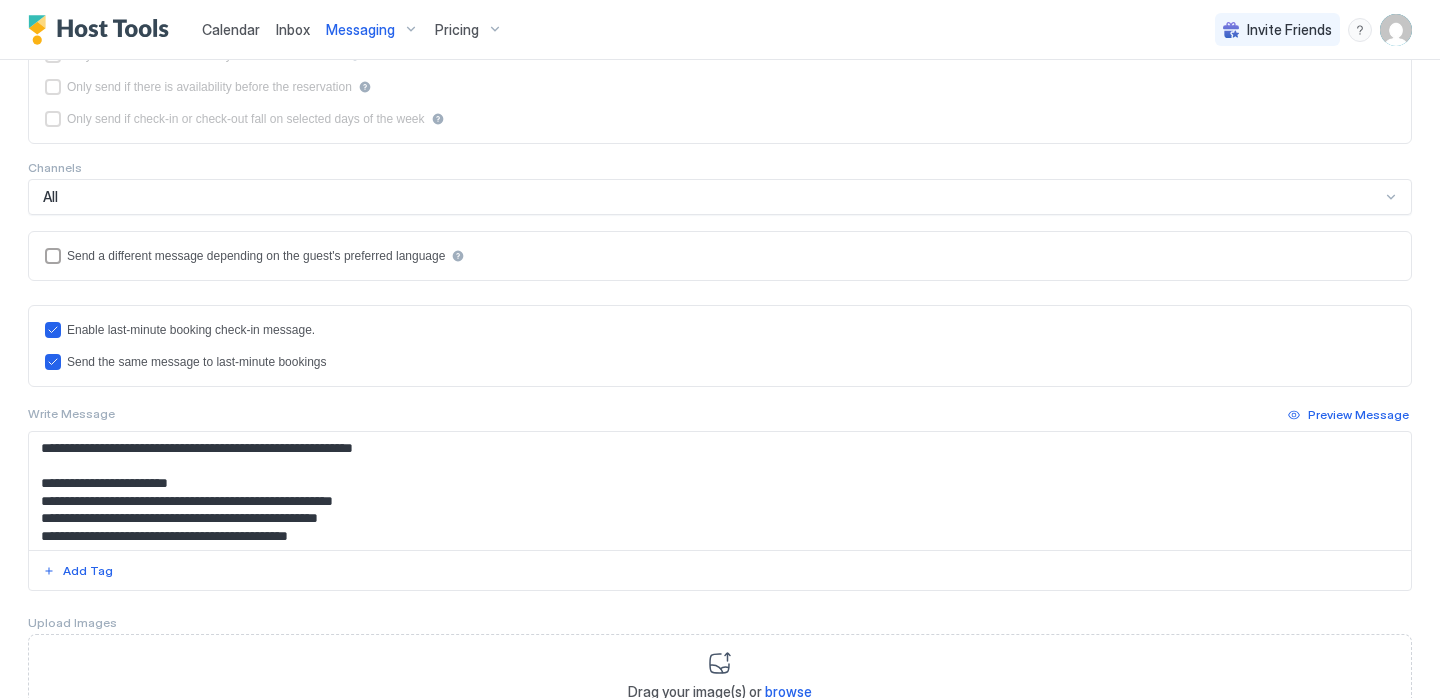 scroll, scrollTop: 443, scrollLeft: 0, axis: vertical 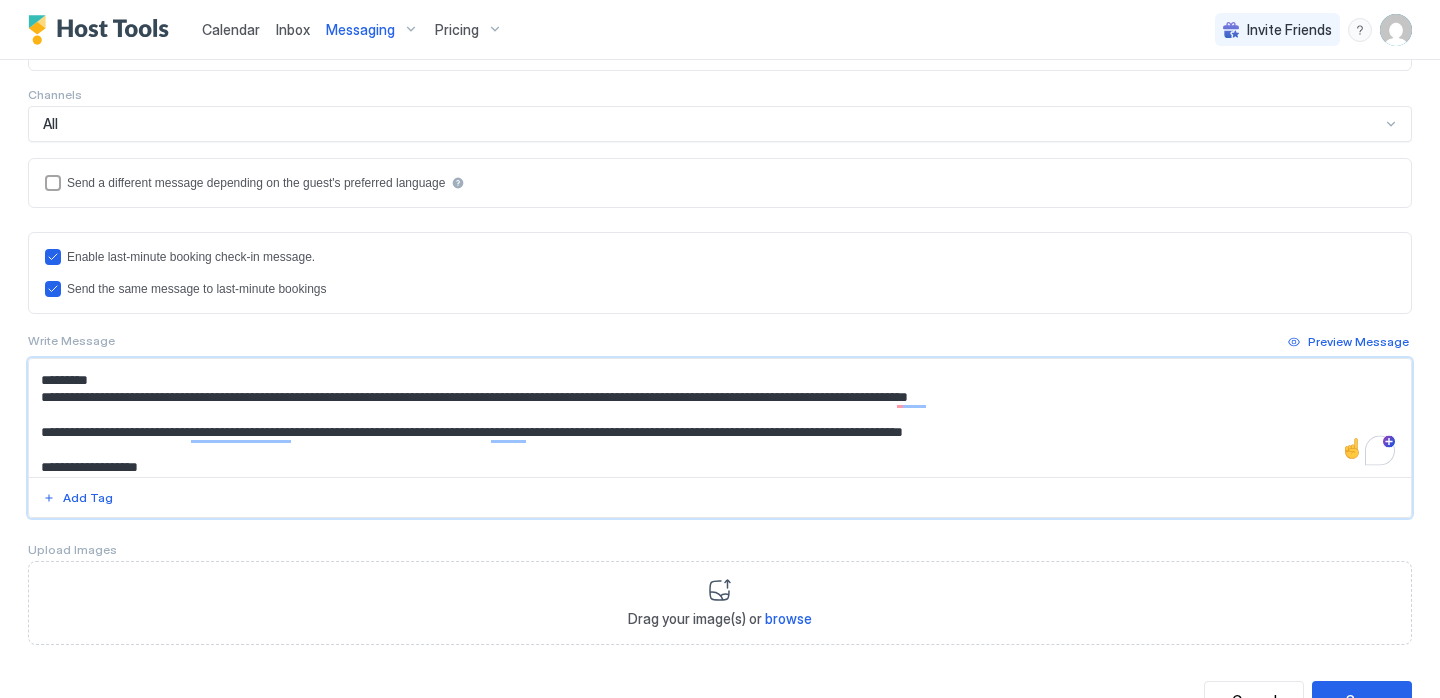 drag, startPoint x: 1079, startPoint y: 434, endPoint x: 25, endPoint y: 383, distance: 1055.2332 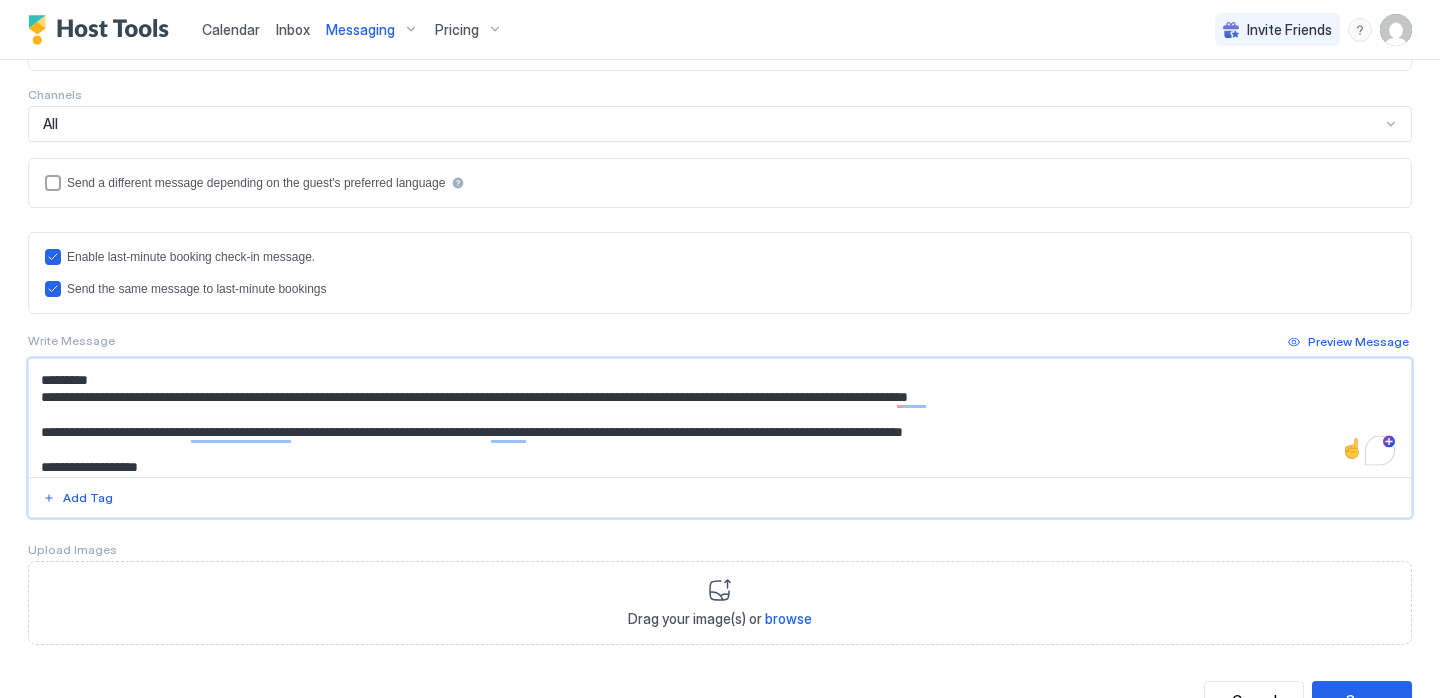 click on "**********" at bounding box center [720, 180] 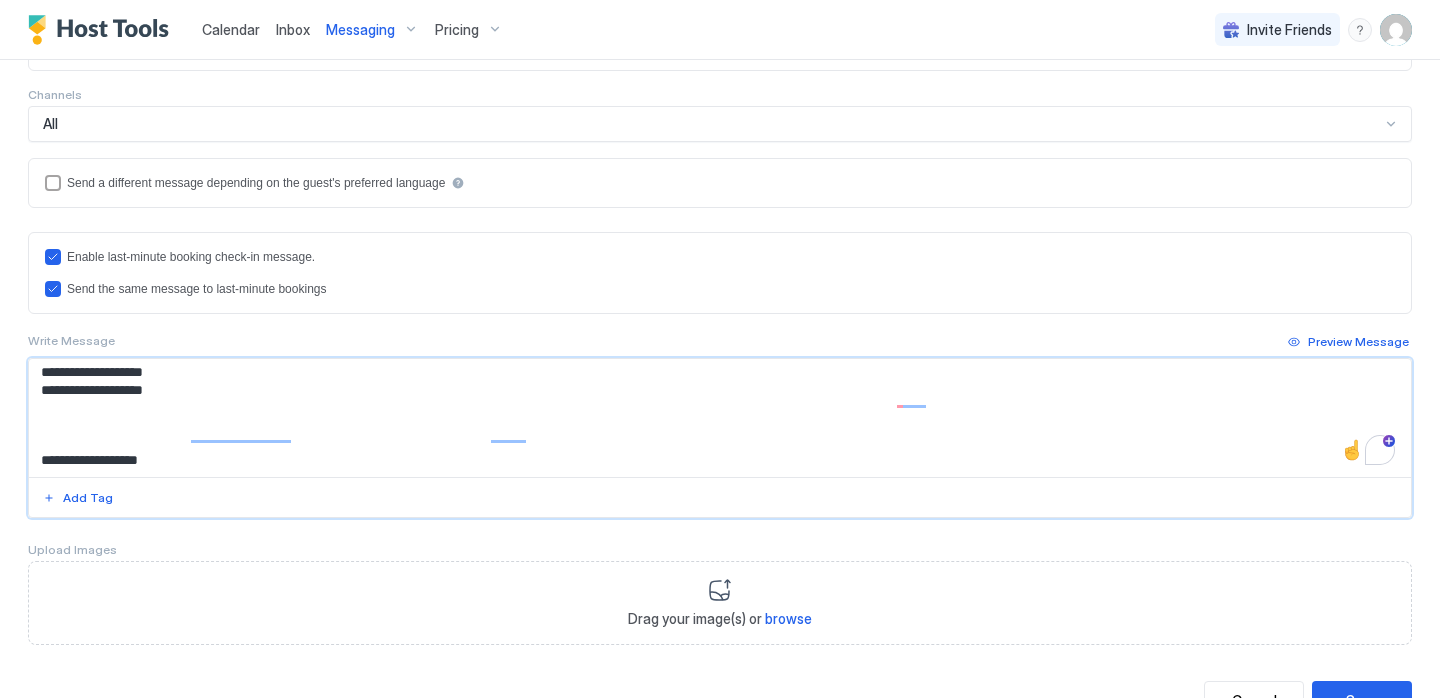 scroll, scrollTop: 276, scrollLeft: 0, axis: vertical 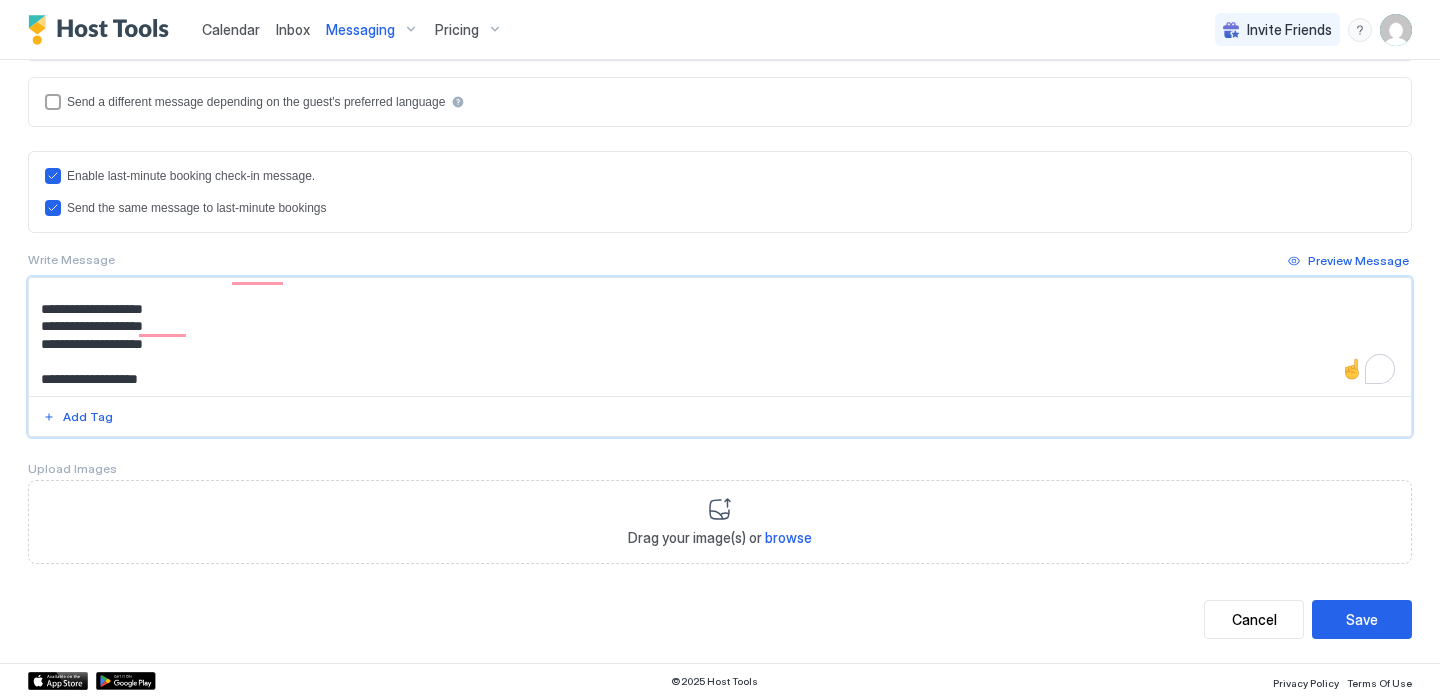 type on "**********" 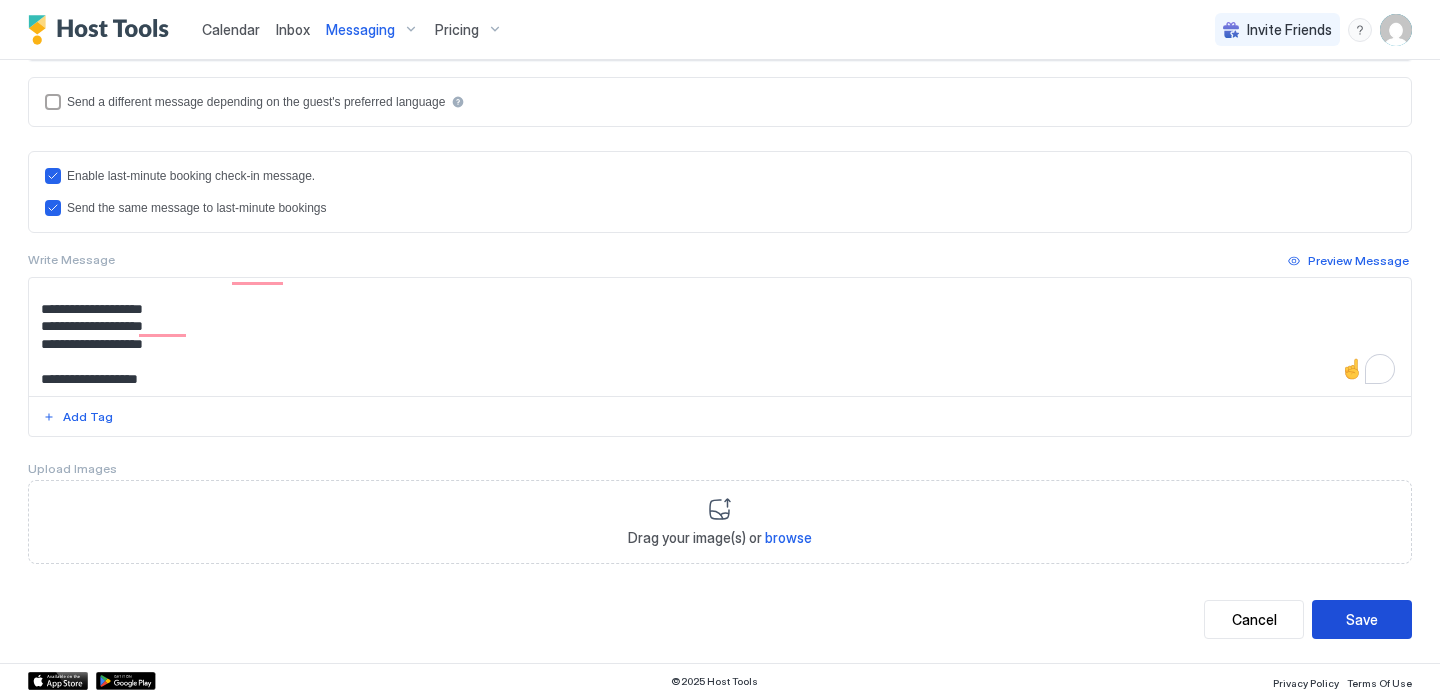 click on "Save" at bounding box center (1362, 619) 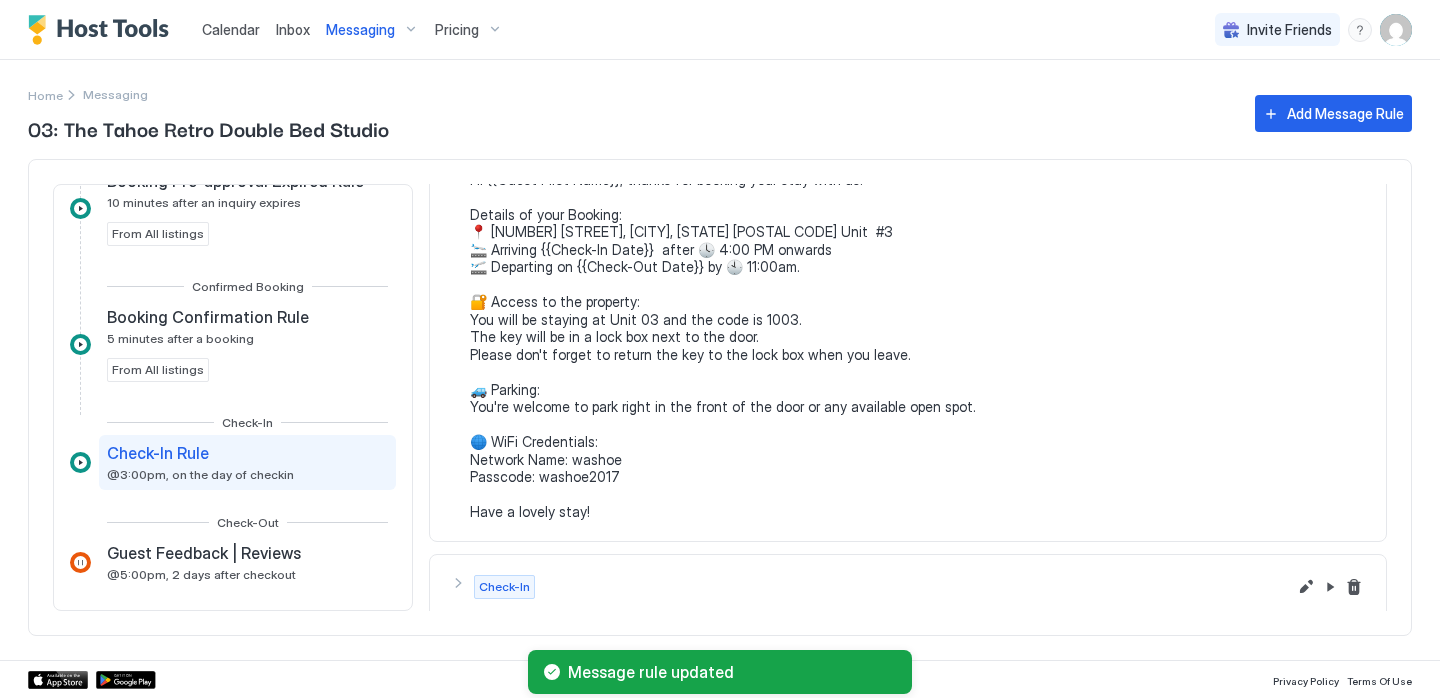click on "Messaging" at bounding box center [360, 30] 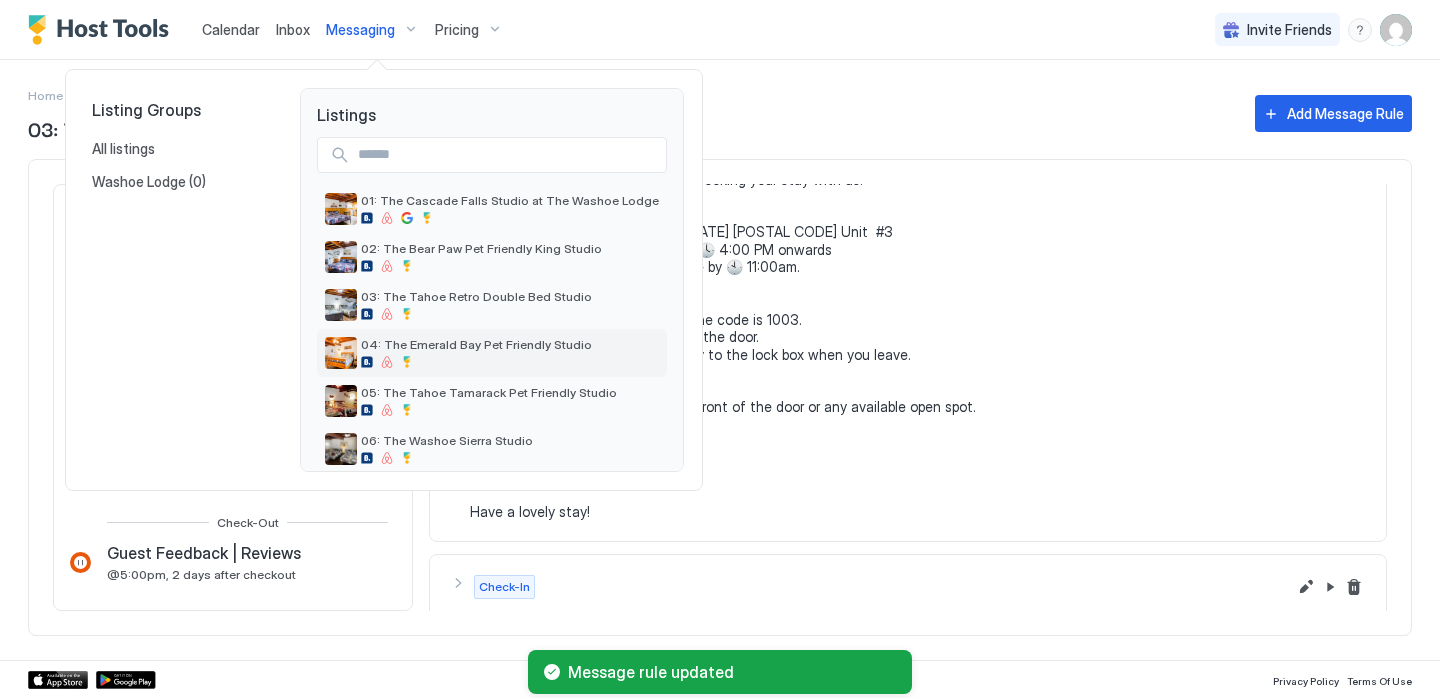 click on "04: The Emerald Bay Pet Friendly Studio" at bounding box center (492, 353) 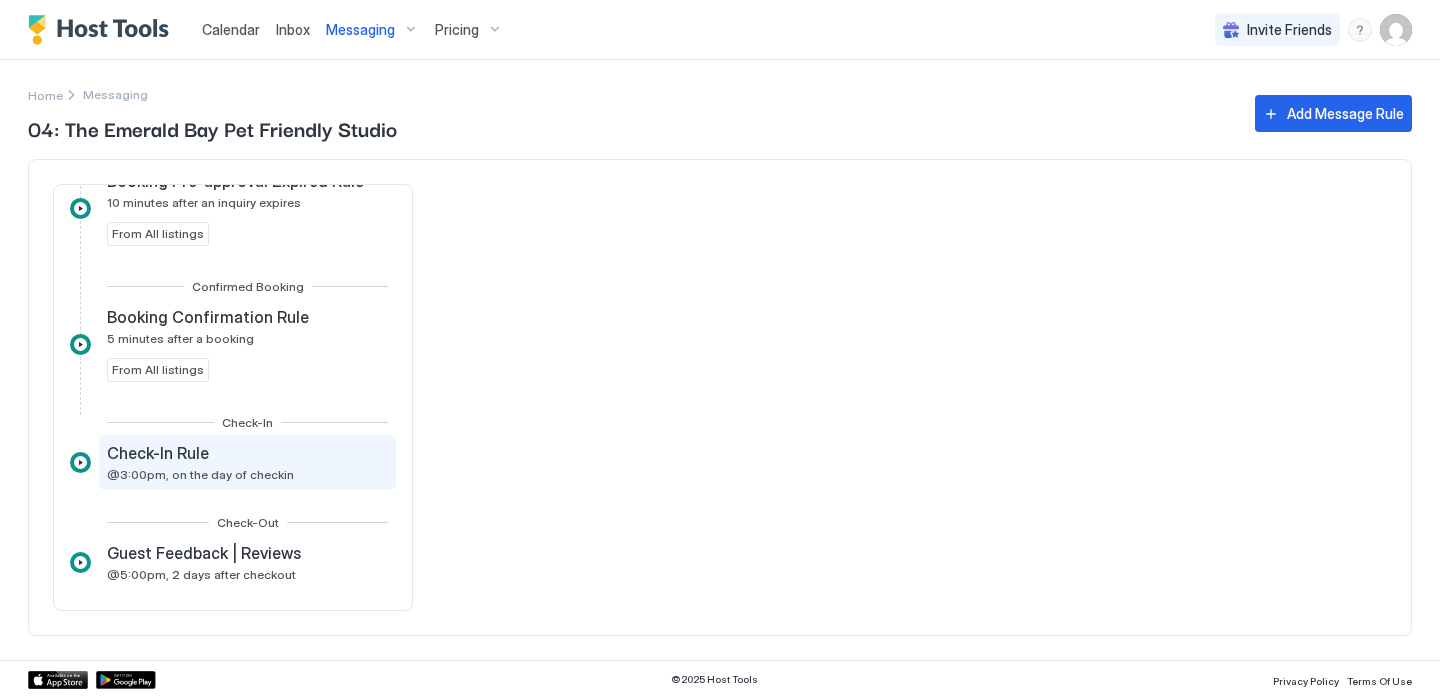 click on "Check-In Rule" at bounding box center [200, 453] 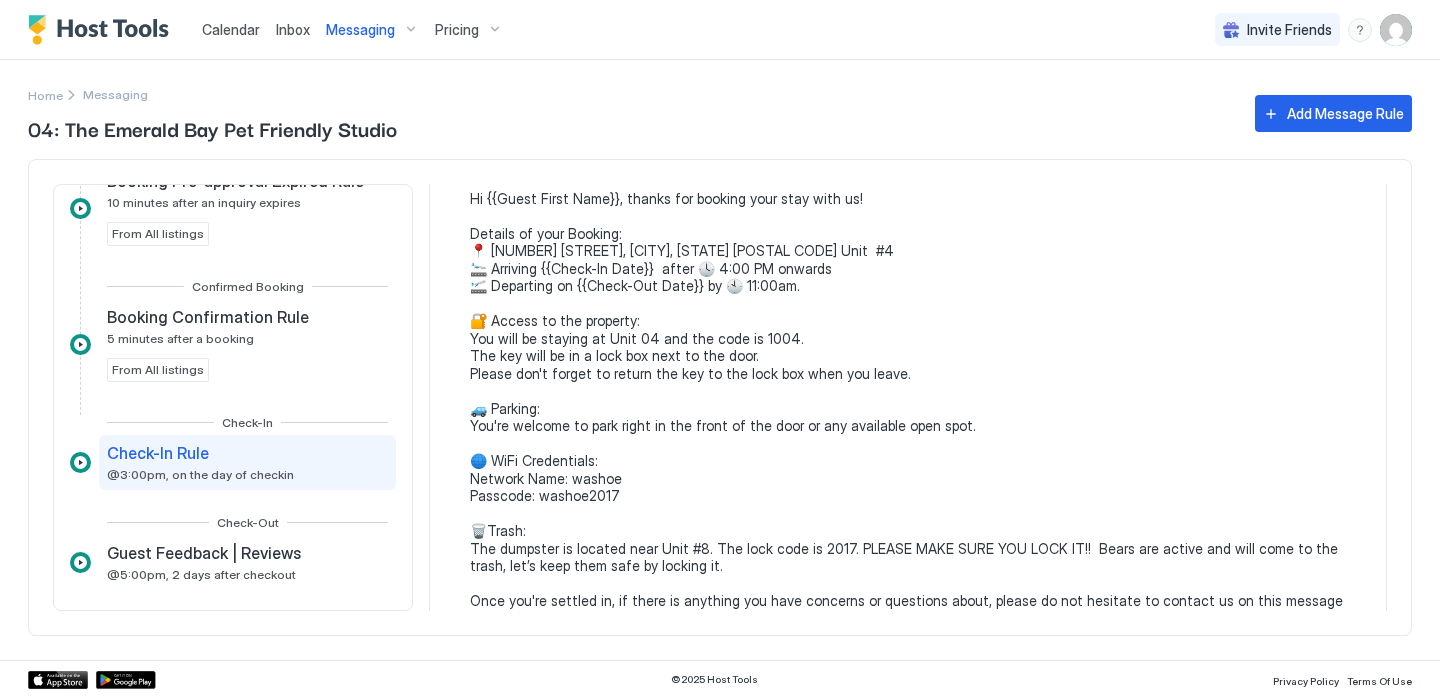 scroll, scrollTop: 0, scrollLeft: 0, axis: both 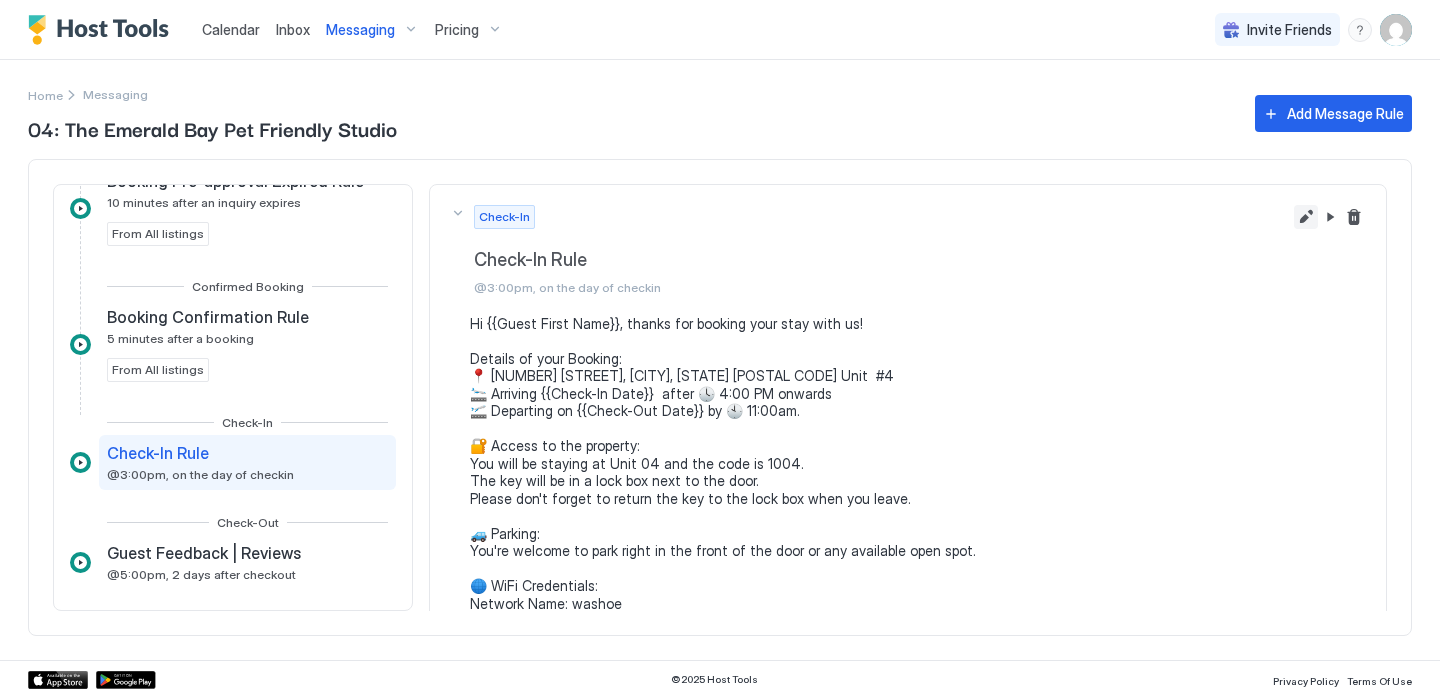 click at bounding box center (1306, 217) 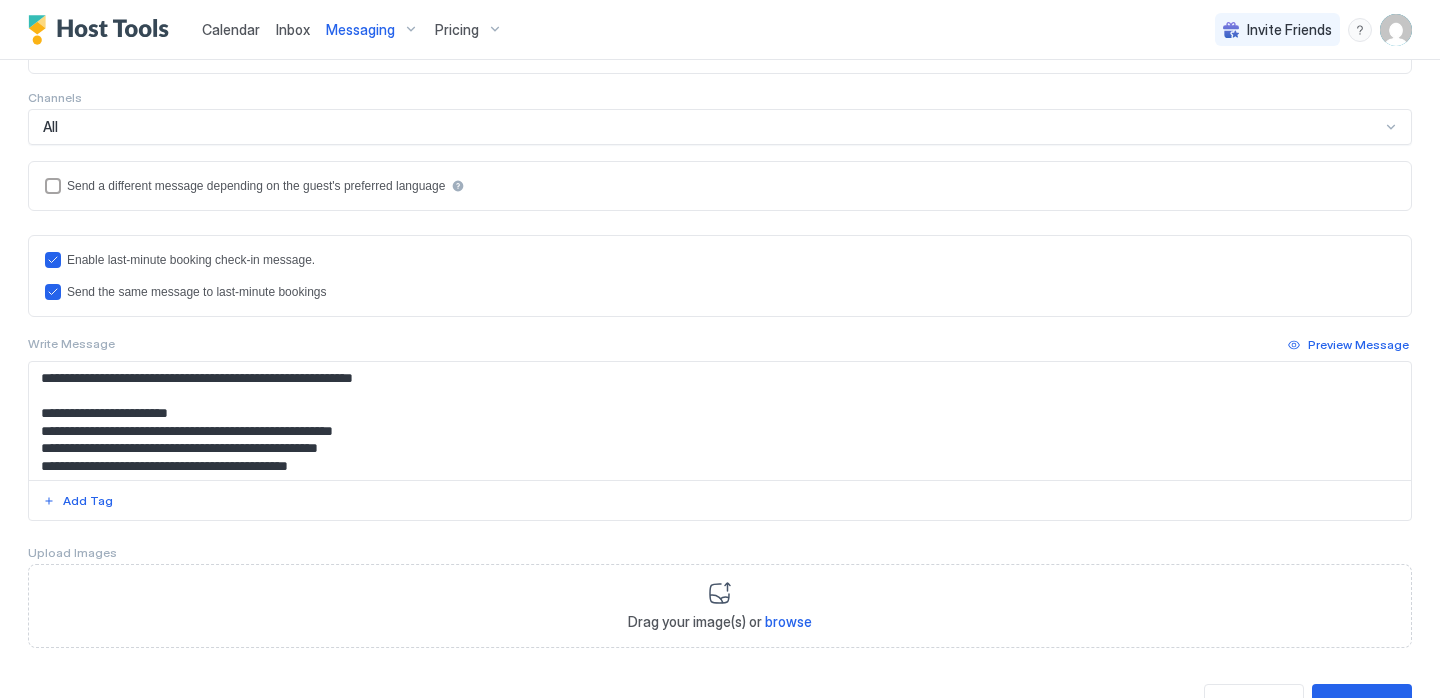 scroll, scrollTop: 524, scrollLeft: 0, axis: vertical 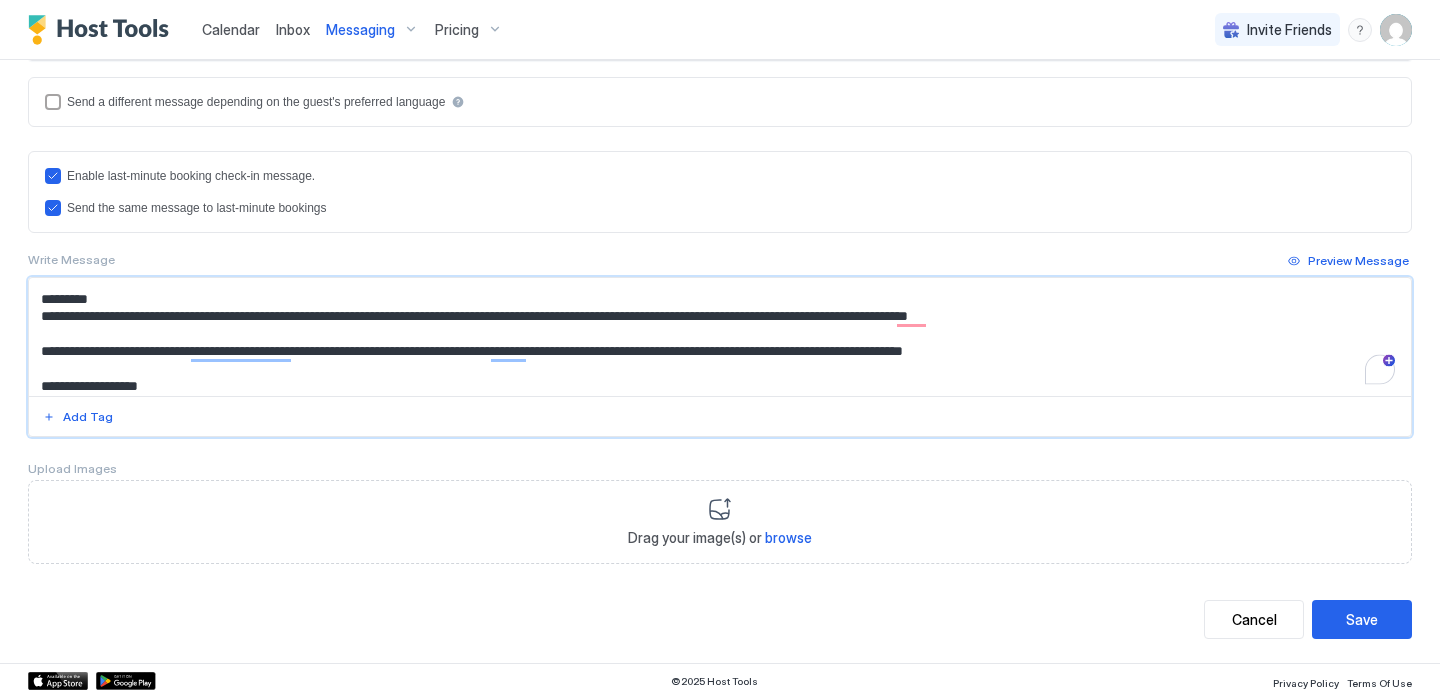 drag, startPoint x: 469, startPoint y: 401, endPoint x: 32, endPoint y: 303, distance: 447.85376 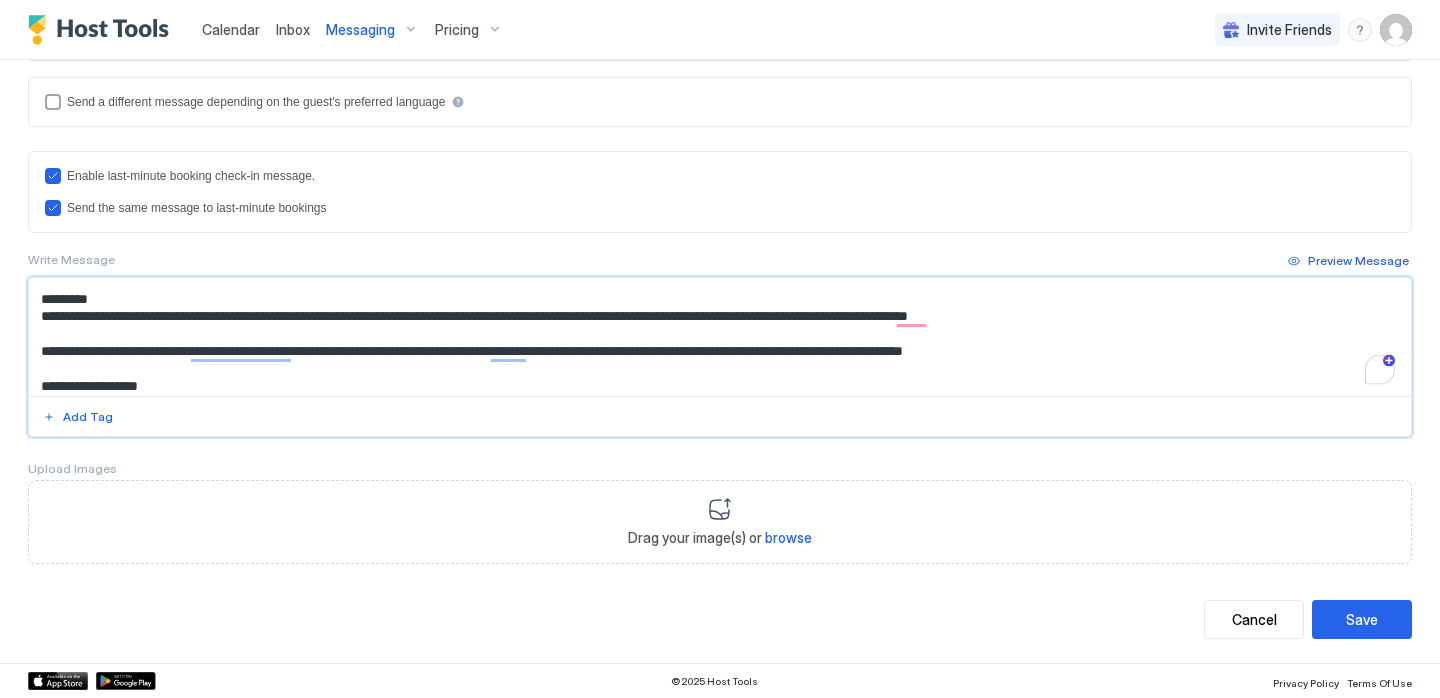 click on "**********" at bounding box center (720, 337) 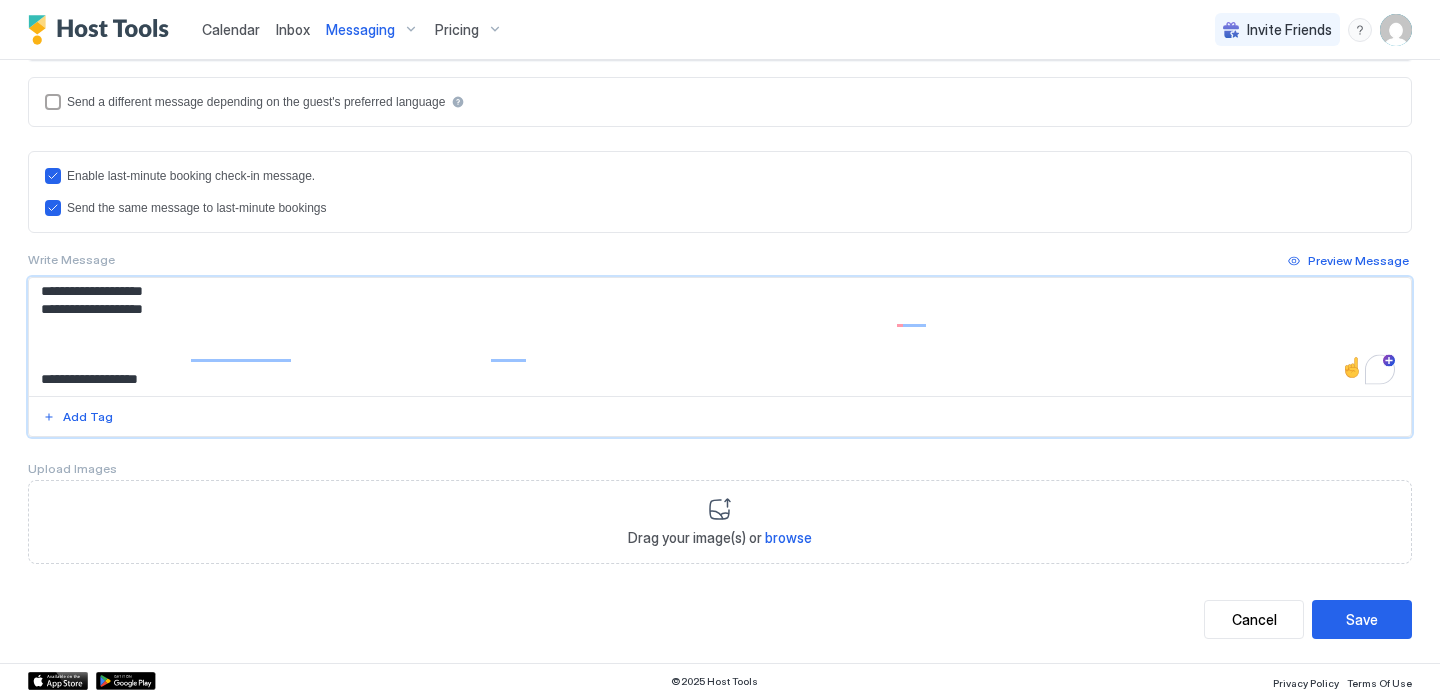 scroll, scrollTop: 275, scrollLeft: 0, axis: vertical 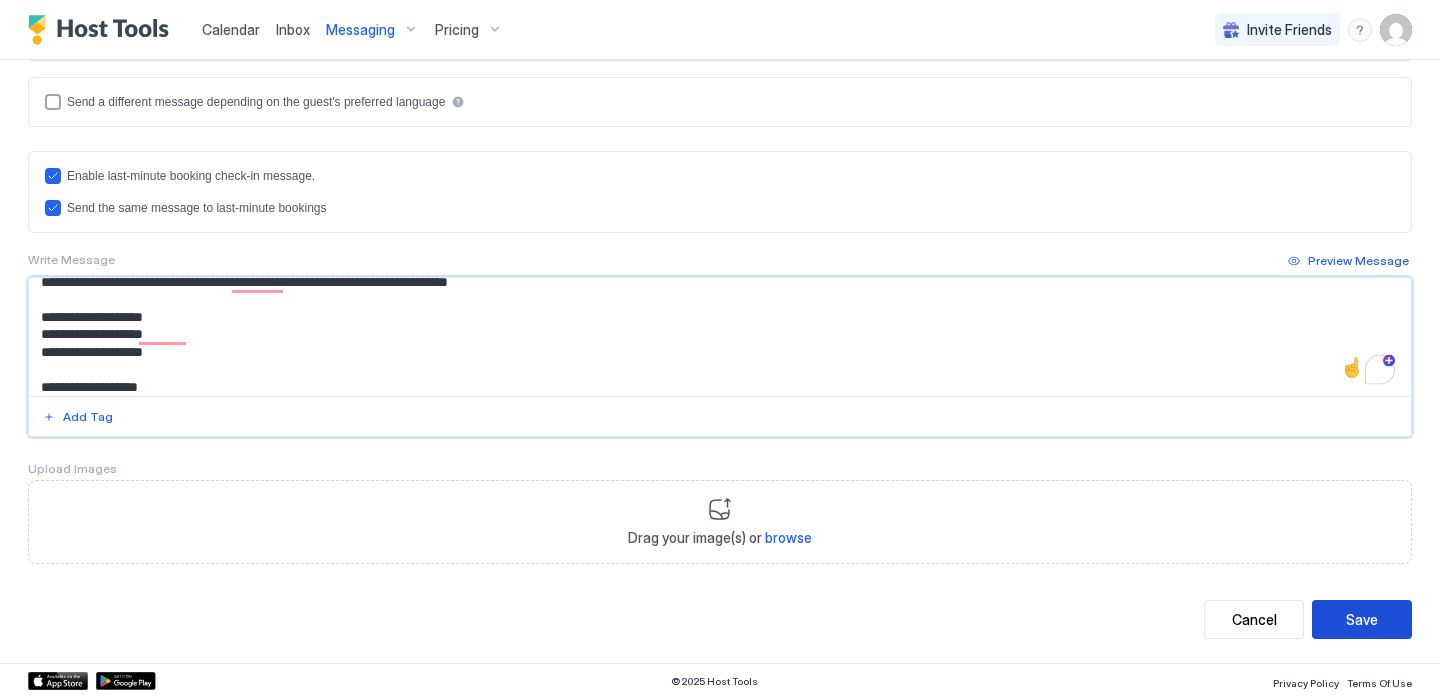 type on "**********" 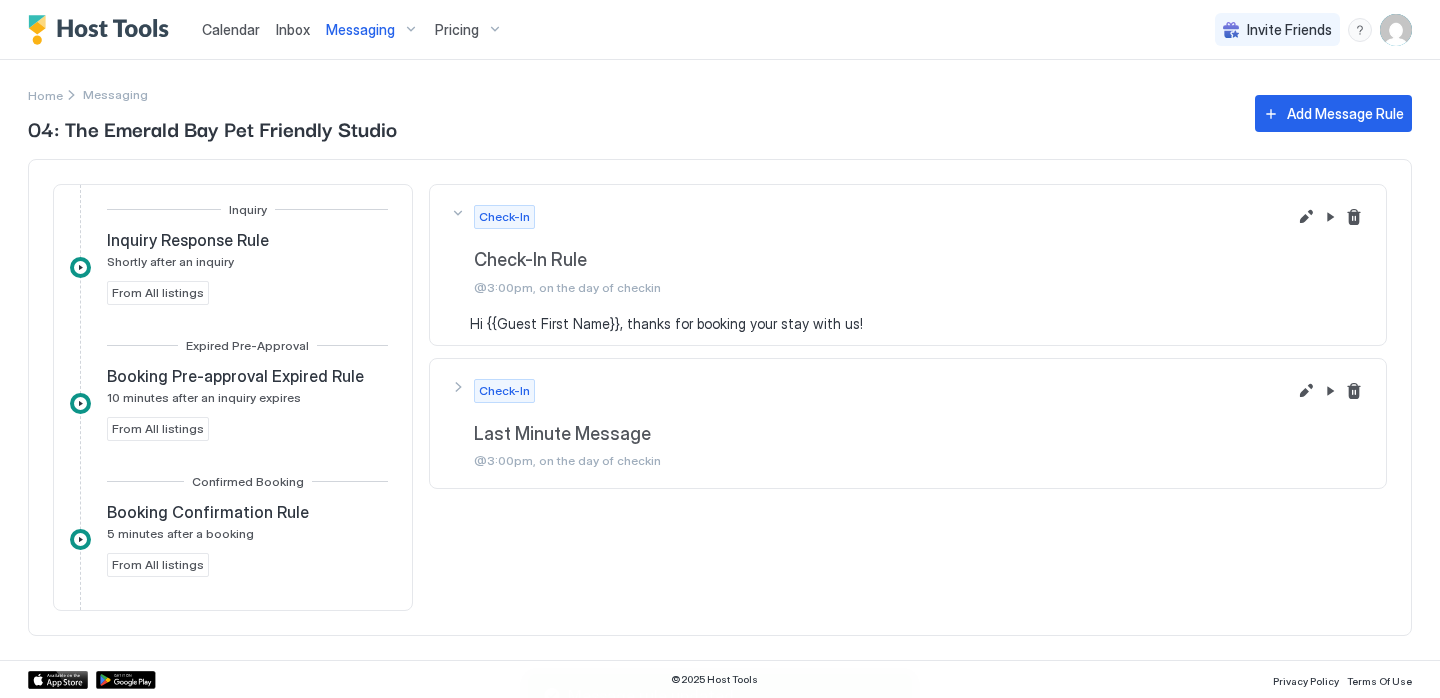 scroll, scrollTop: 0, scrollLeft: 0, axis: both 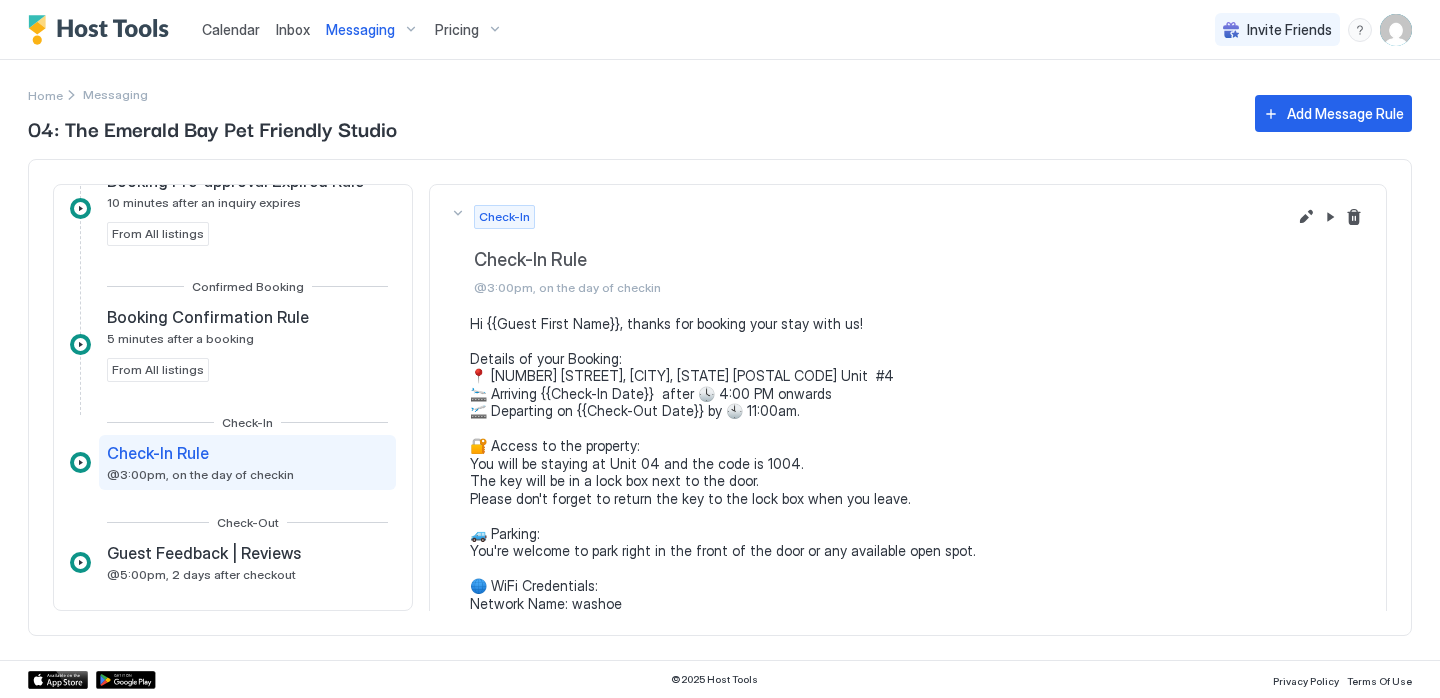 click on "Messaging" at bounding box center [360, 30] 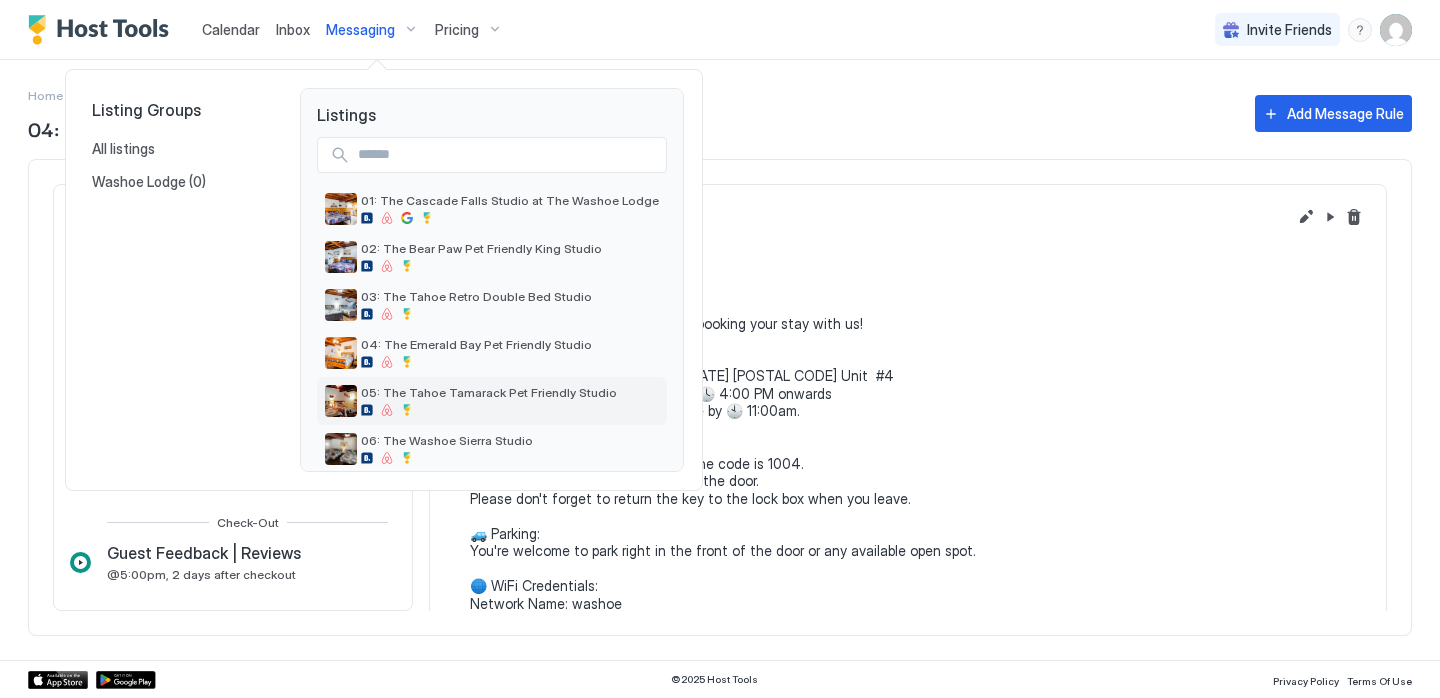 click on "05: The Tahoe Tamarack Pet Friendly Studio" at bounding box center [489, 392] 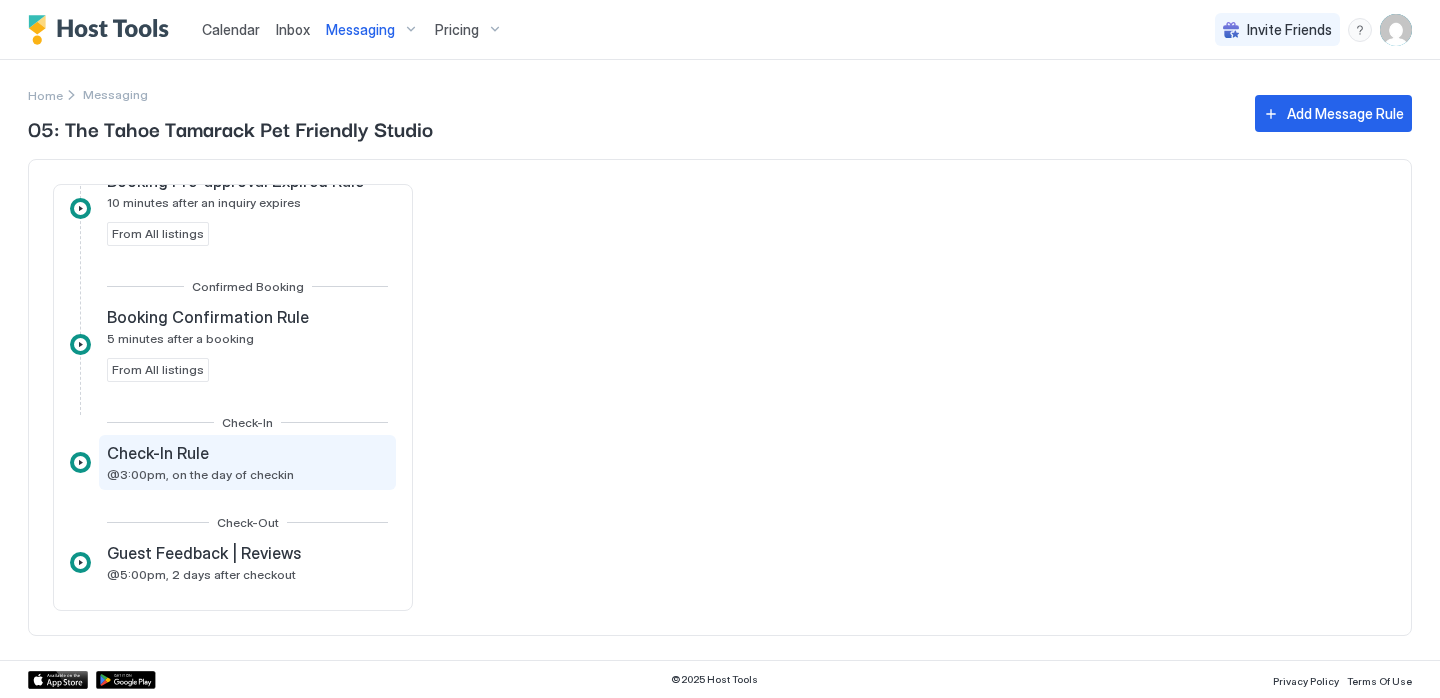 click on "Check-In Rule @3:00pm, on the day of checkin" at bounding box center [247, 462] 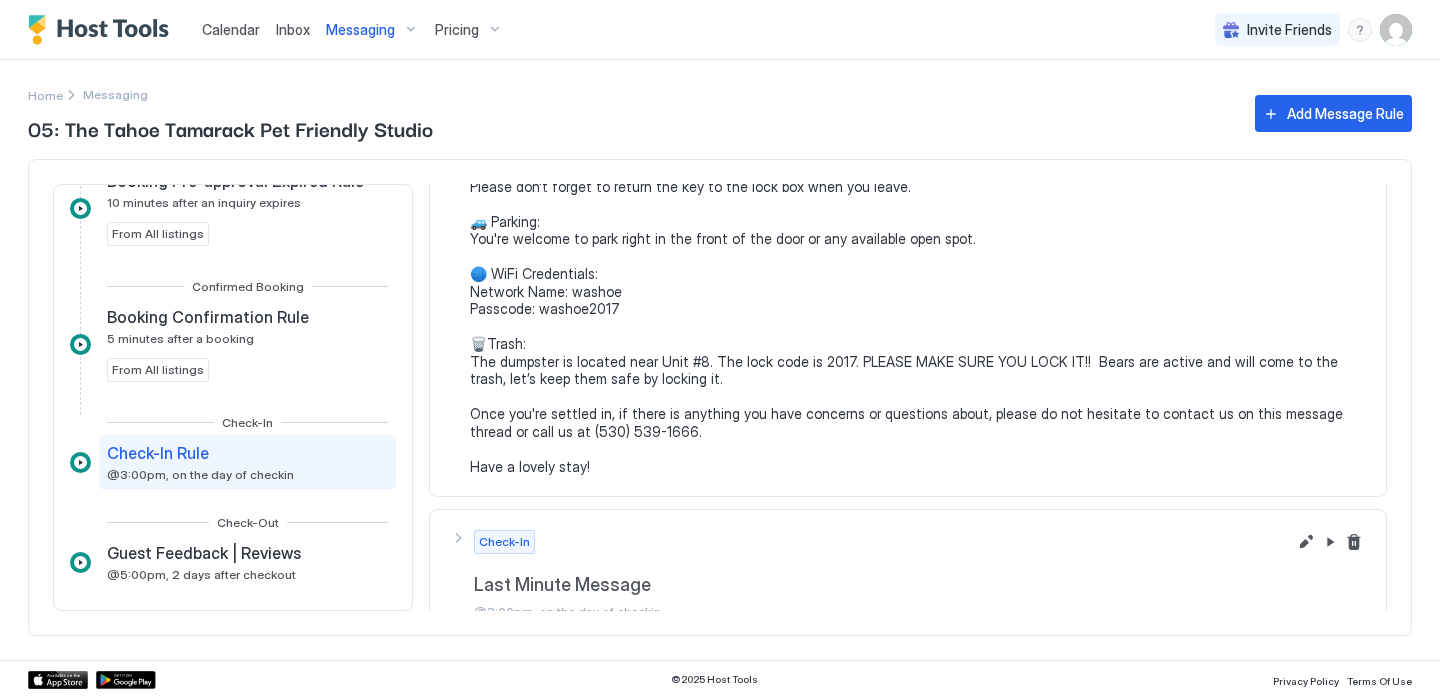 scroll, scrollTop: 331, scrollLeft: 0, axis: vertical 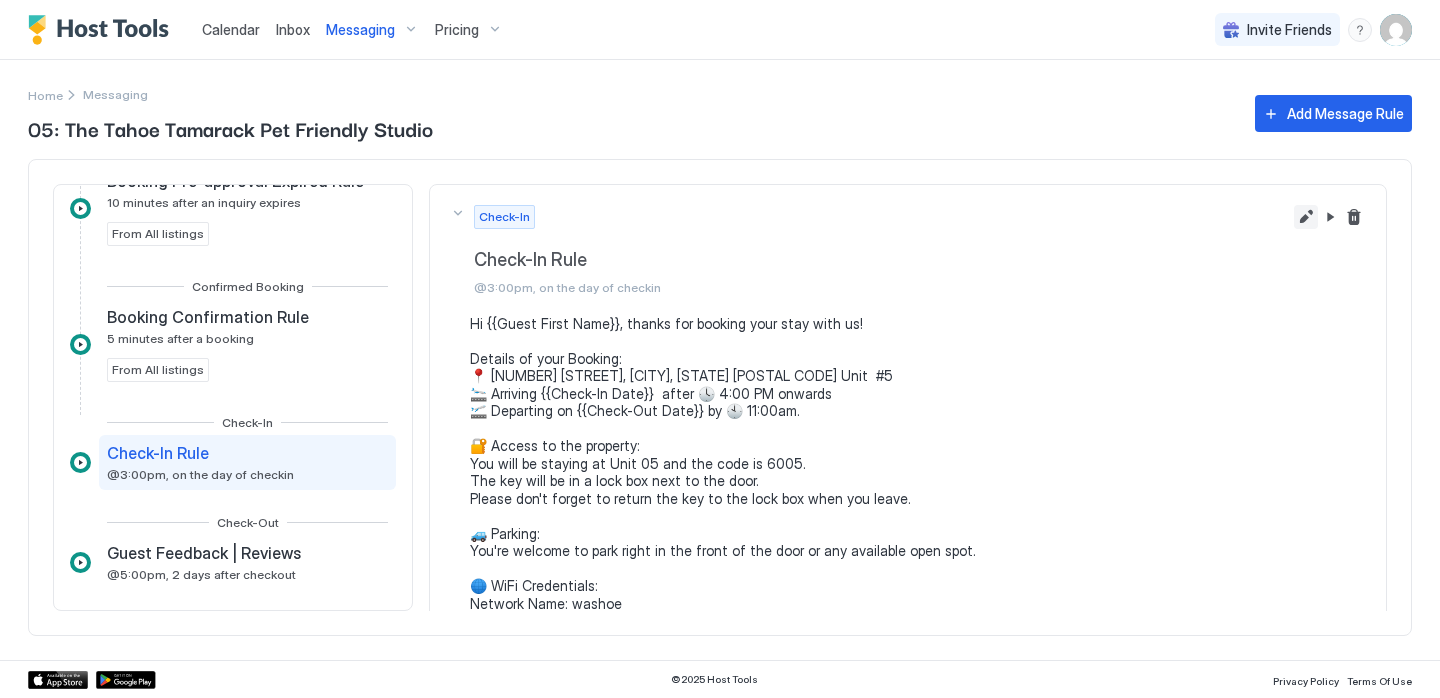 click at bounding box center (1306, 217) 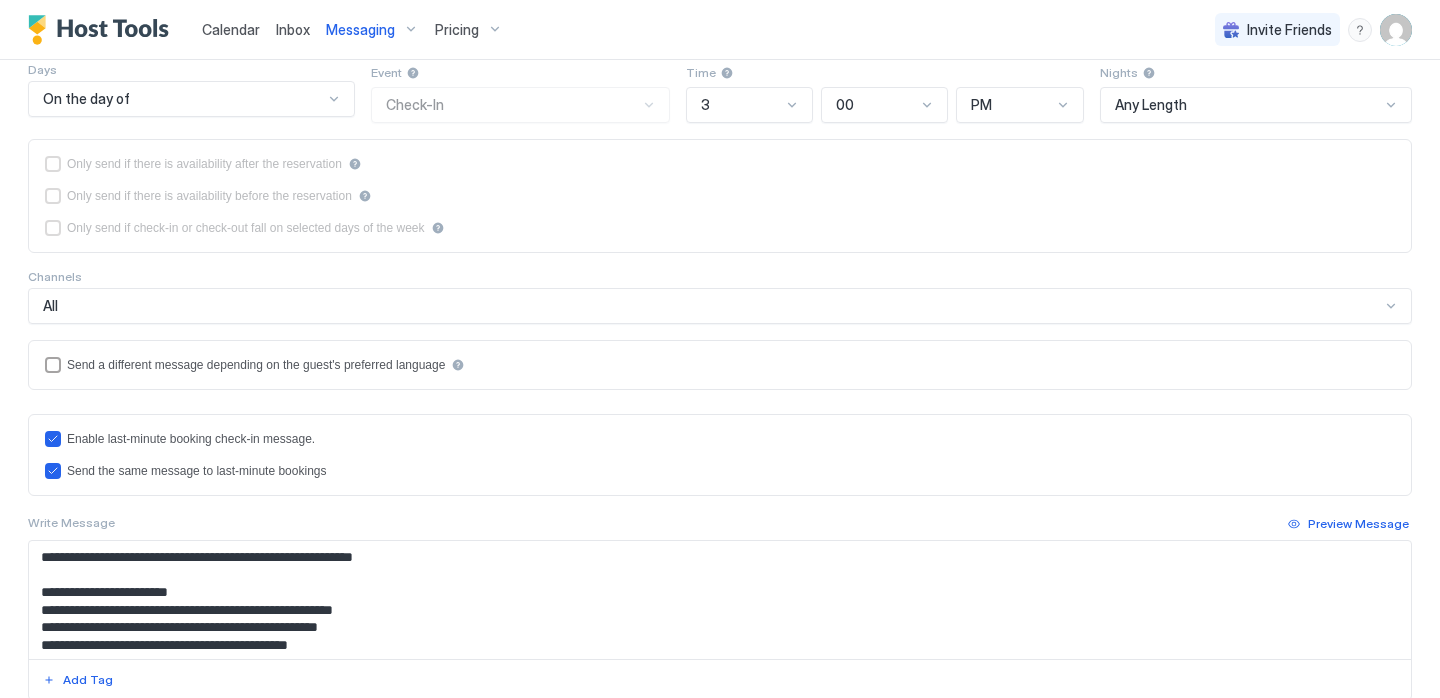 scroll, scrollTop: 338, scrollLeft: 0, axis: vertical 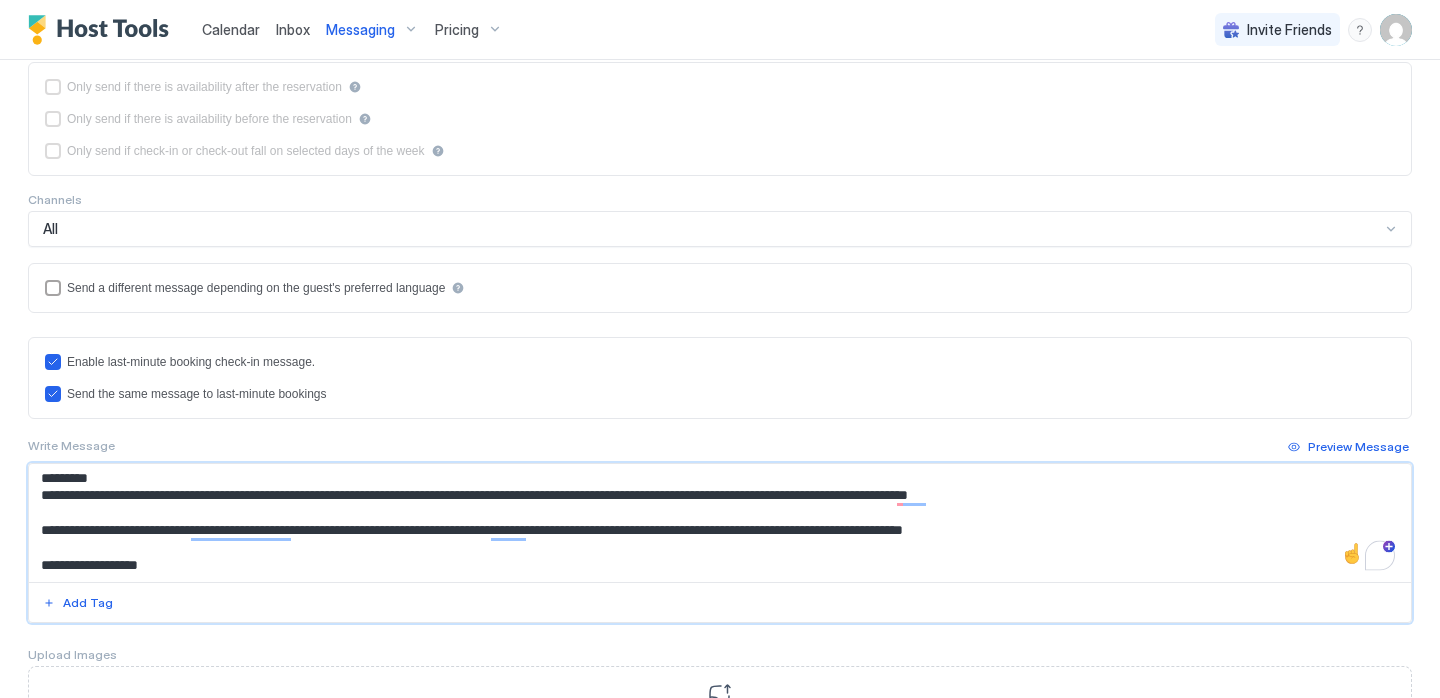 drag, startPoint x: 1072, startPoint y: 542, endPoint x: 36, endPoint y: 484, distance: 1037.6223 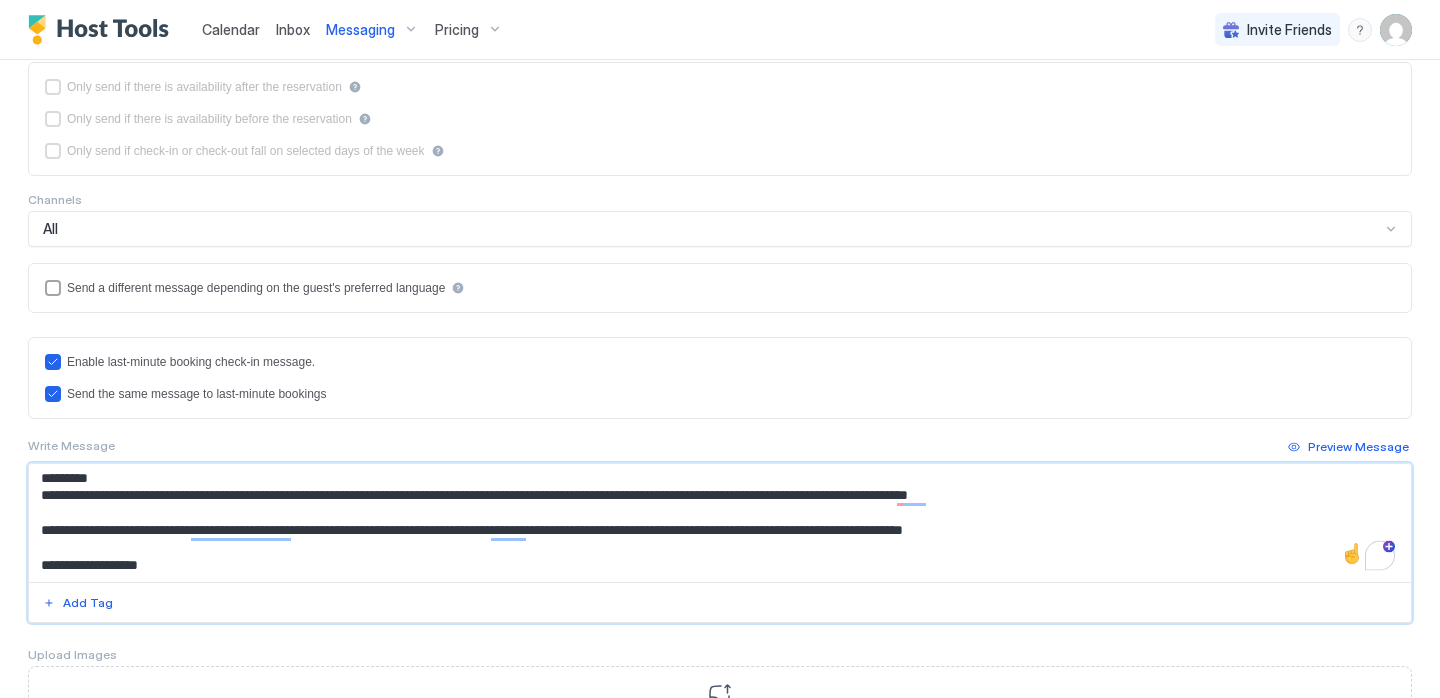 click on "**********" at bounding box center [720, 523] 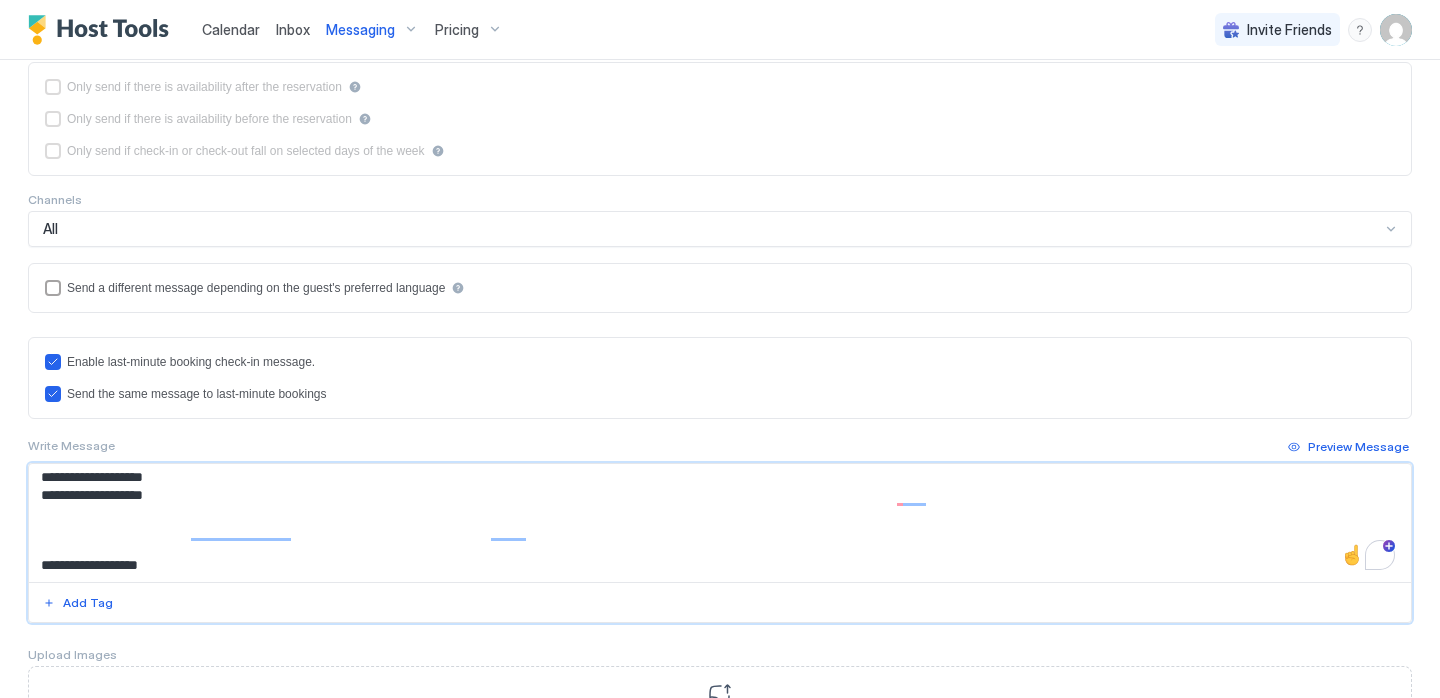 scroll, scrollTop: 283, scrollLeft: 0, axis: vertical 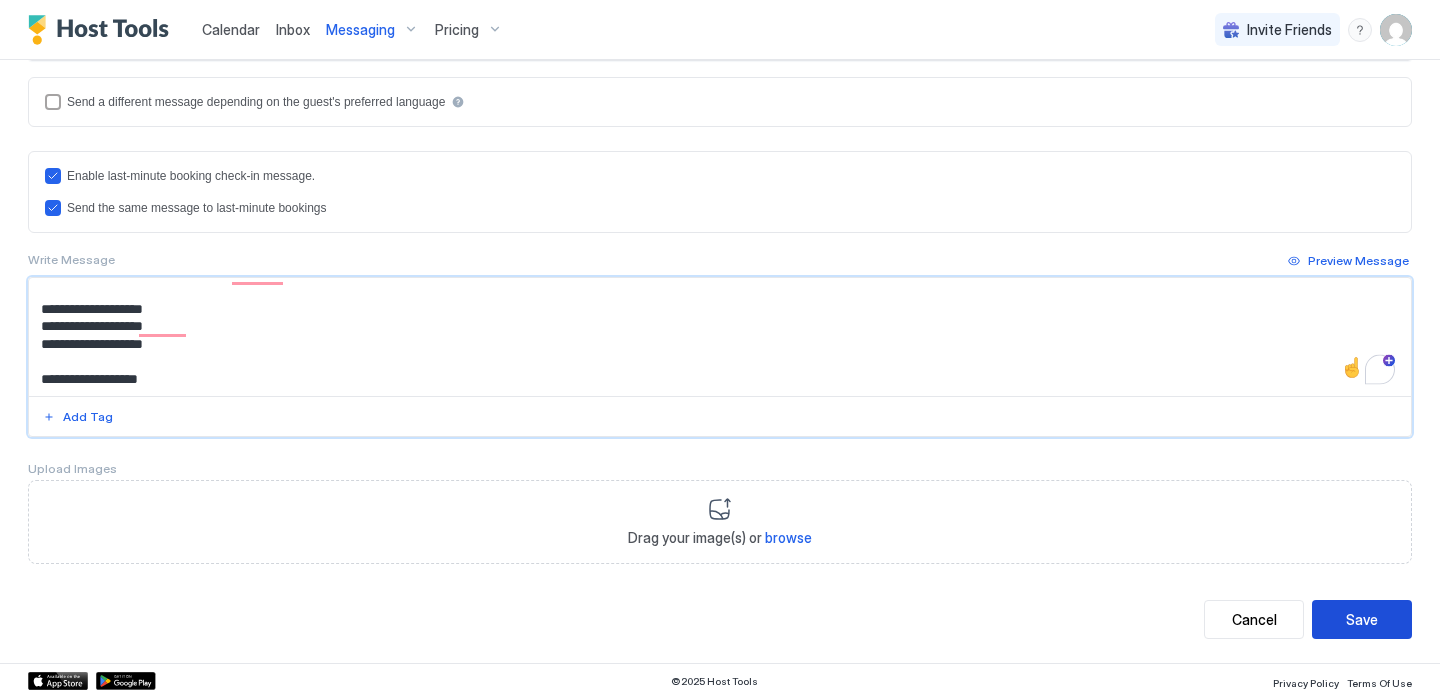 type on "**********" 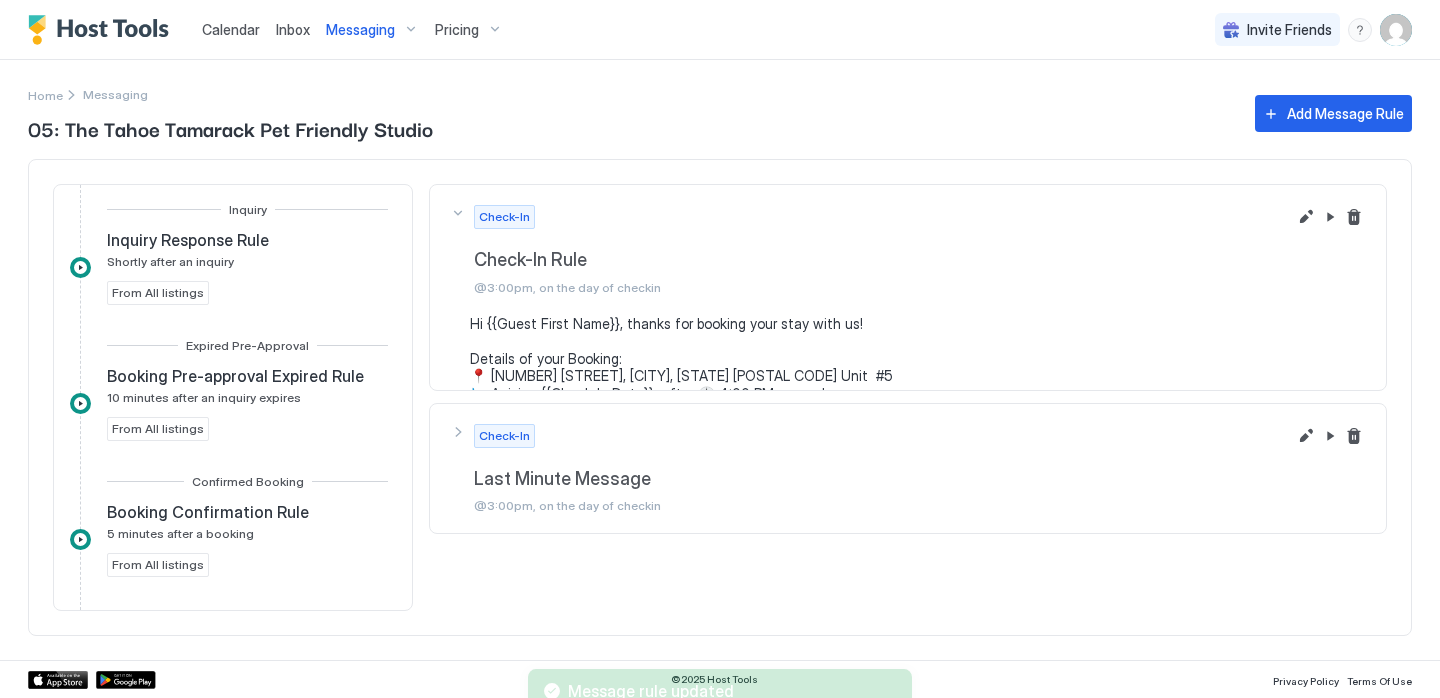 scroll, scrollTop: 0, scrollLeft: 0, axis: both 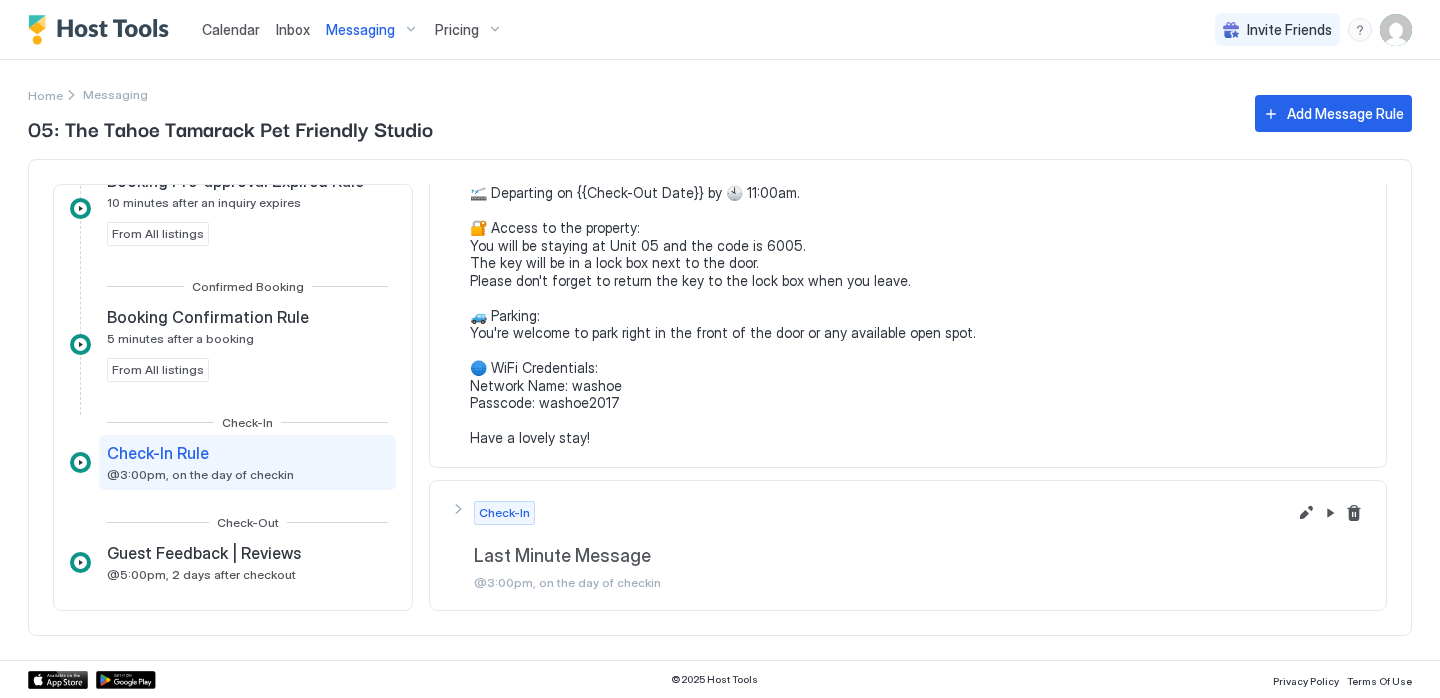 click on "Messaging" at bounding box center [360, 30] 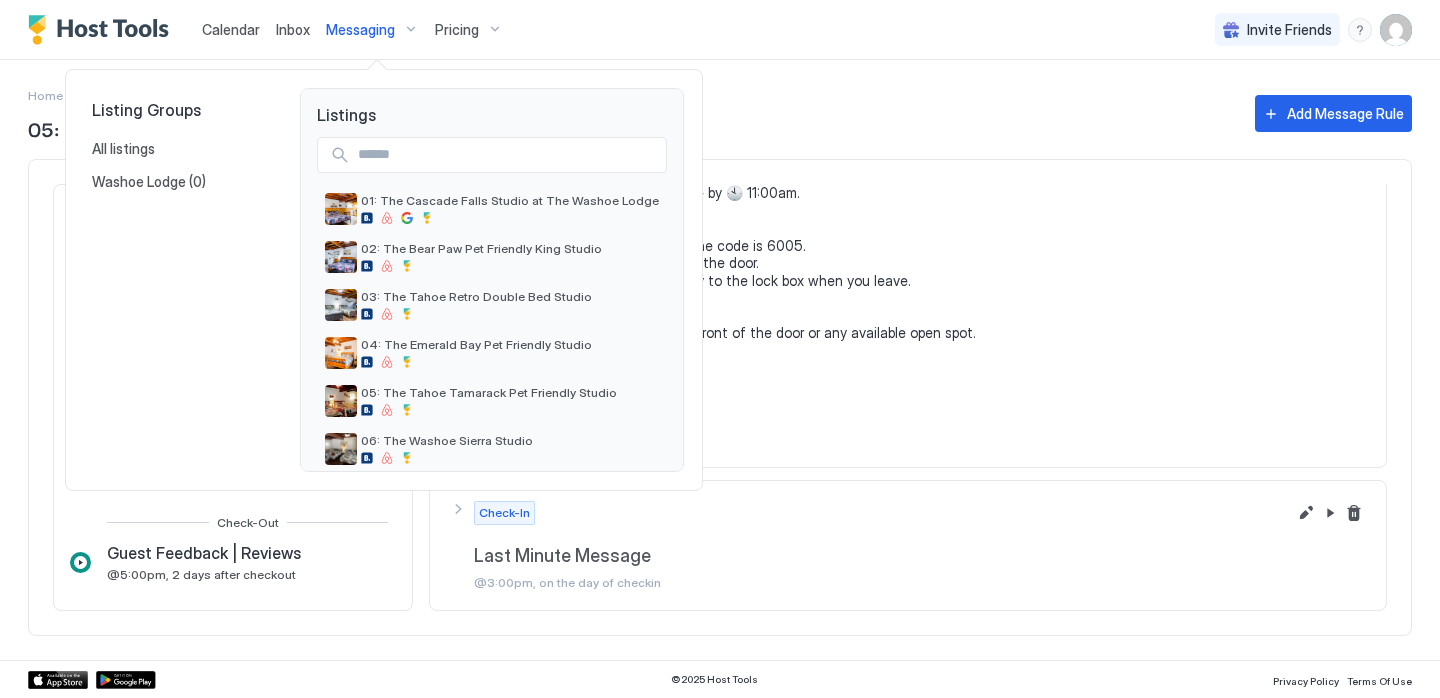 click at bounding box center [720, 349] 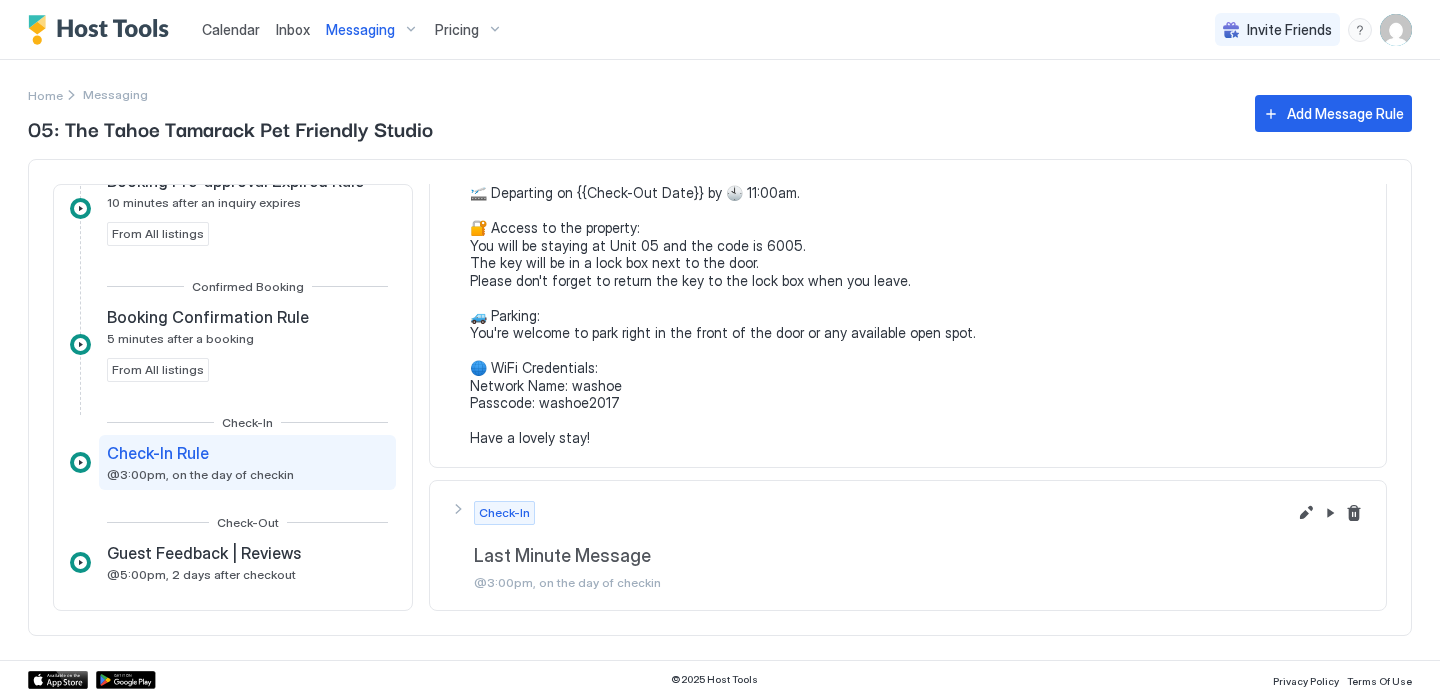click on "Messaging" at bounding box center [360, 30] 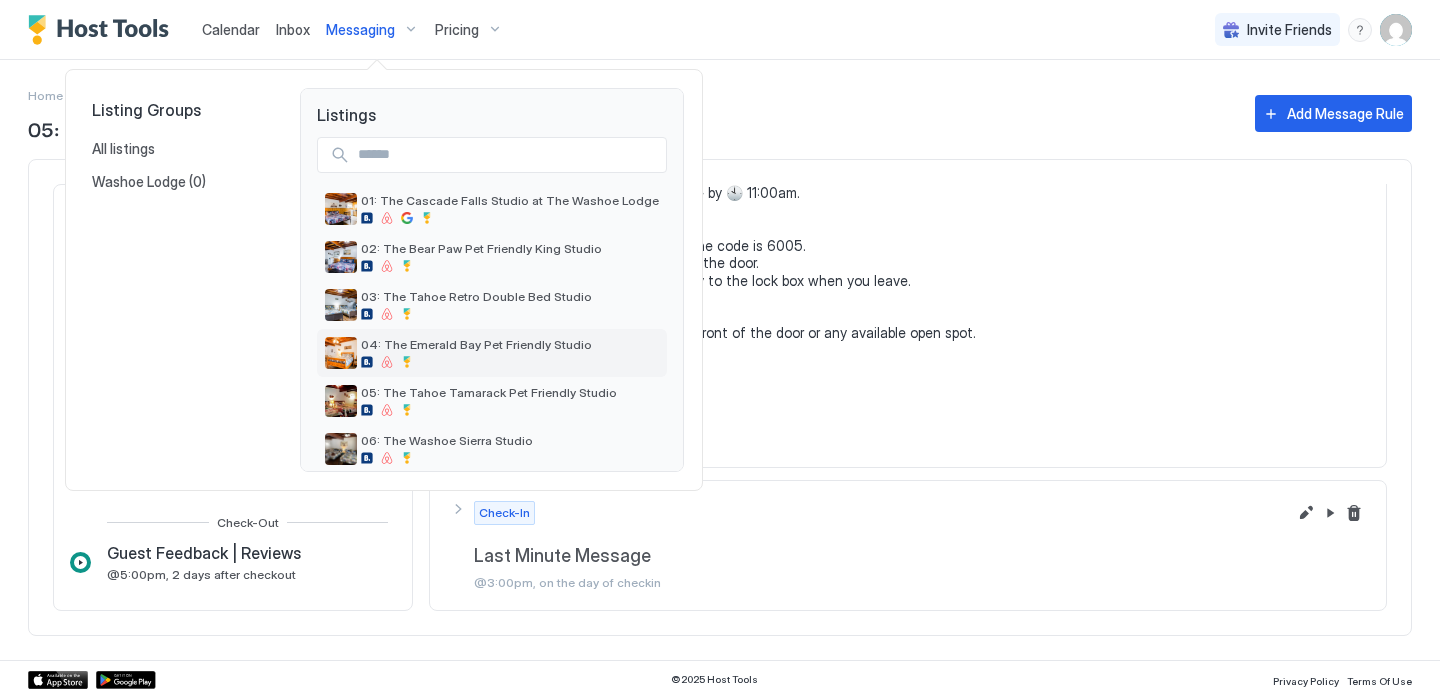 scroll, scrollTop: 49, scrollLeft: 0, axis: vertical 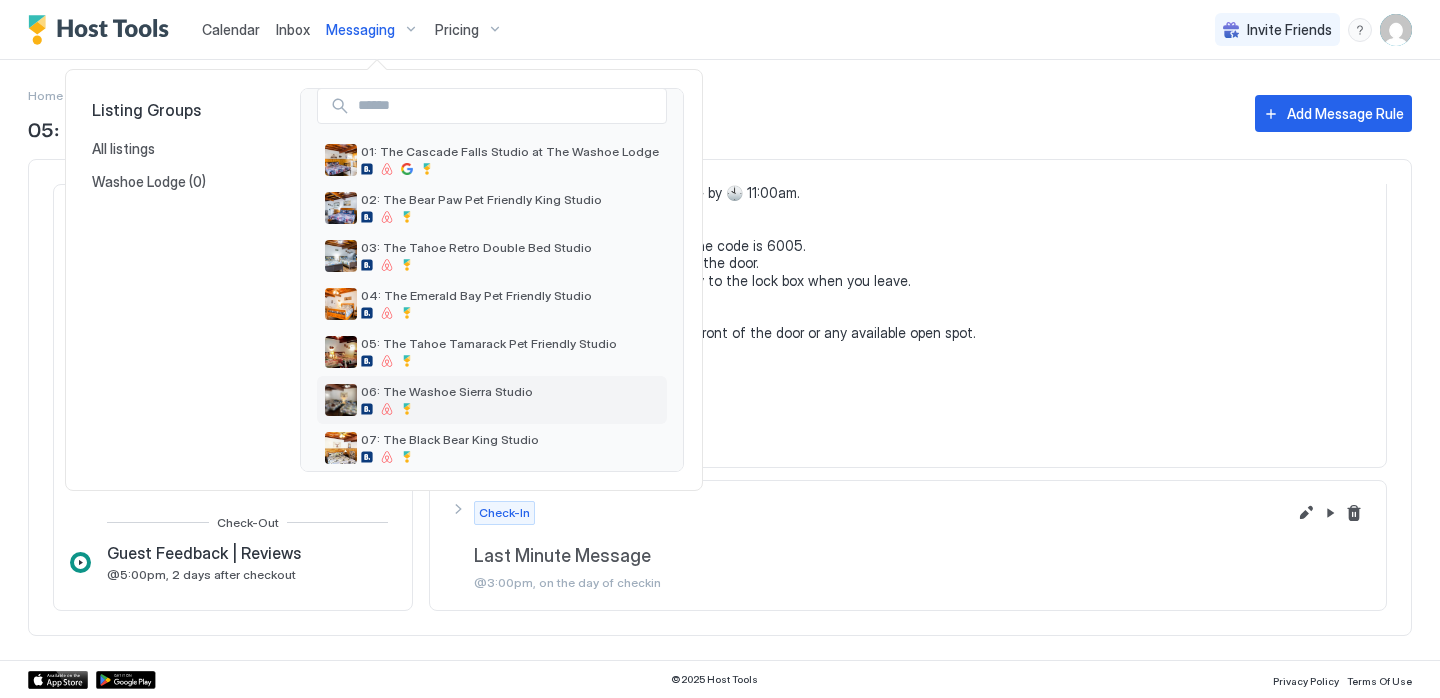 click at bounding box center [387, 409] 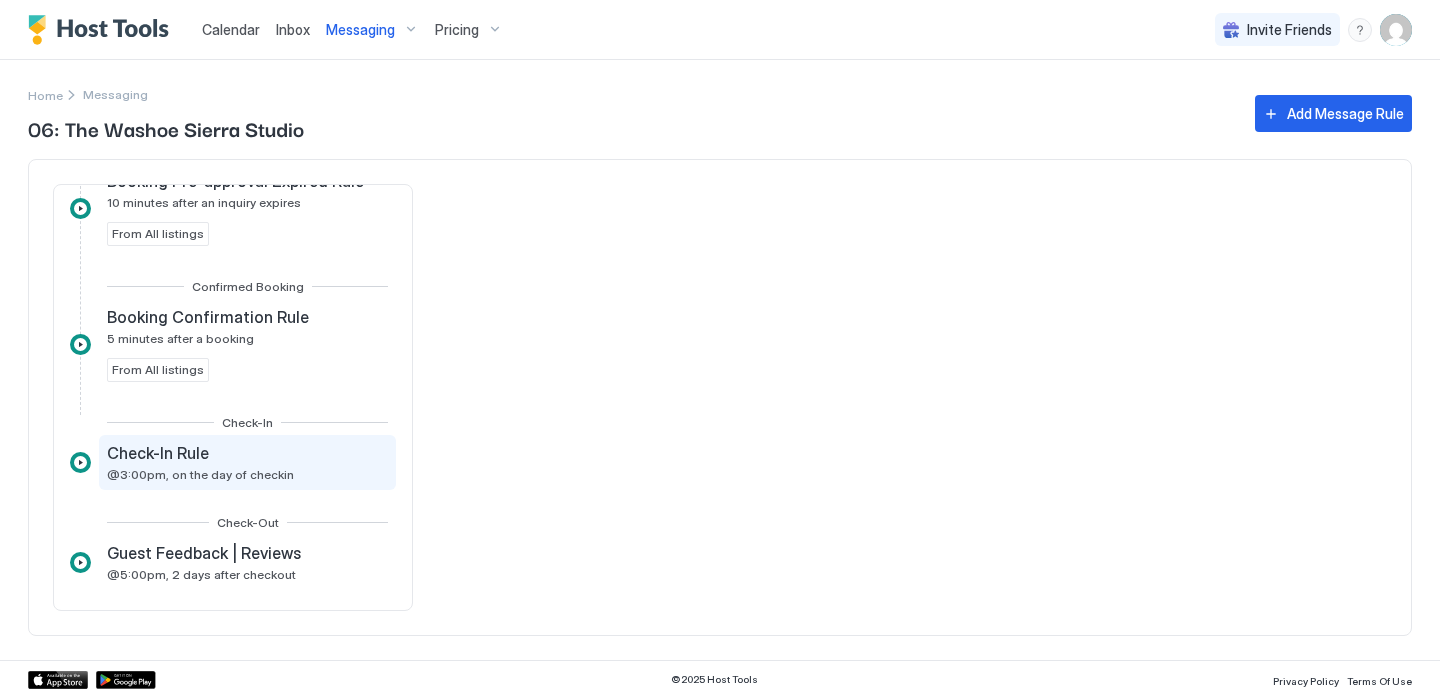 click on "Check-In Rule @3:00pm, on the day of checkin" at bounding box center (247, 462) 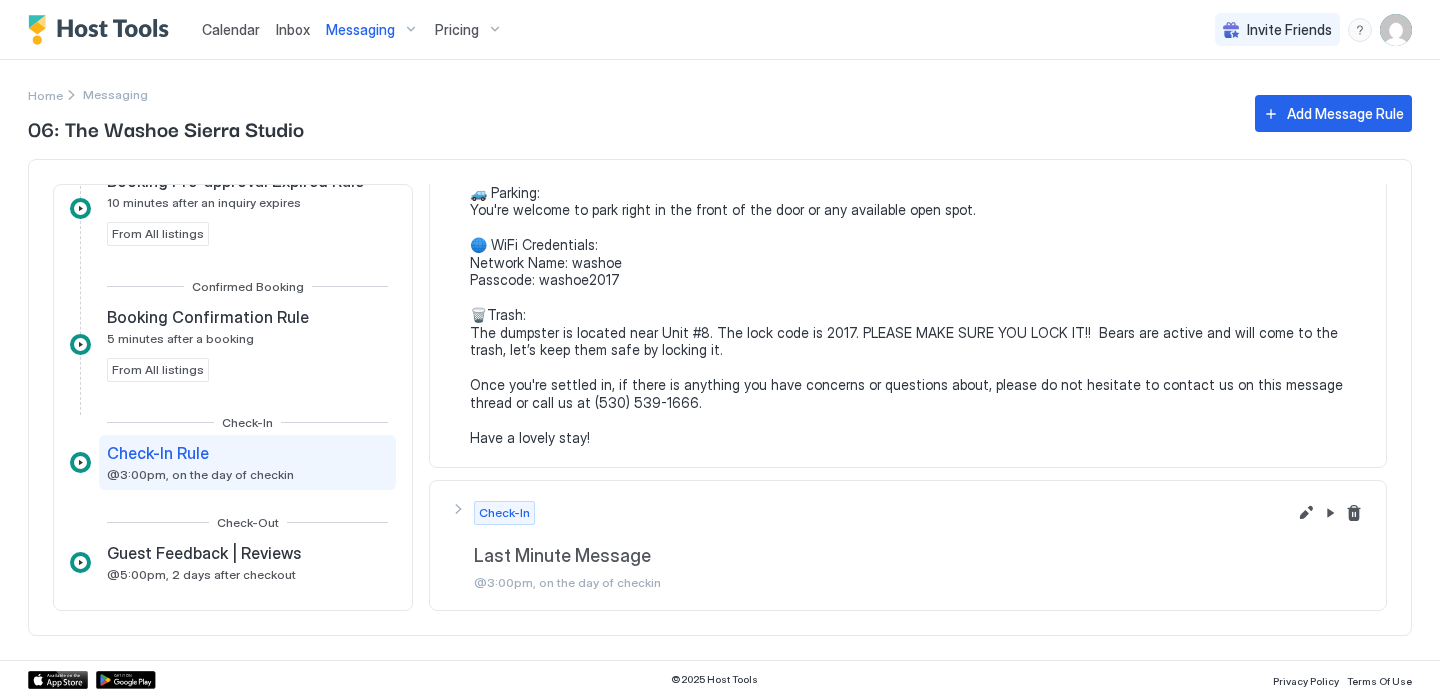 scroll, scrollTop: 0, scrollLeft: 0, axis: both 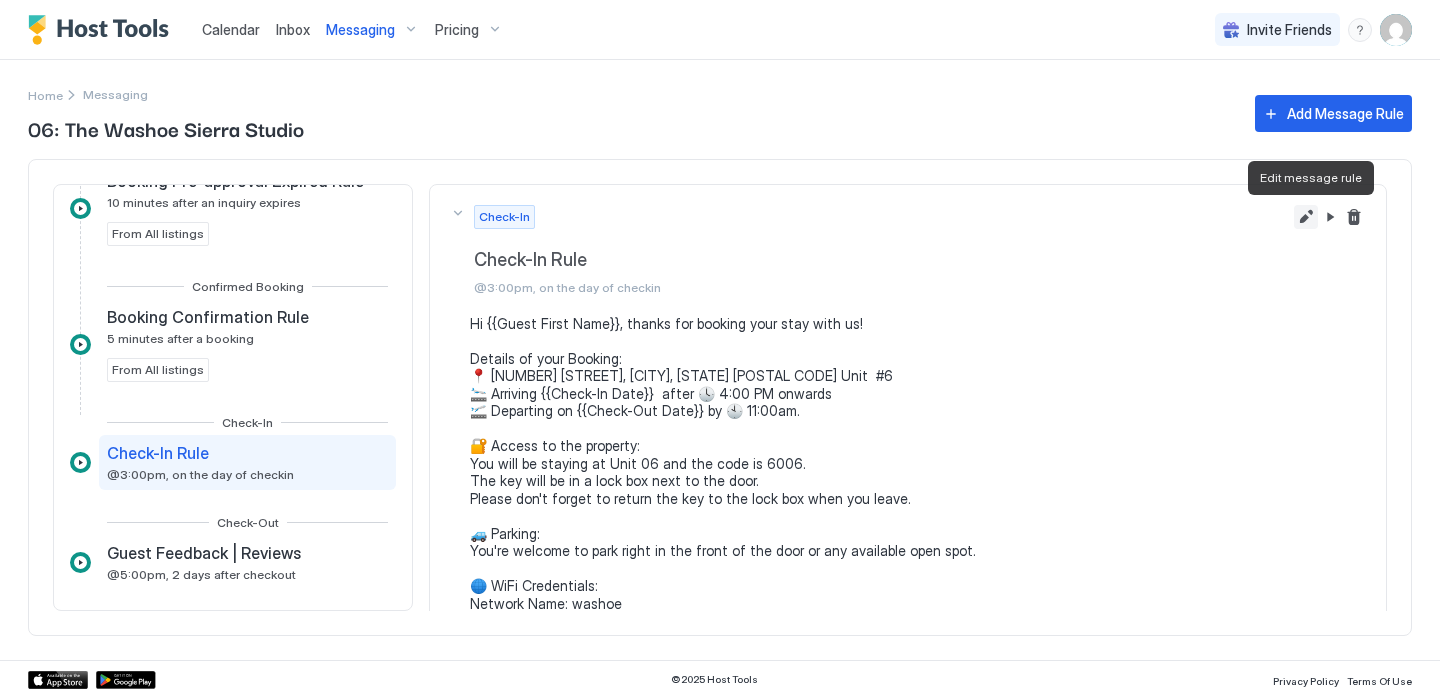 click at bounding box center (1306, 217) 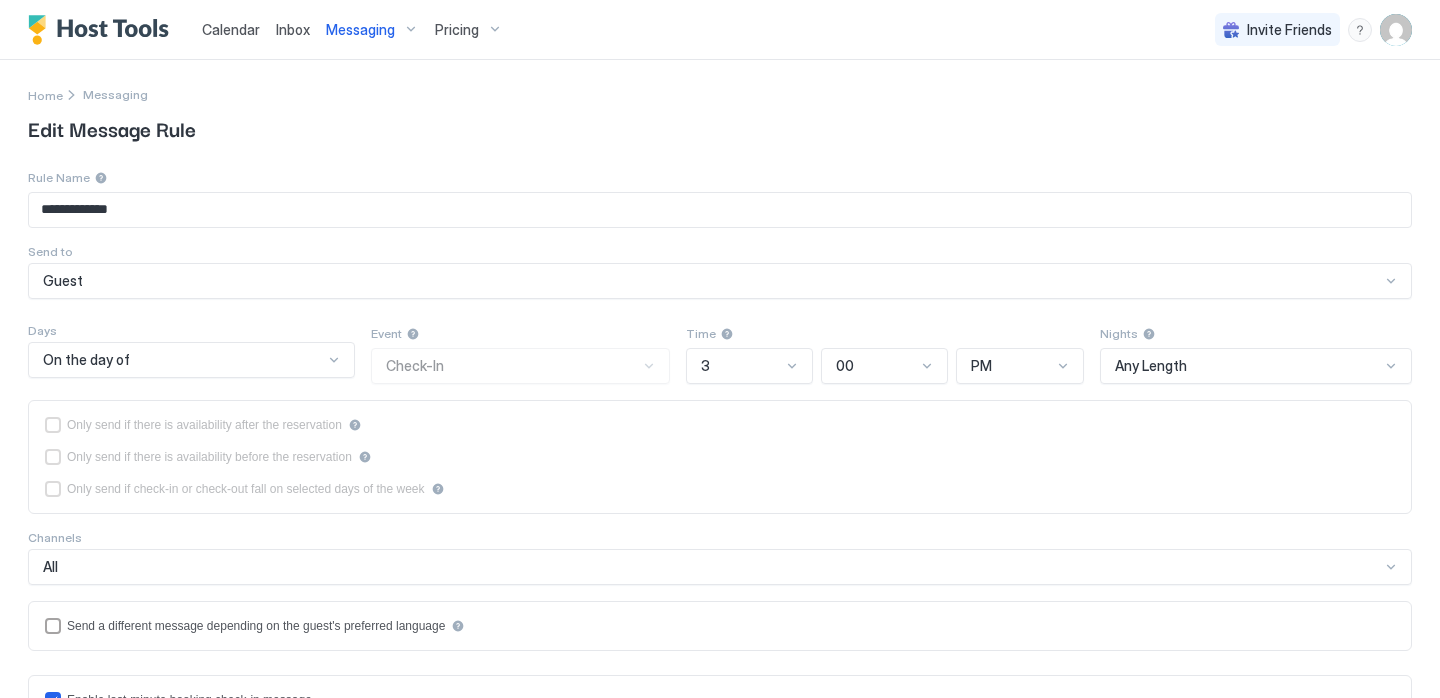 scroll, scrollTop: 524, scrollLeft: 0, axis: vertical 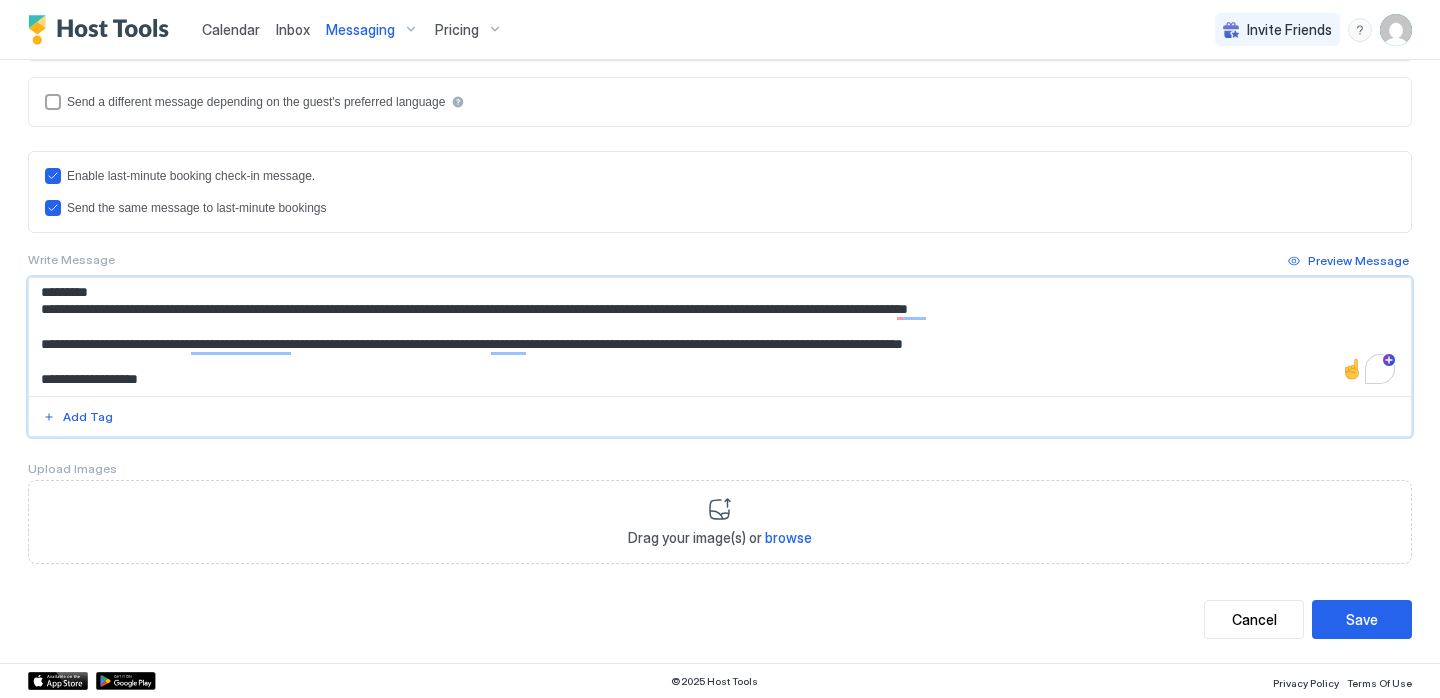 drag, startPoint x: 1098, startPoint y: 341, endPoint x: 39, endPoint y: 292, distance: 1060.133 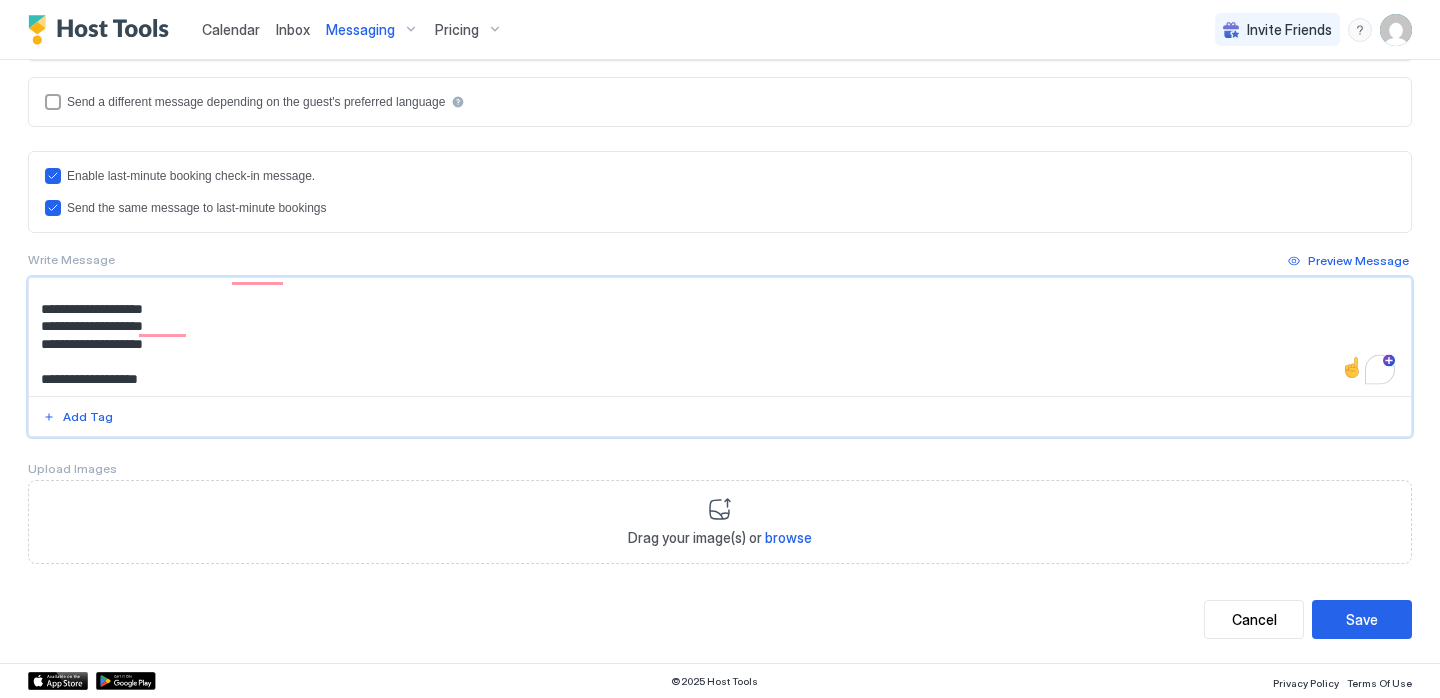 type on "**********" 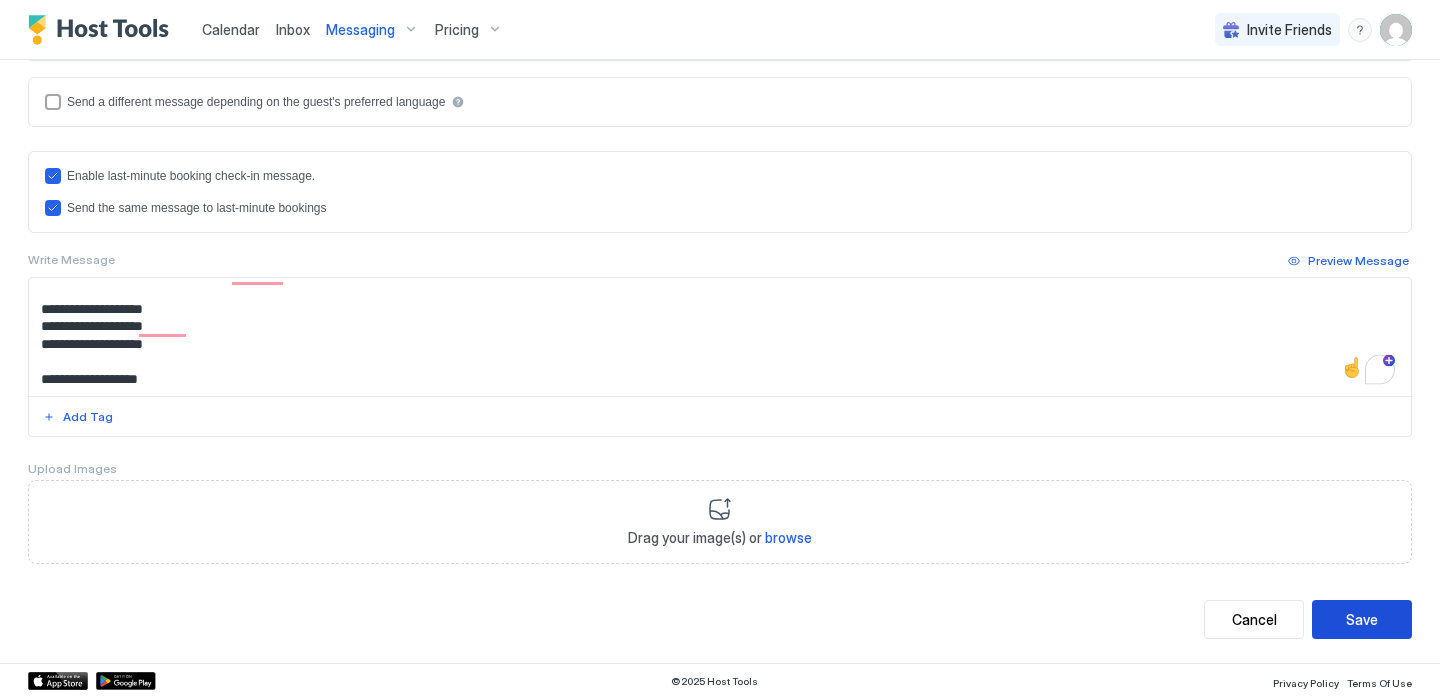 click on "Save" at bounding box center [1362, 619] 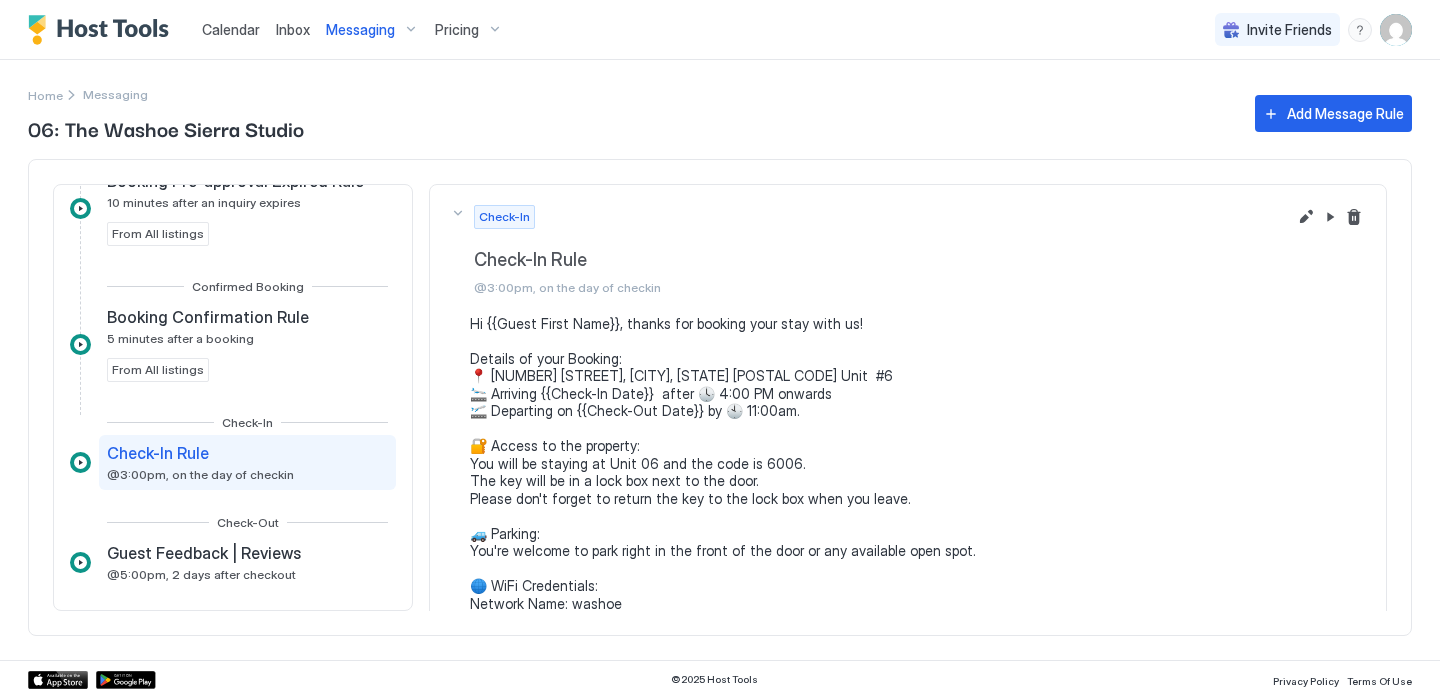 click on "Messaging" at bounding box center (360, 30) 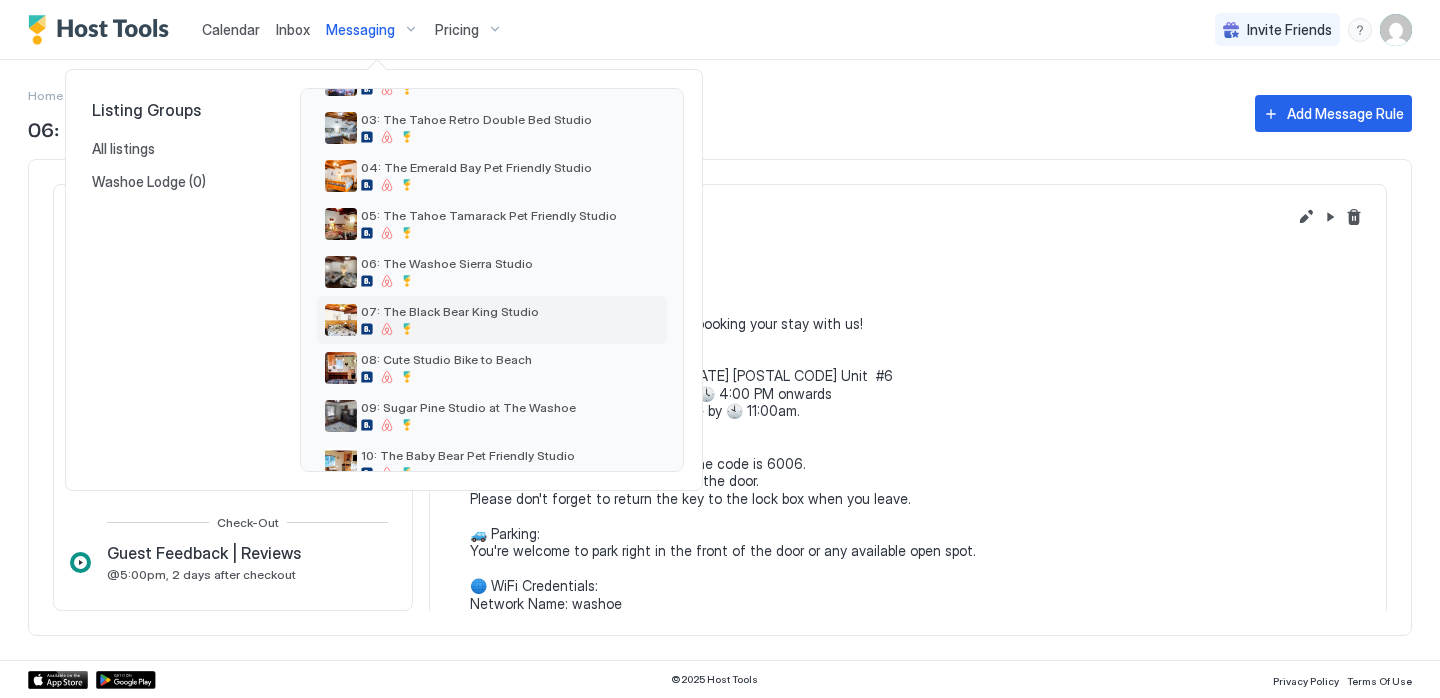 click at bounding box center [367, 329] 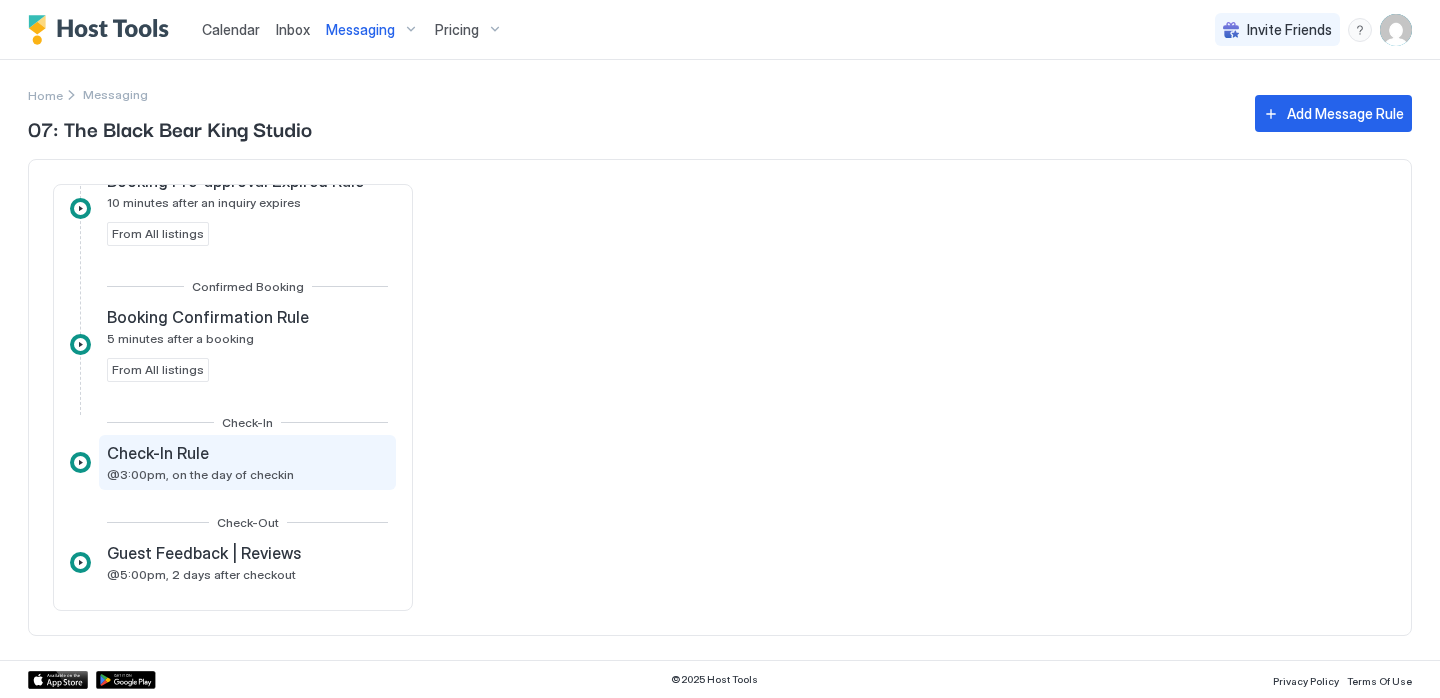 click on "Check-In Rule" at bounding box center [200, 453] 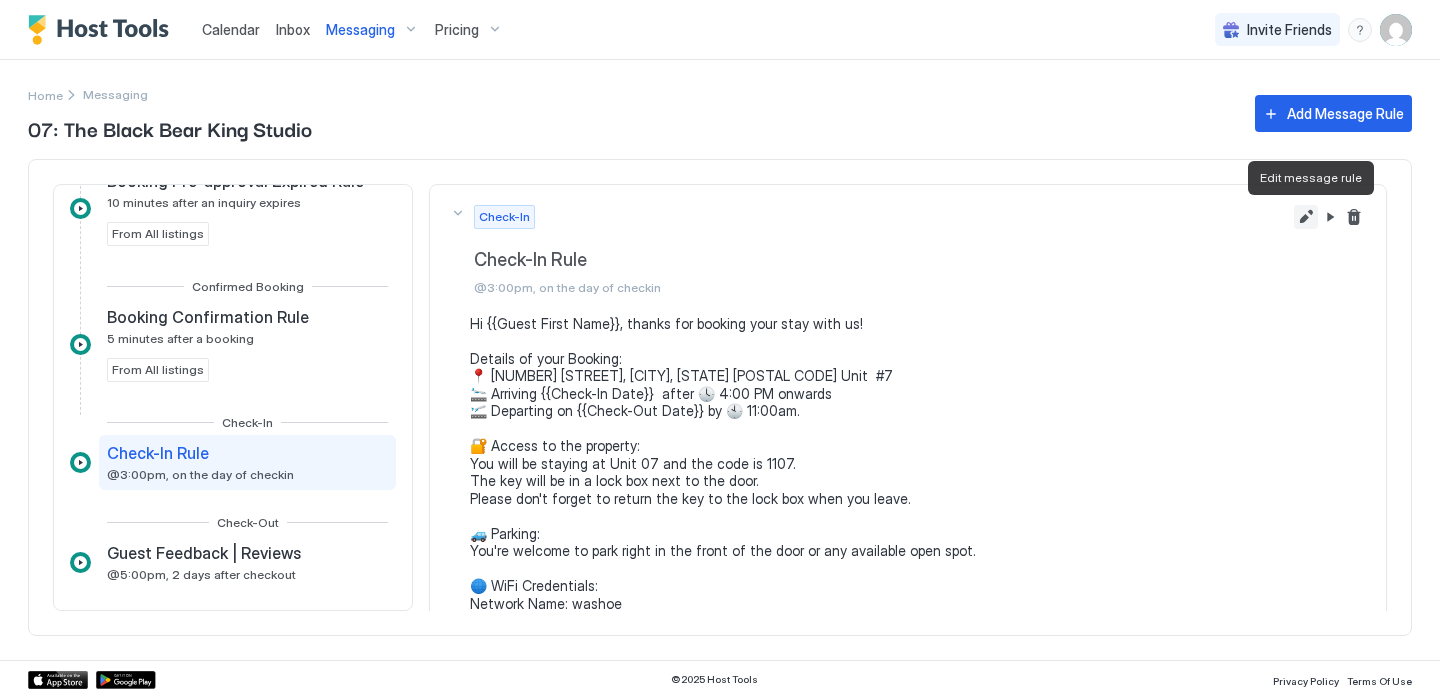 click at bounding box center [1306, 217] 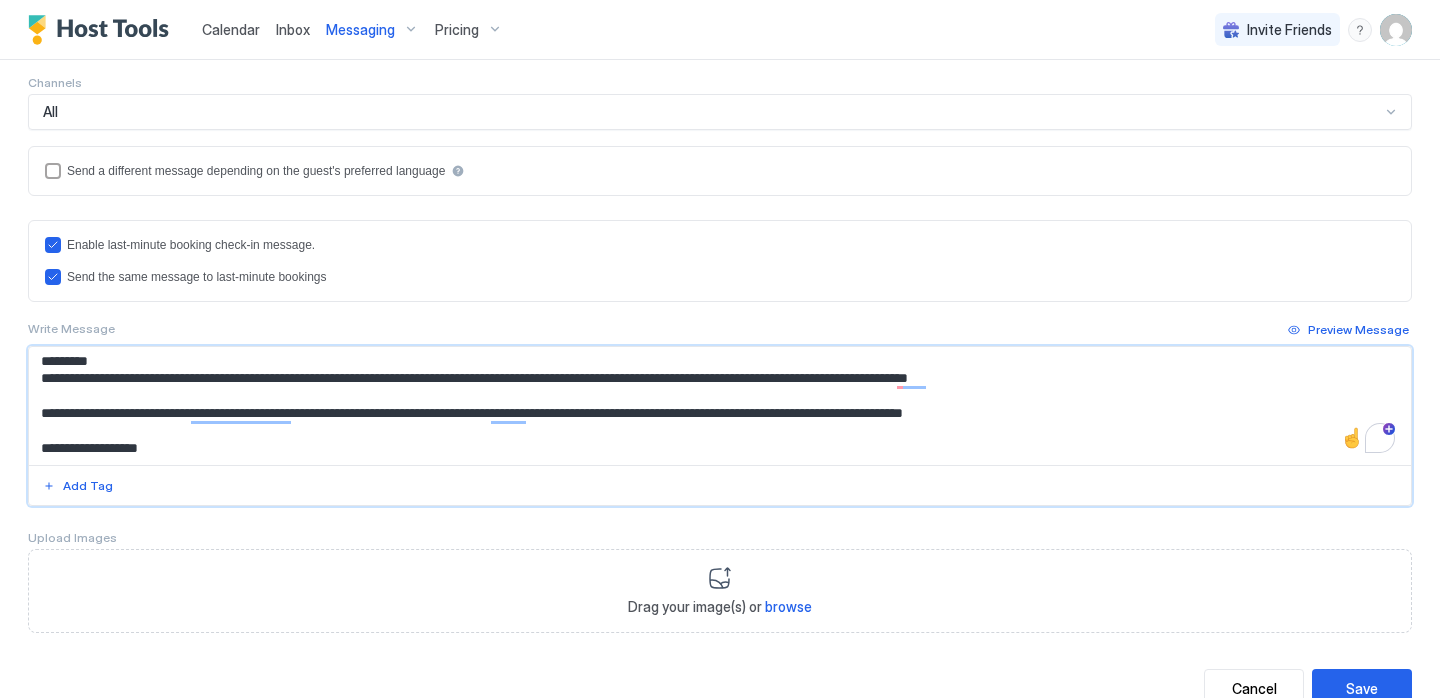 drag, startPoint x: 1084, startPoint y: 413, endPoint x: 41, endPoint y: 366, distance: 1044.0585 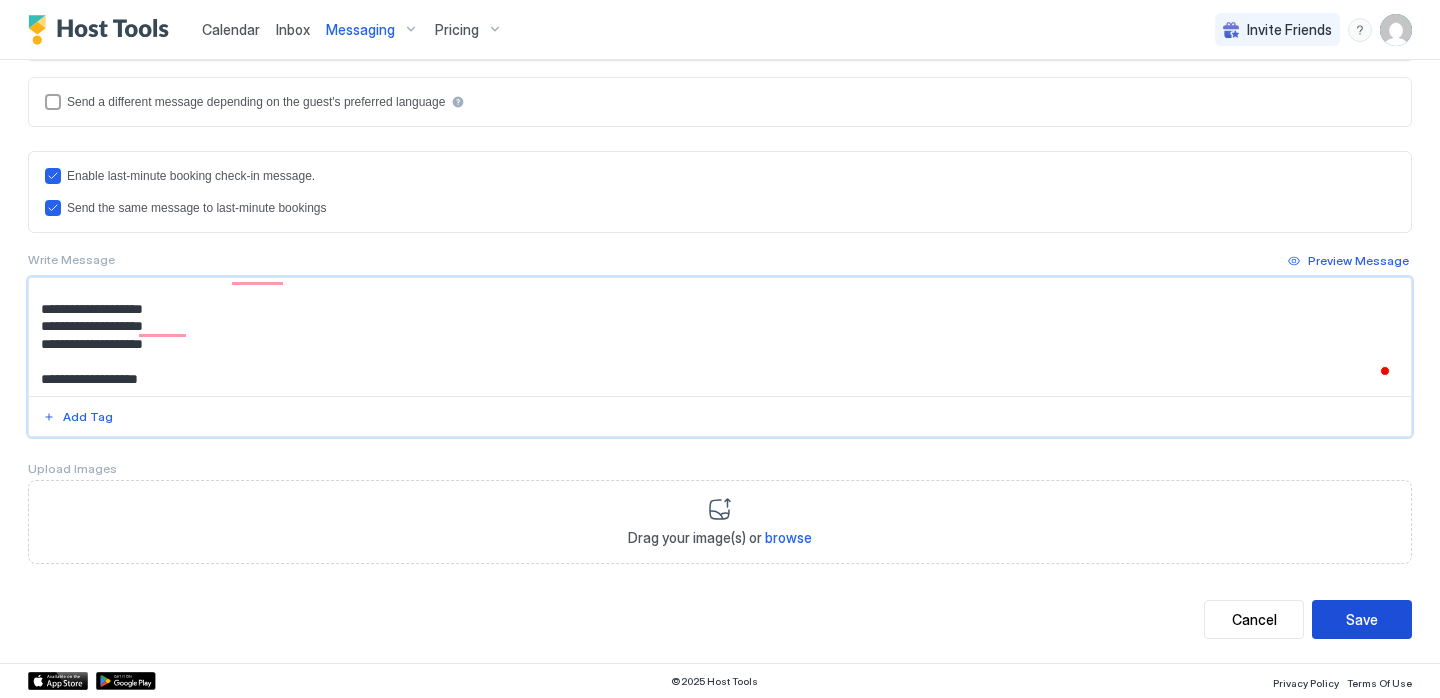 type on "**********" 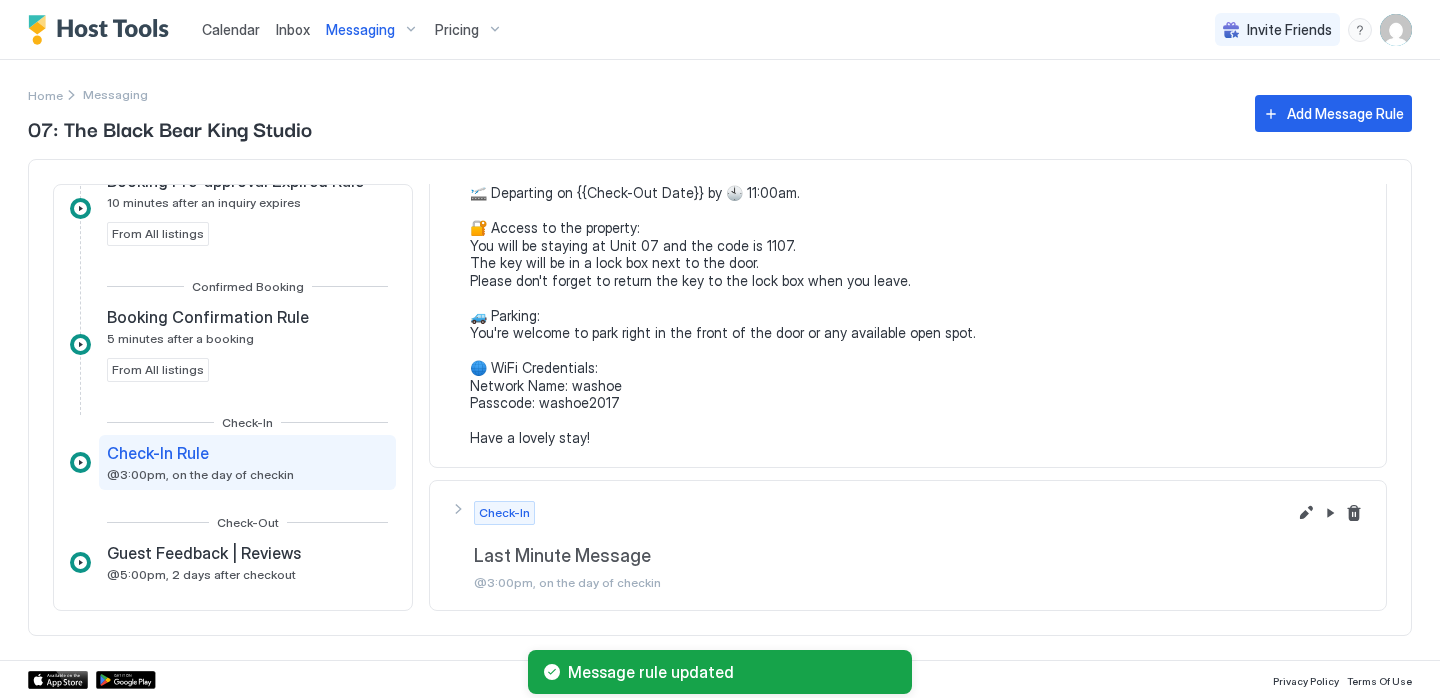 click on "Messaging" at bounding box center [372, 30] 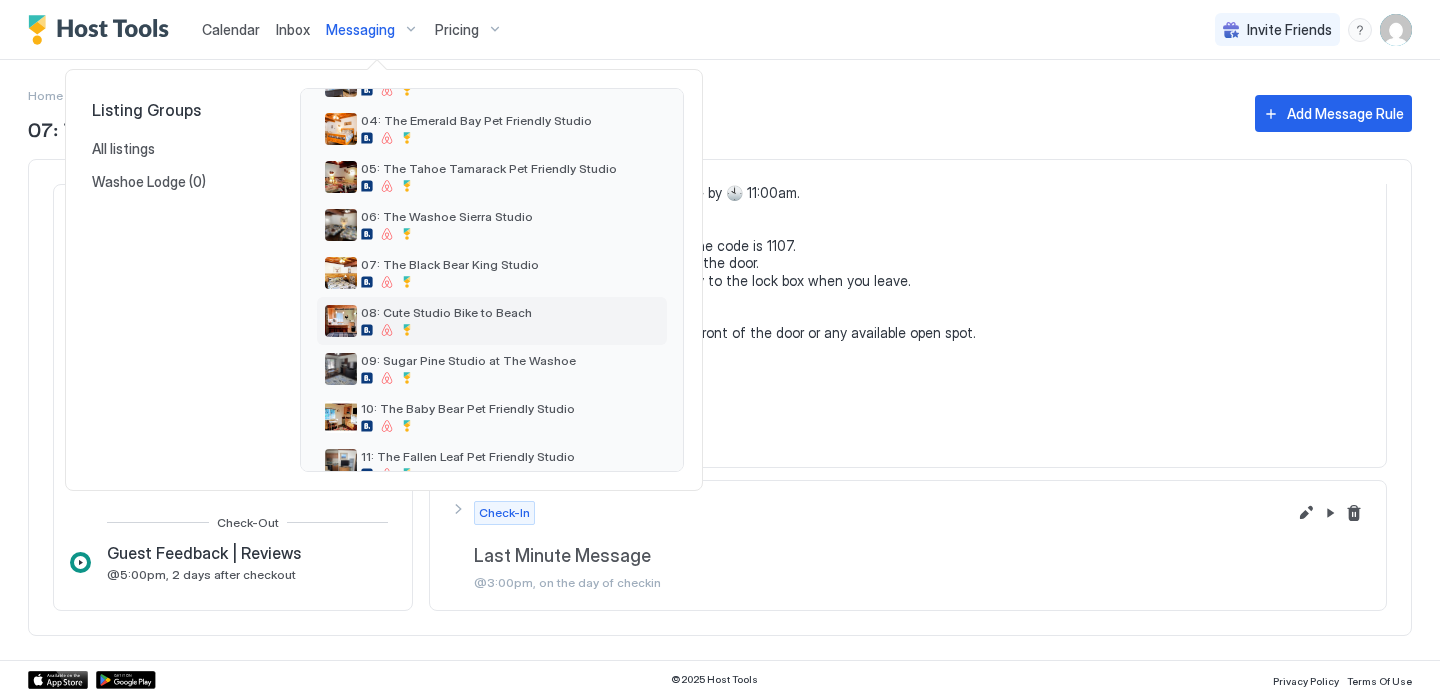 click on "08: Cute Studio Bike to Beach" at bounding box center (446, 320) 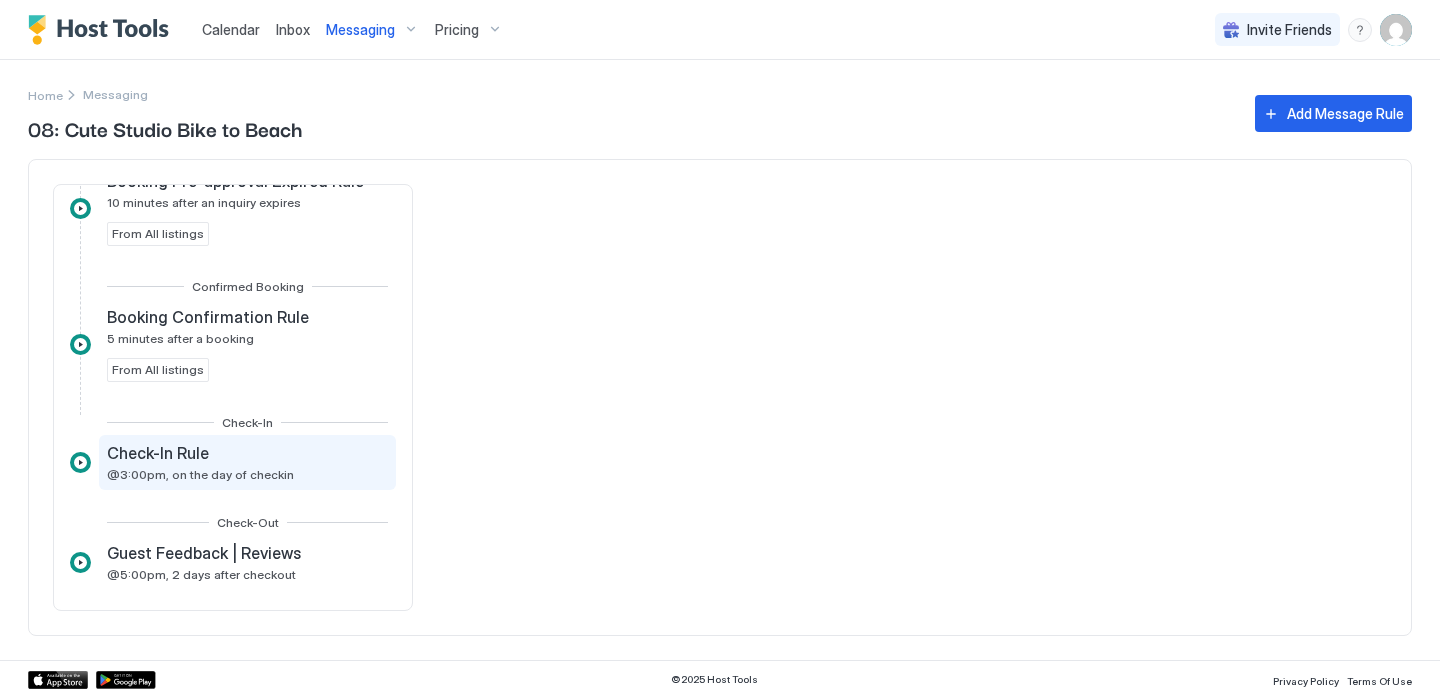 click on "Check-In Rule" at bounding box center (200, 453) 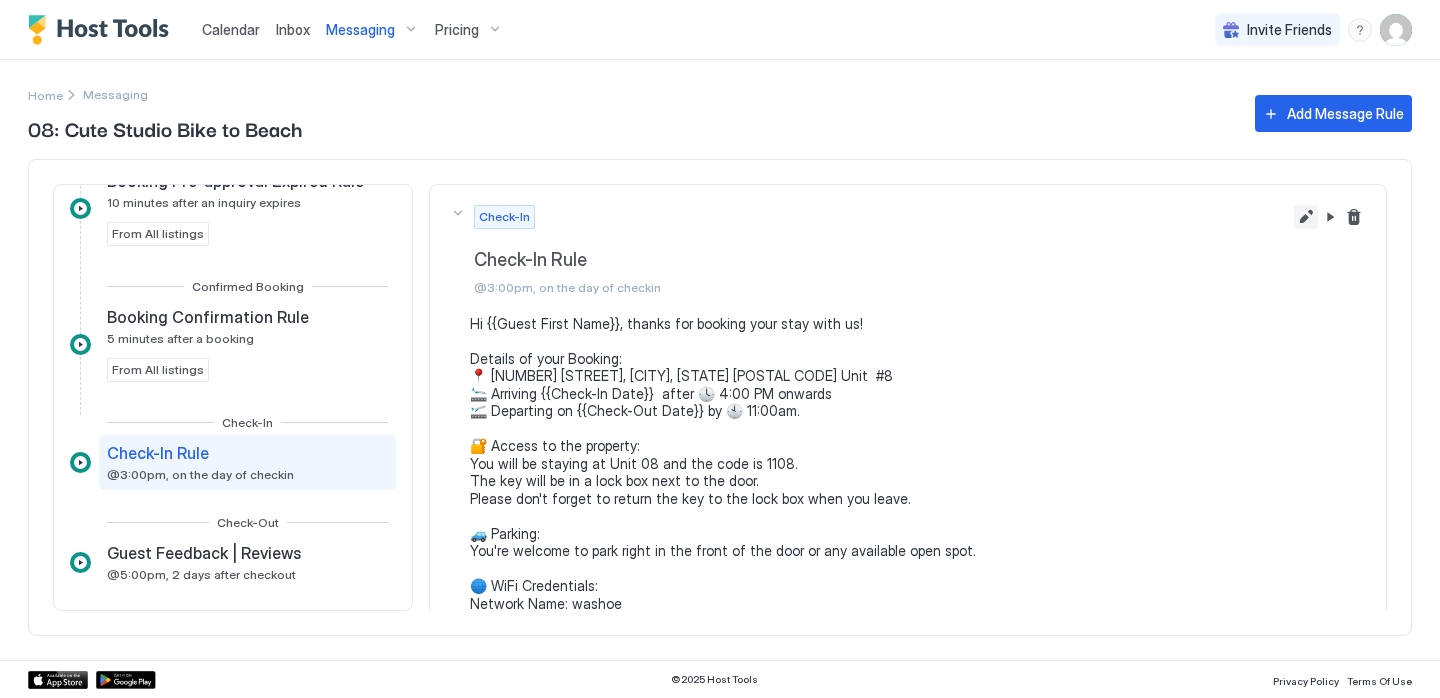 click at bounding box center (1306, 217) 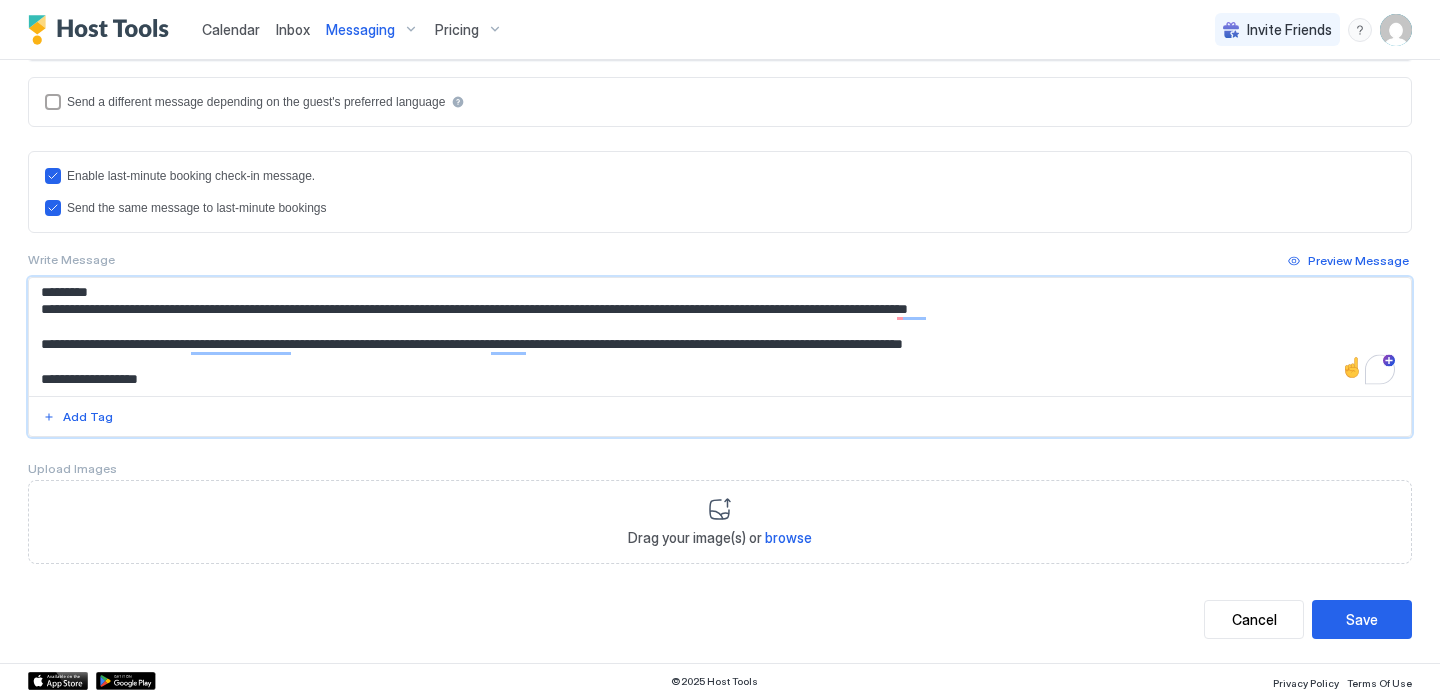 drag, startPoint x: 1114, startPoint y: 347, endPoint x: 30, endPoint y: 296, distance: 1085.1991 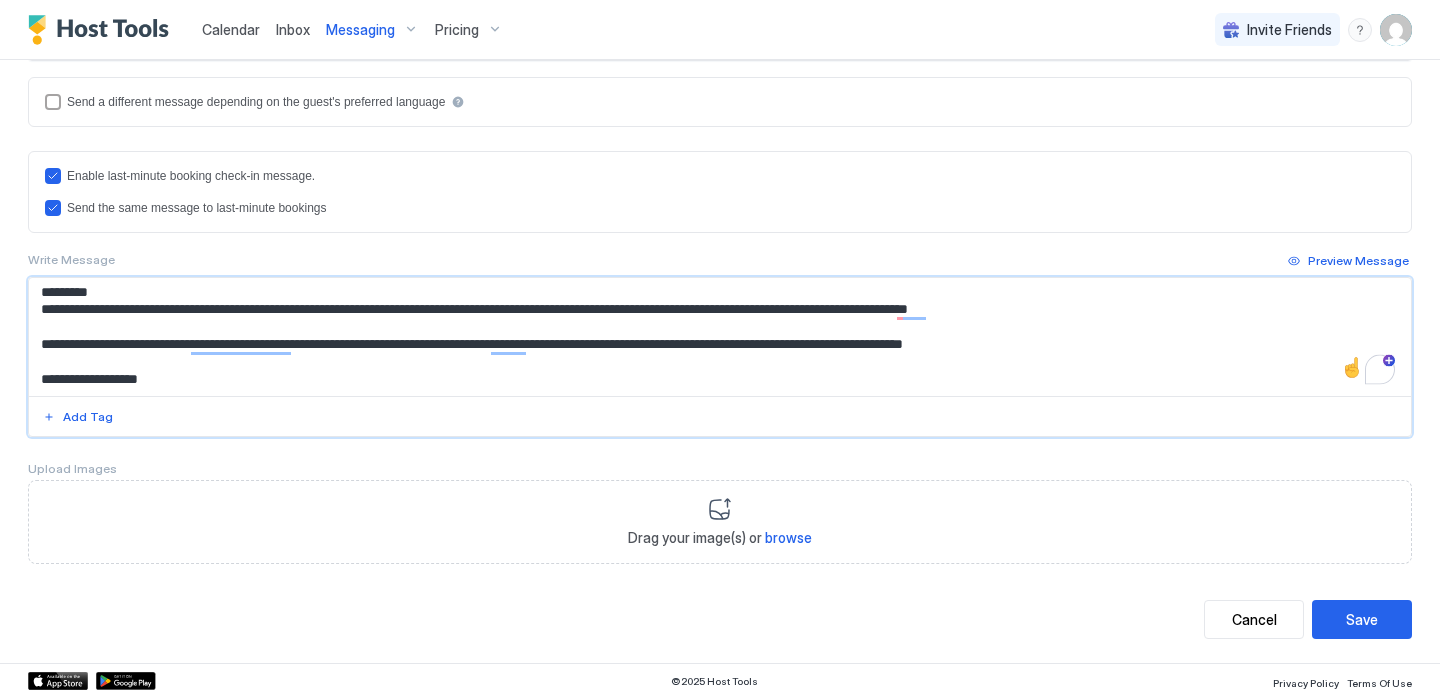 click on "**********" at bounding box center (720, 337) 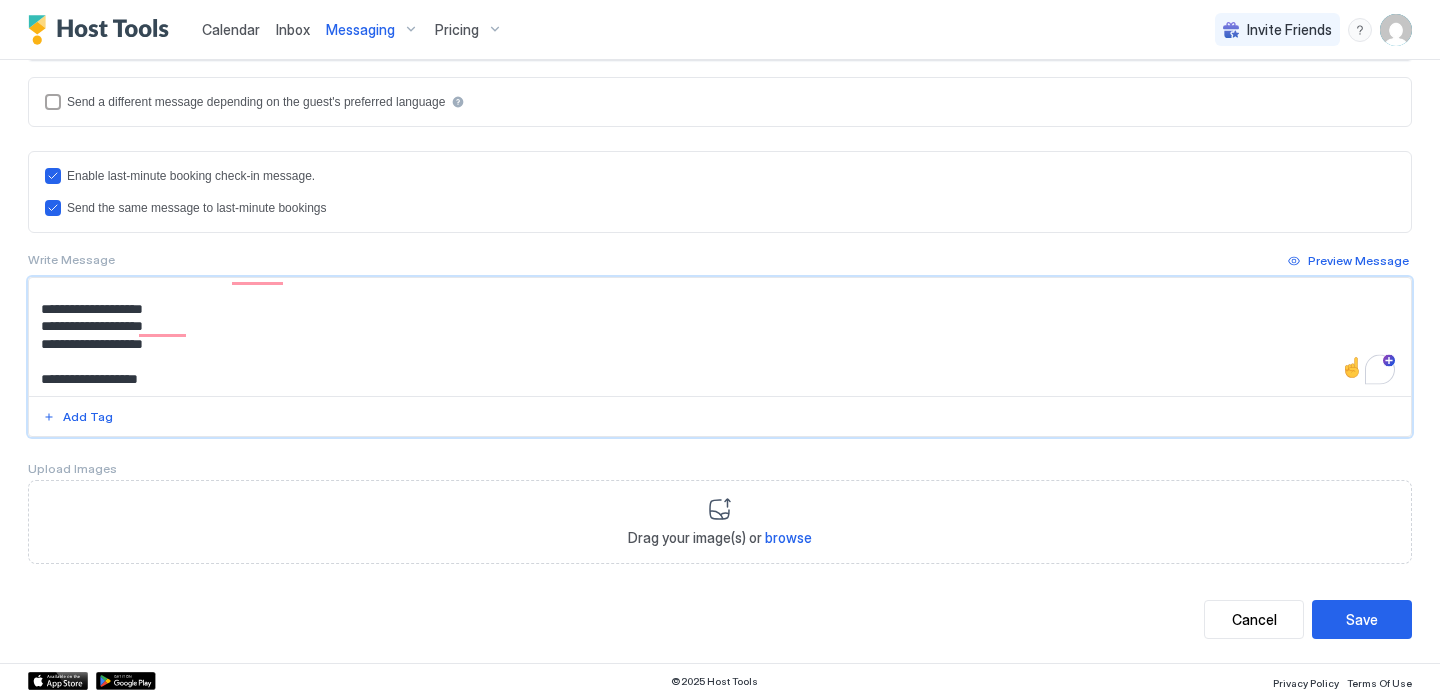 type on "**********" 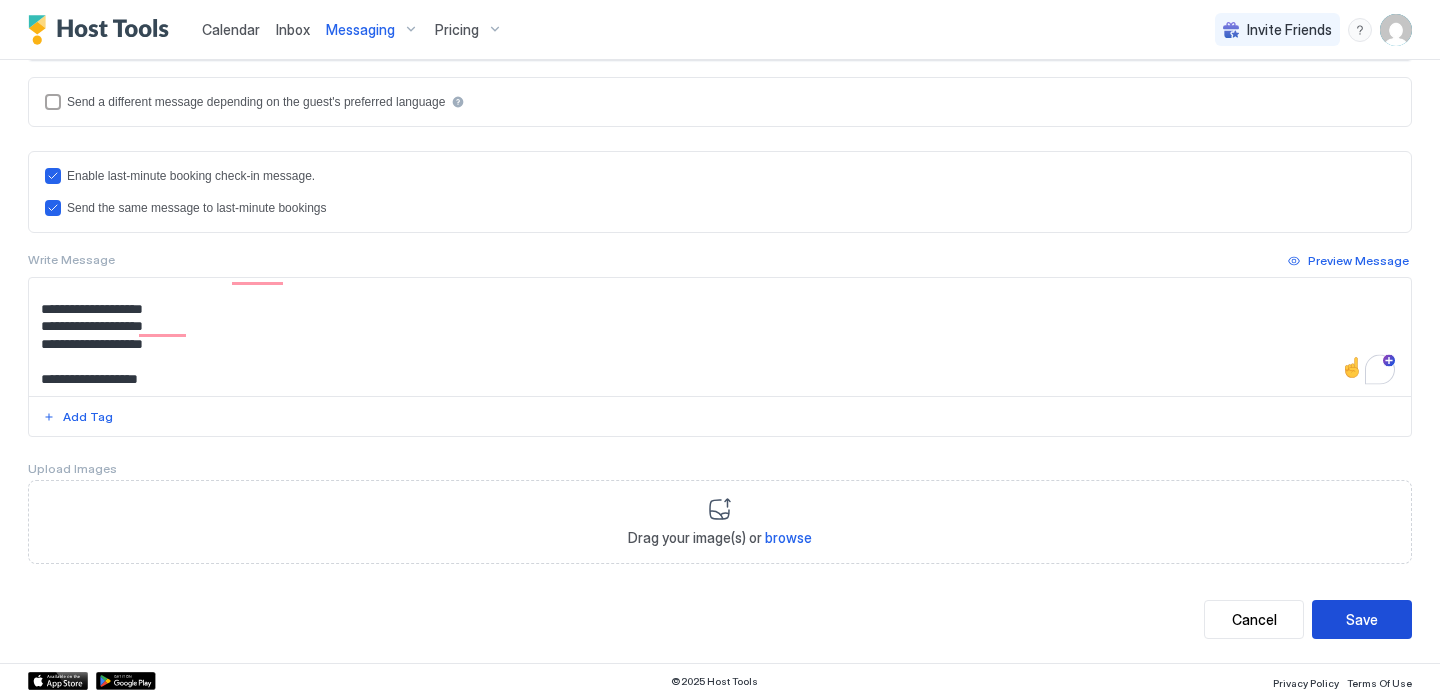 click on "Save" at bounding box center [1362, 619] 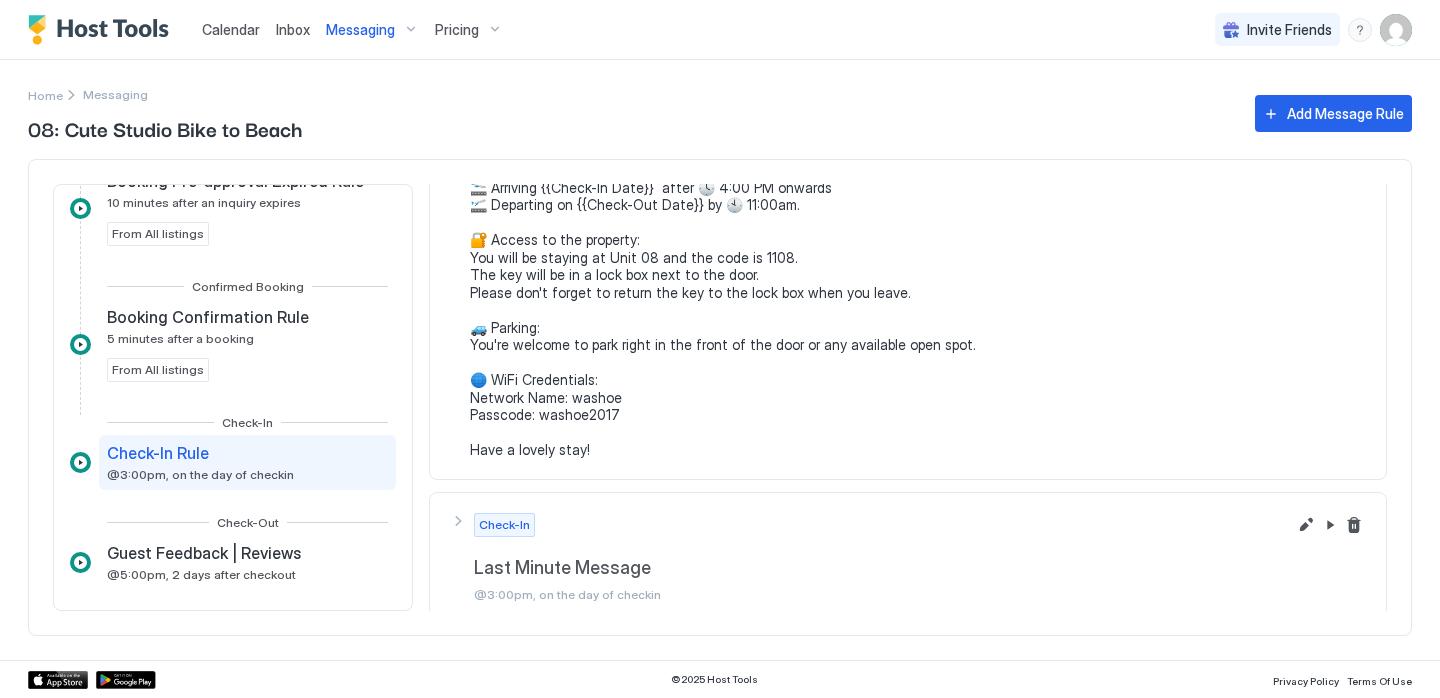 scroll, scrollTop: 218, scrollLeft: 0, axis: vertical 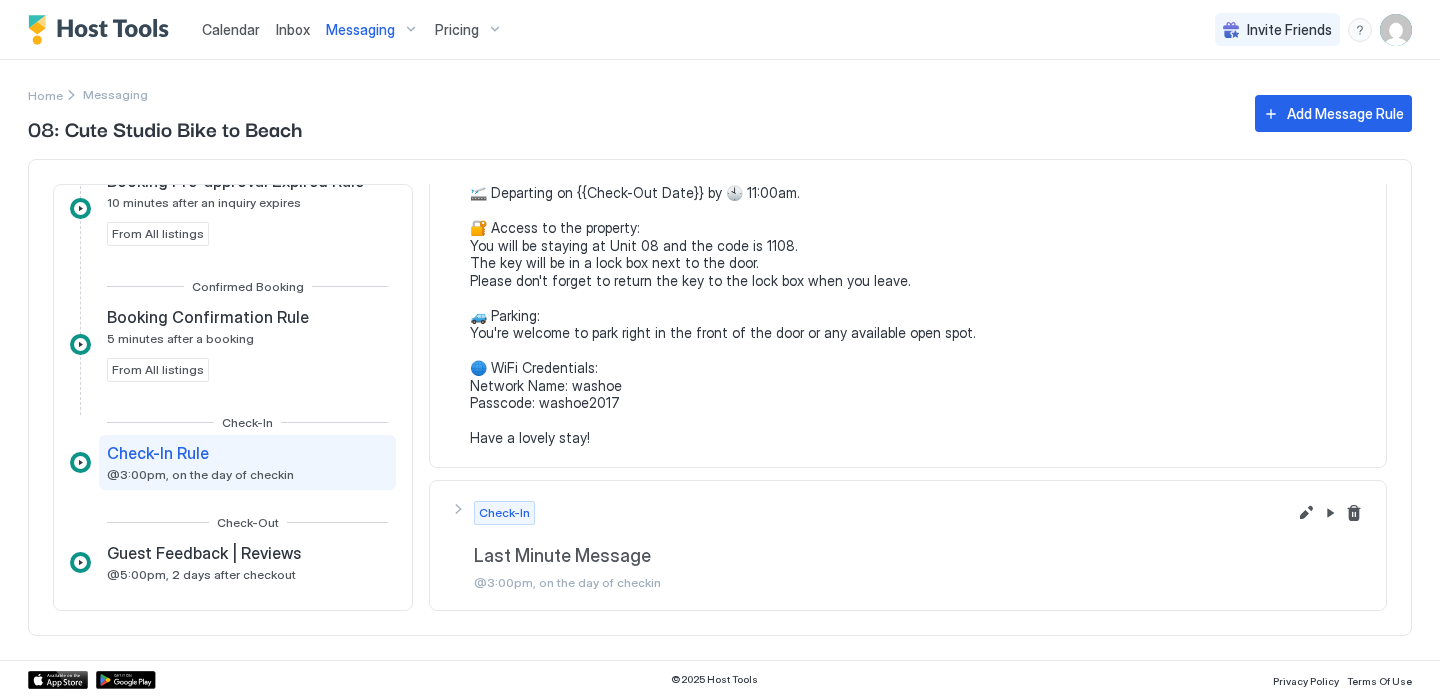 click on "Messaging" at bounding box center [360, 30] 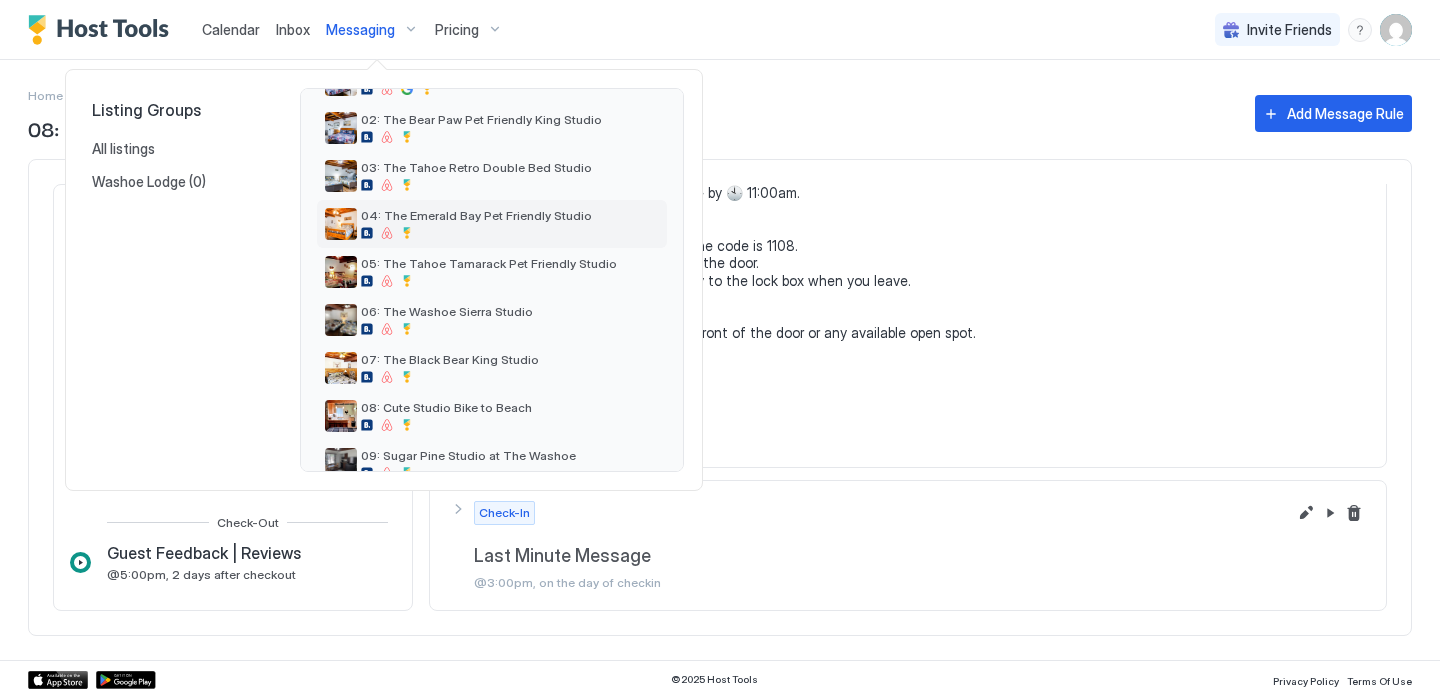 scroll, scrollTop: 135, scrollLeft: 0, axis: vertical 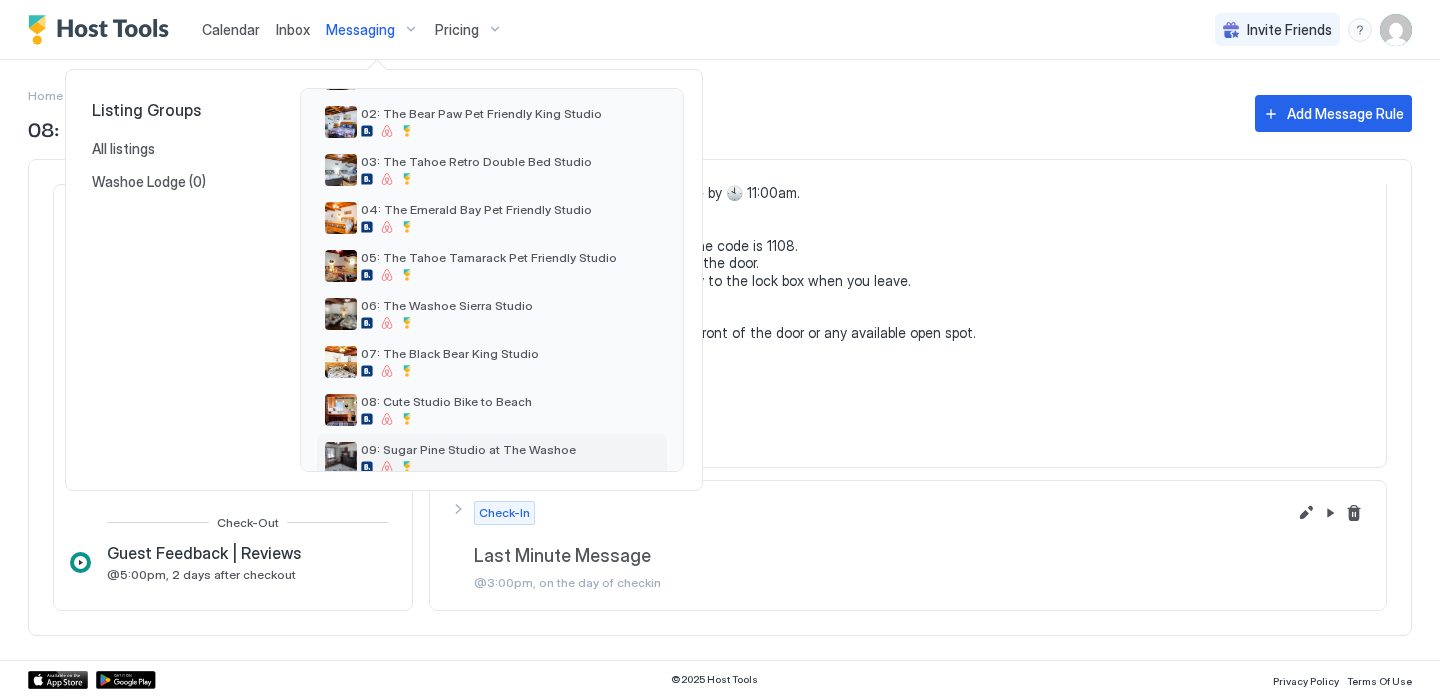 click on "09: Sugar Pine Studio at The Washoe" at bounding box center (468, 449) 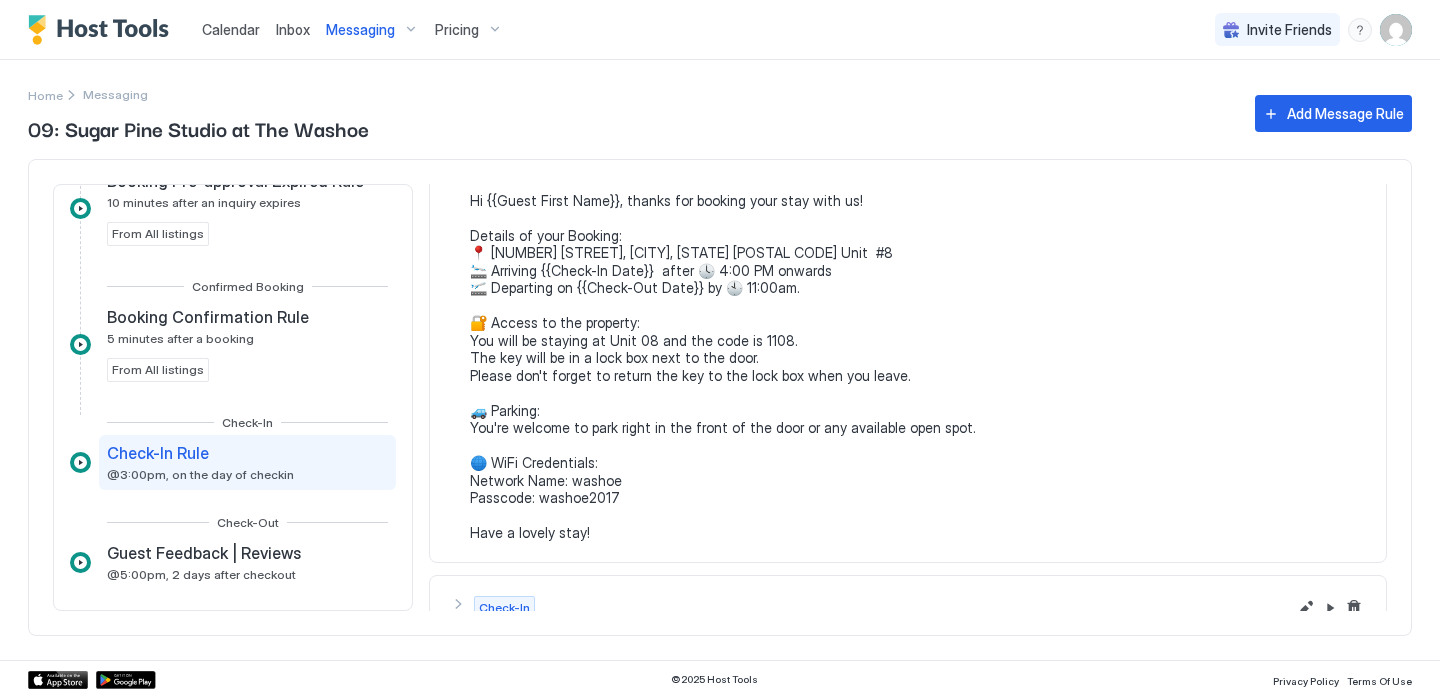 scroll, scrollTop: 69, scrollLeft: 0, axis: vertical 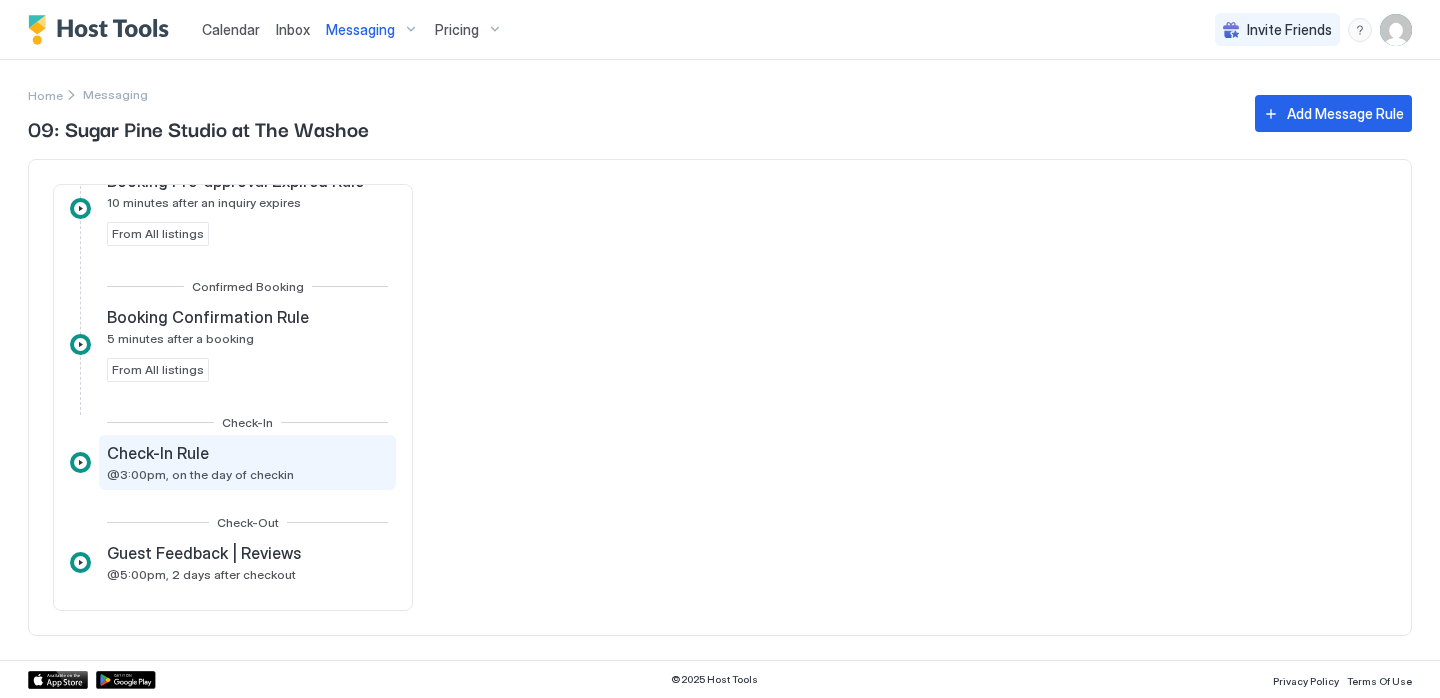 click on "Check-In Rule @3:00pm, on the day of checkin" at bounding box center (247, 462) 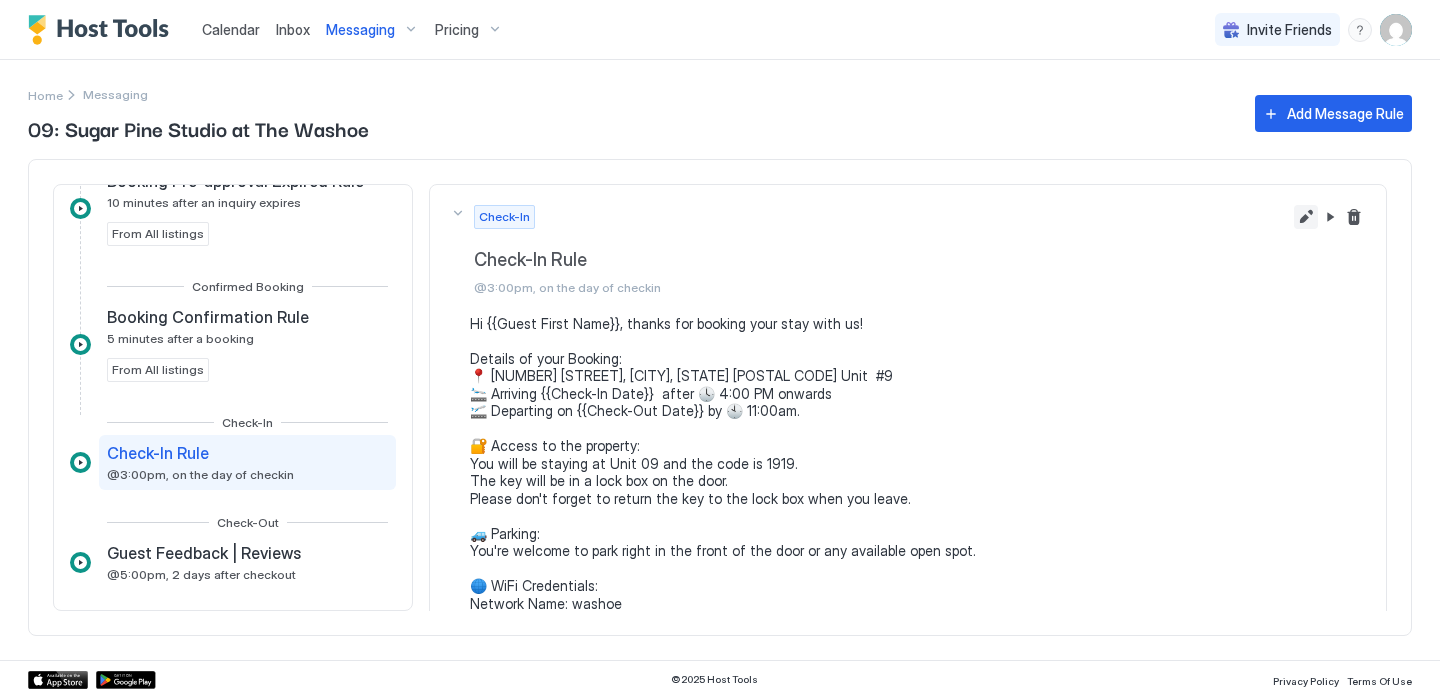 click at bounding box center (1306, 217) 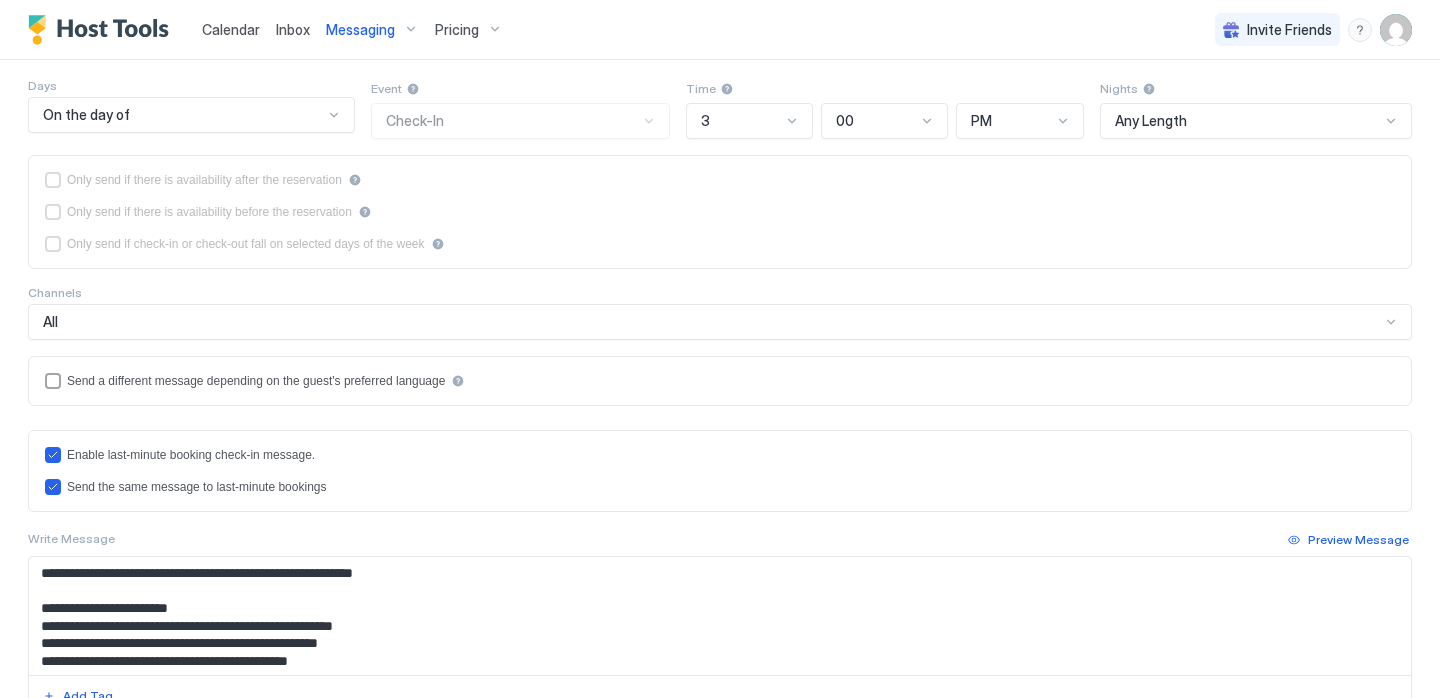 scroll, scrollTop: 440, scrollLeft: 0, axis: vertical 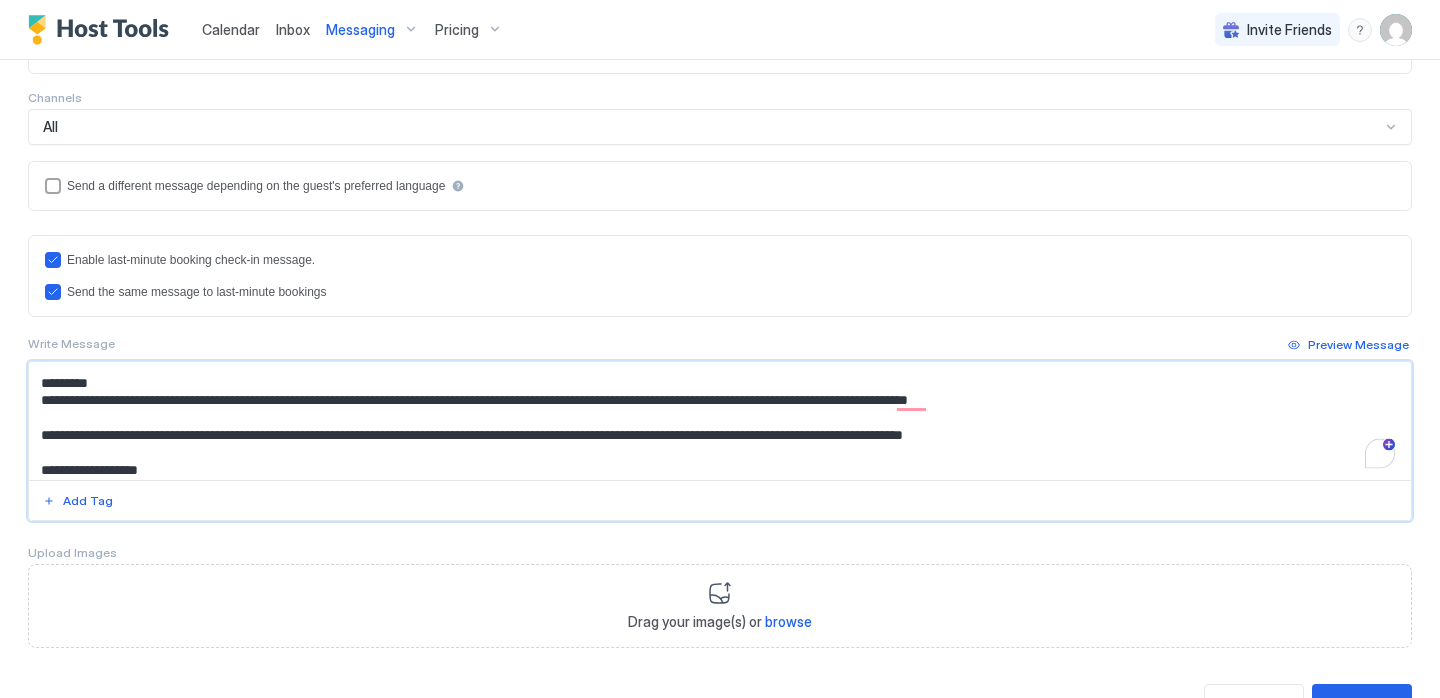 drag, startPoint x: 1084, startPoint y: 441, endPoint x: 39, endPoint y: 383, distance: 1046.6083 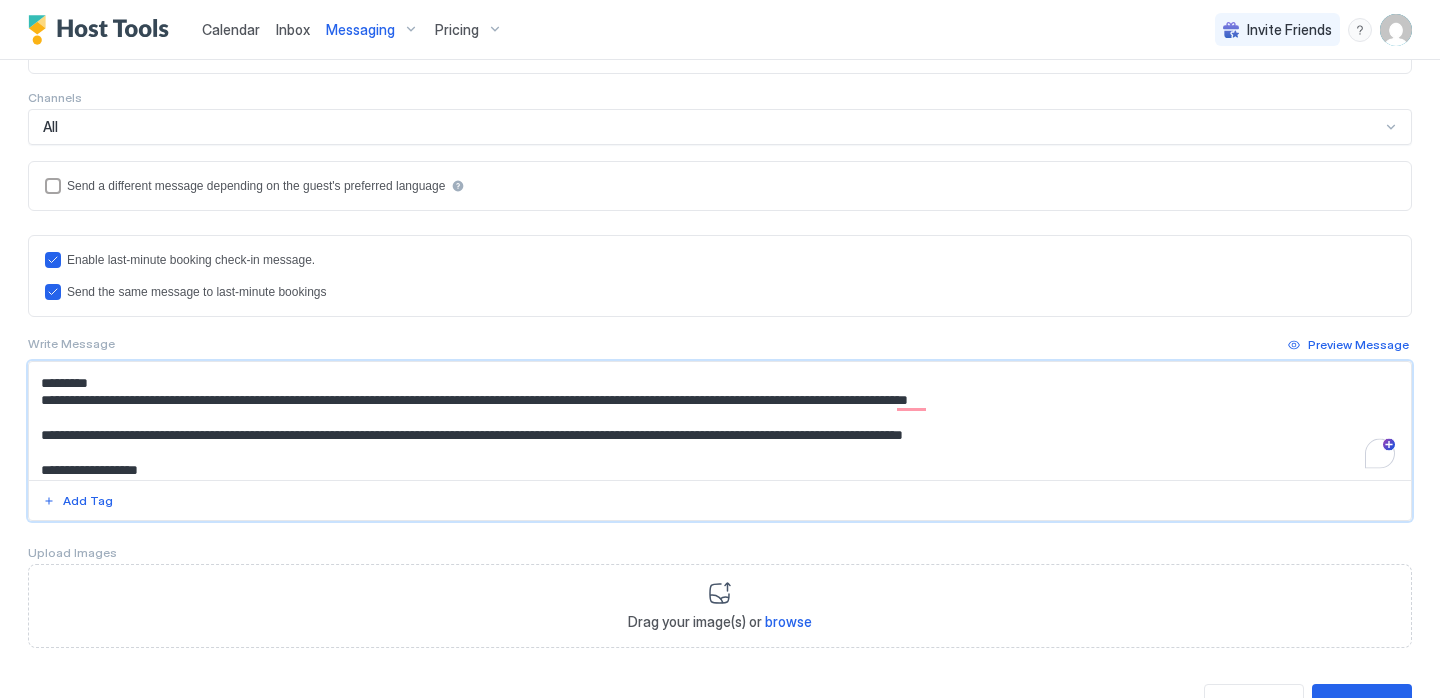 click on "**********" at bounding box center (720, 421) 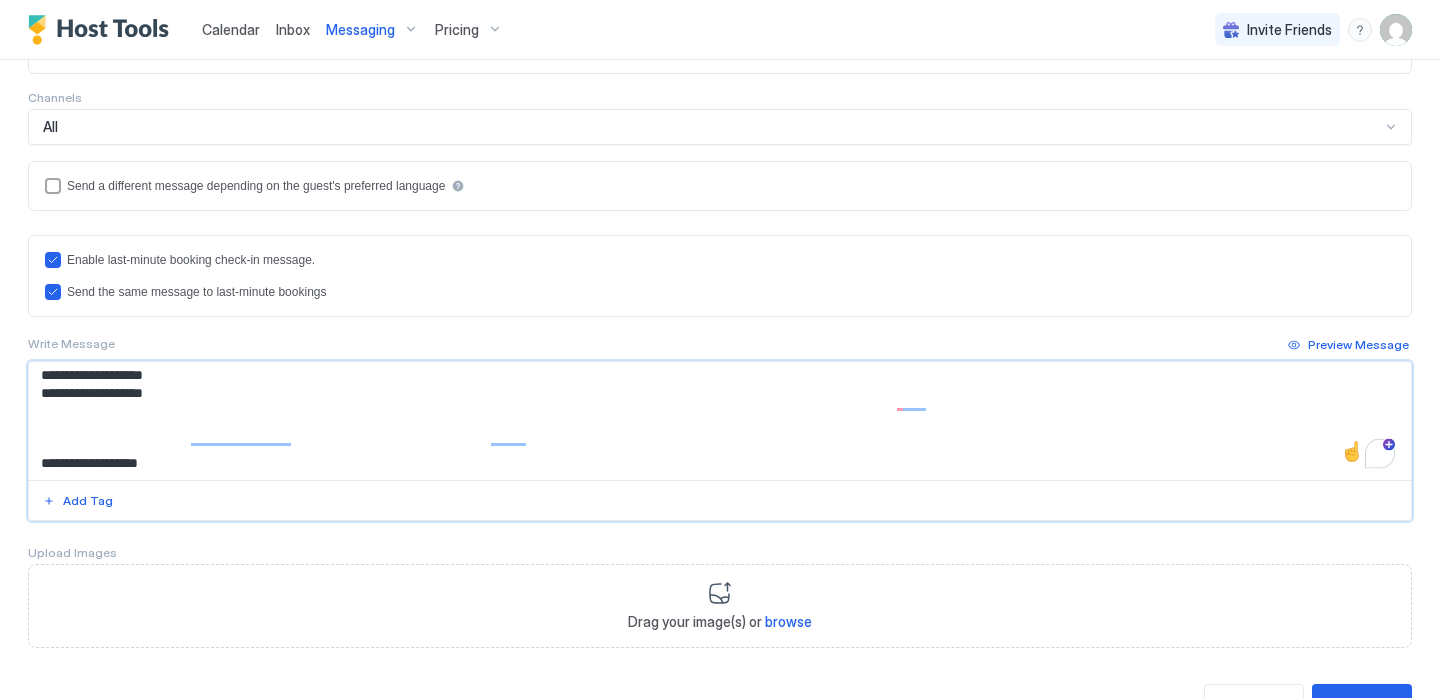 scroll, scrollTop: 275, scrollLeft: 0, axis: vertical 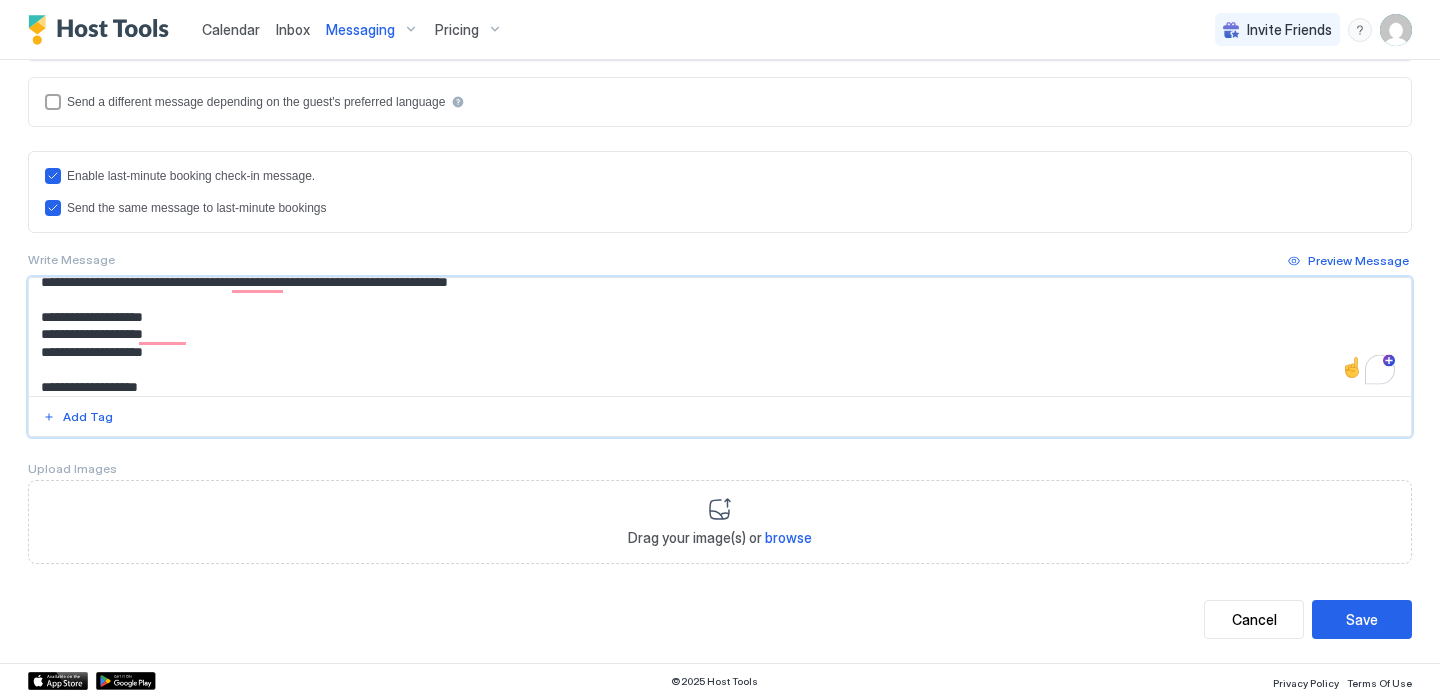 type on "**********" 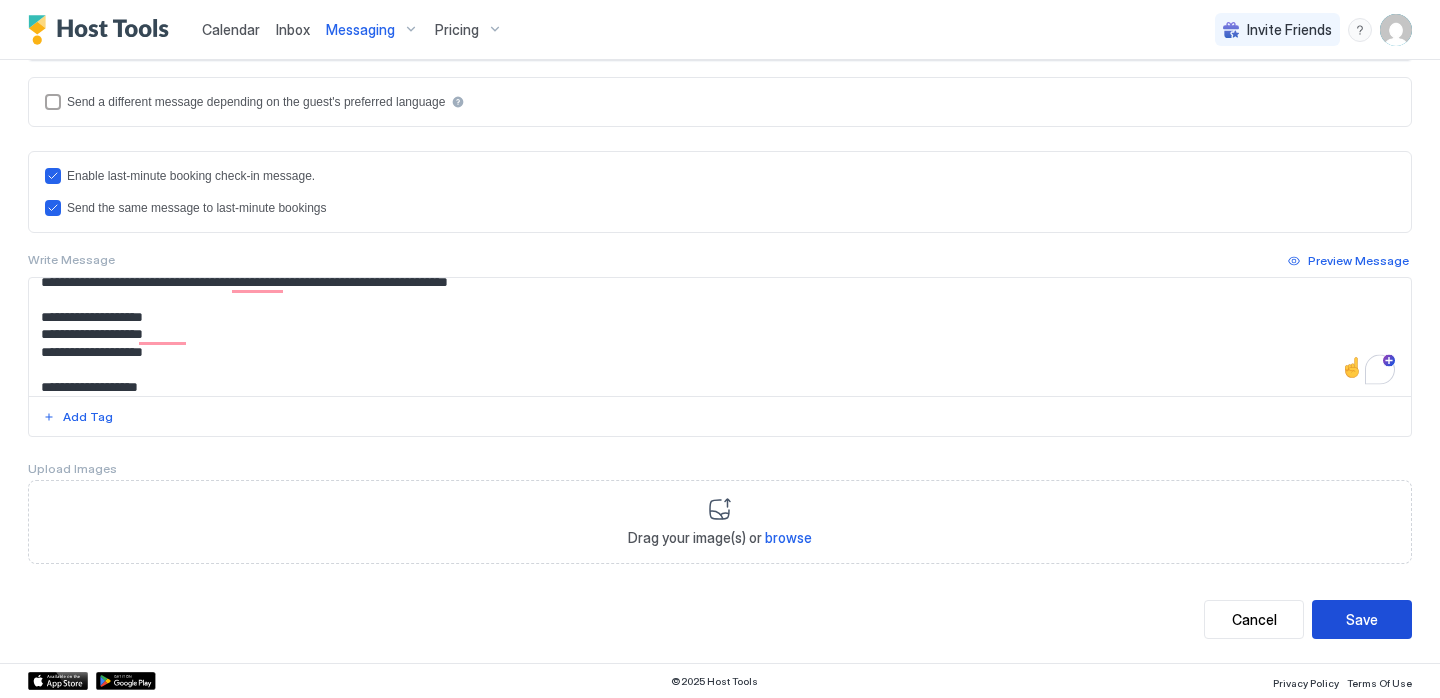 click on "Save" at bounding box center [1362, 619] 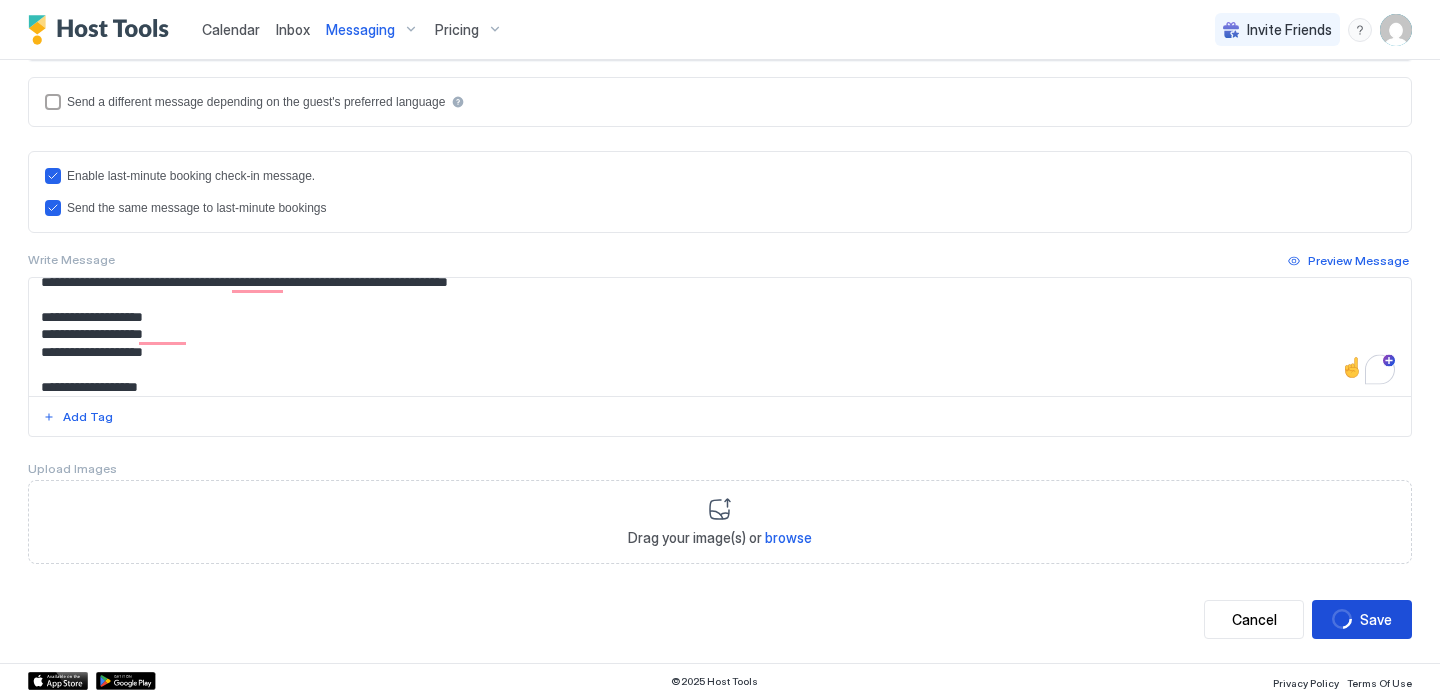 scroll, scrollTop: 0, scrollLeft: 0, axis: both 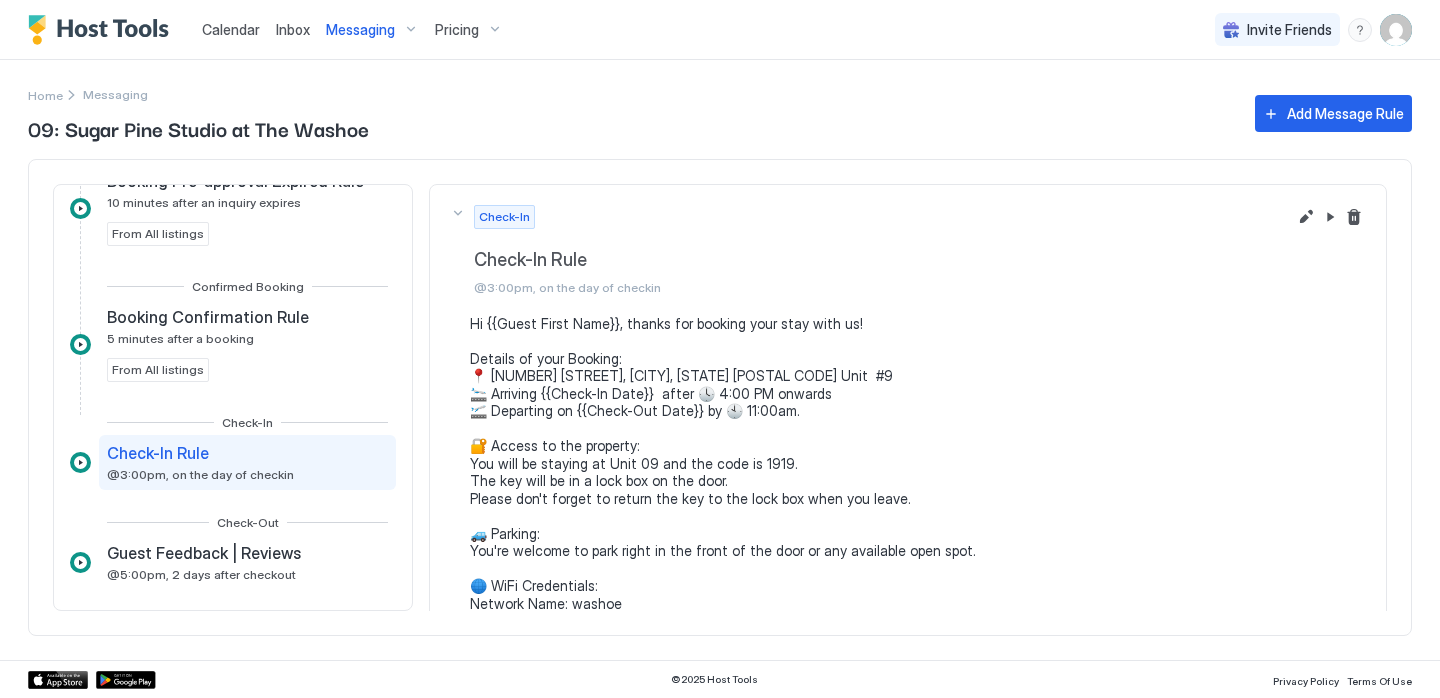 click on "Messaging" at bounding box center (360, 30) 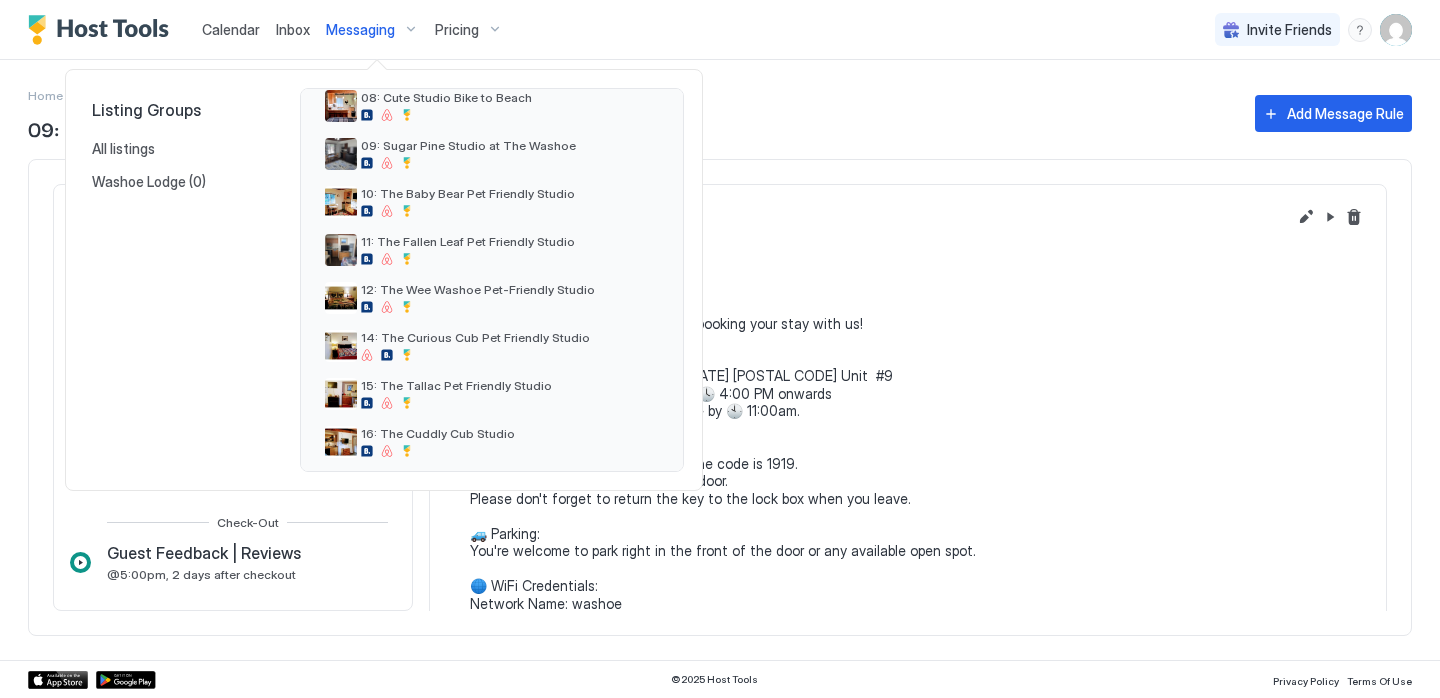 scroll, scrollTop: 444, scrollLeft: 0, axis: vertical 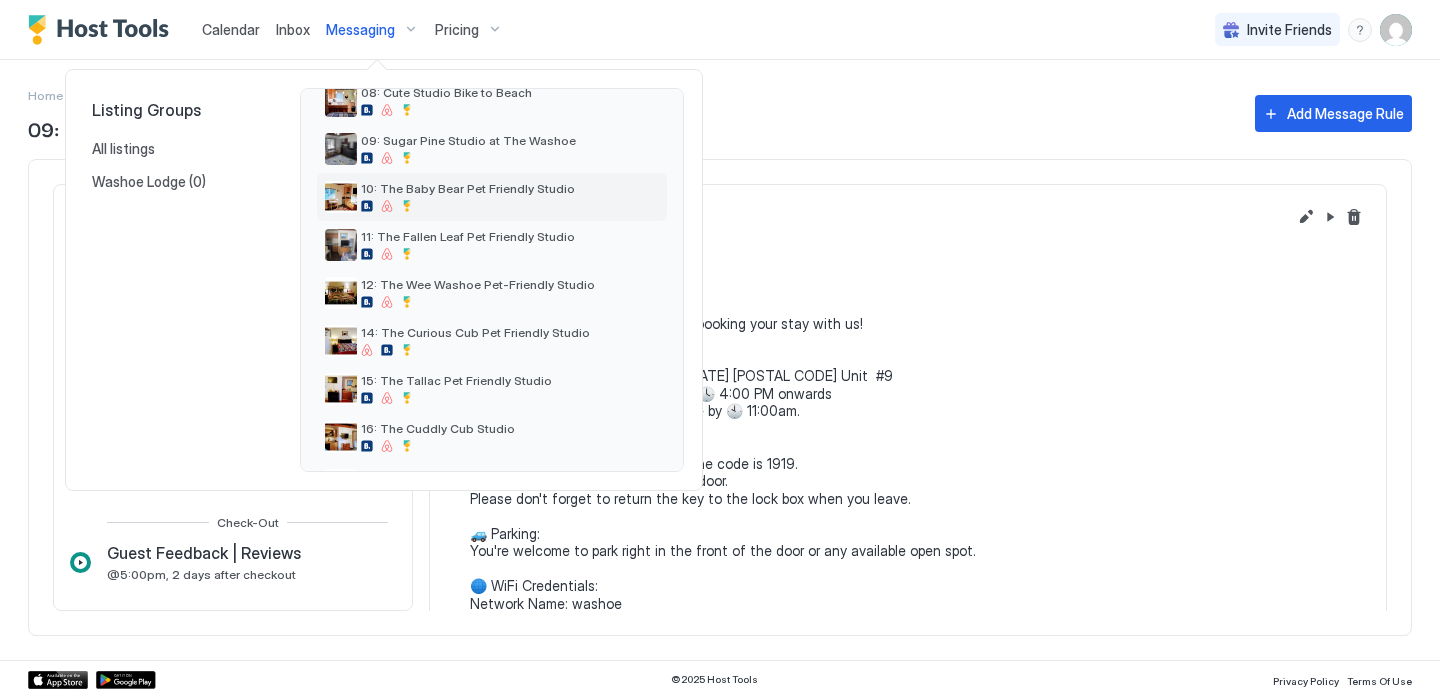 click on "10: The Baby Bear Pet Friendly Studio" at bounding box center [468, 188] 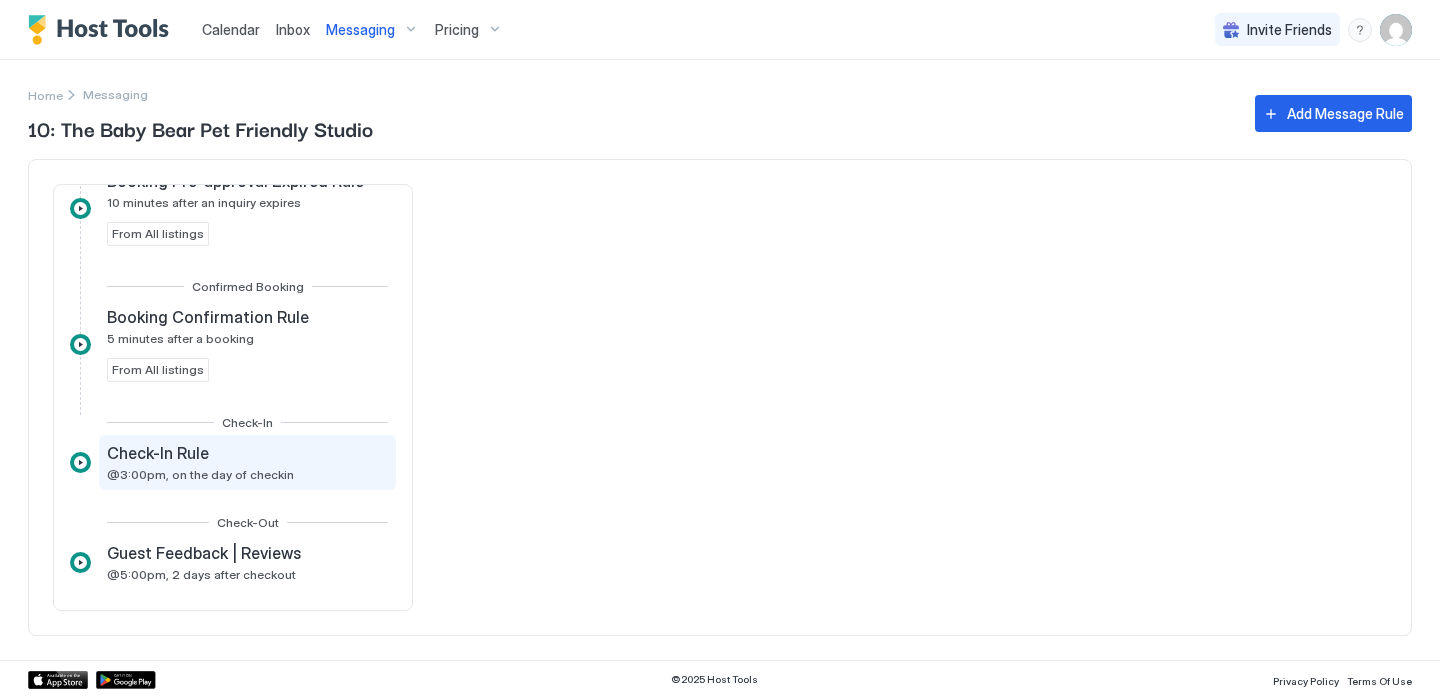 click on "Check-In Rule @3:00pm, on the day of checkin" at bounding box center (247, 462) 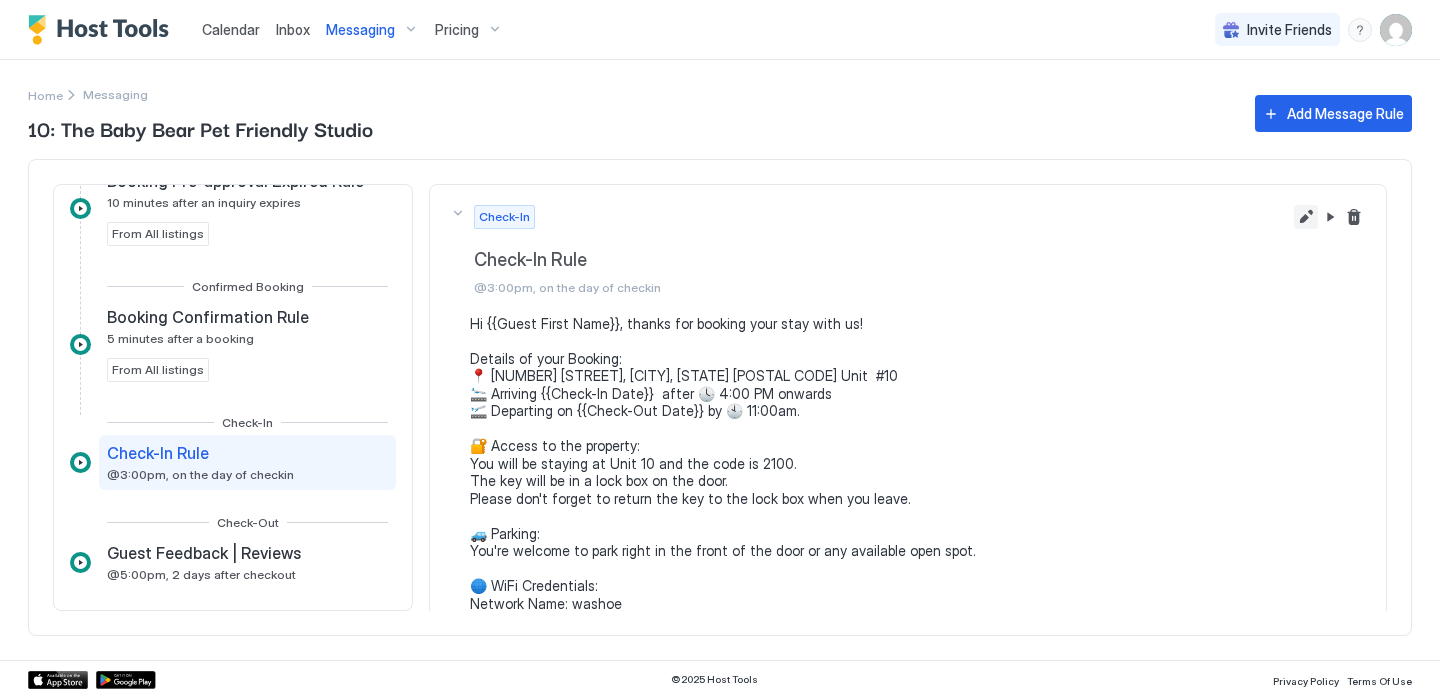 click at bounding box center (1306, 217) 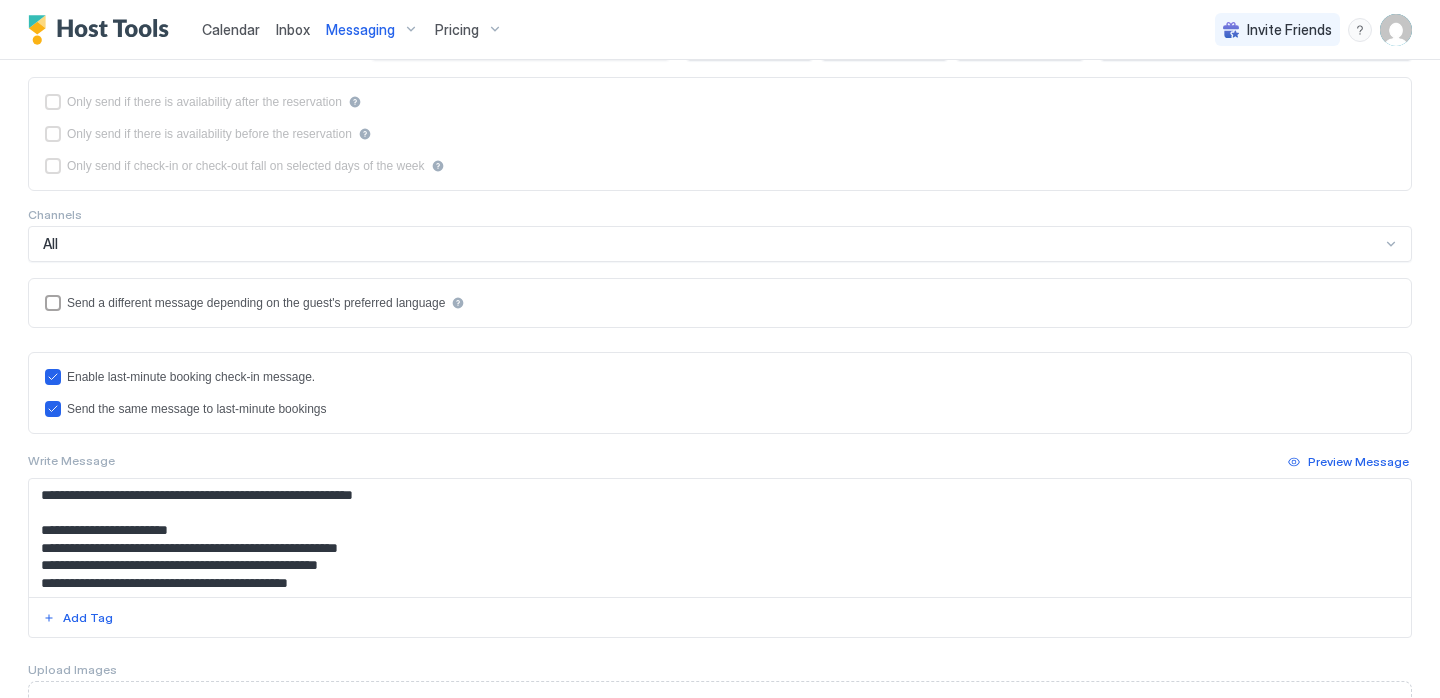 scroll, scrollTop: 524, scrollLeft: 0, axis: vertical 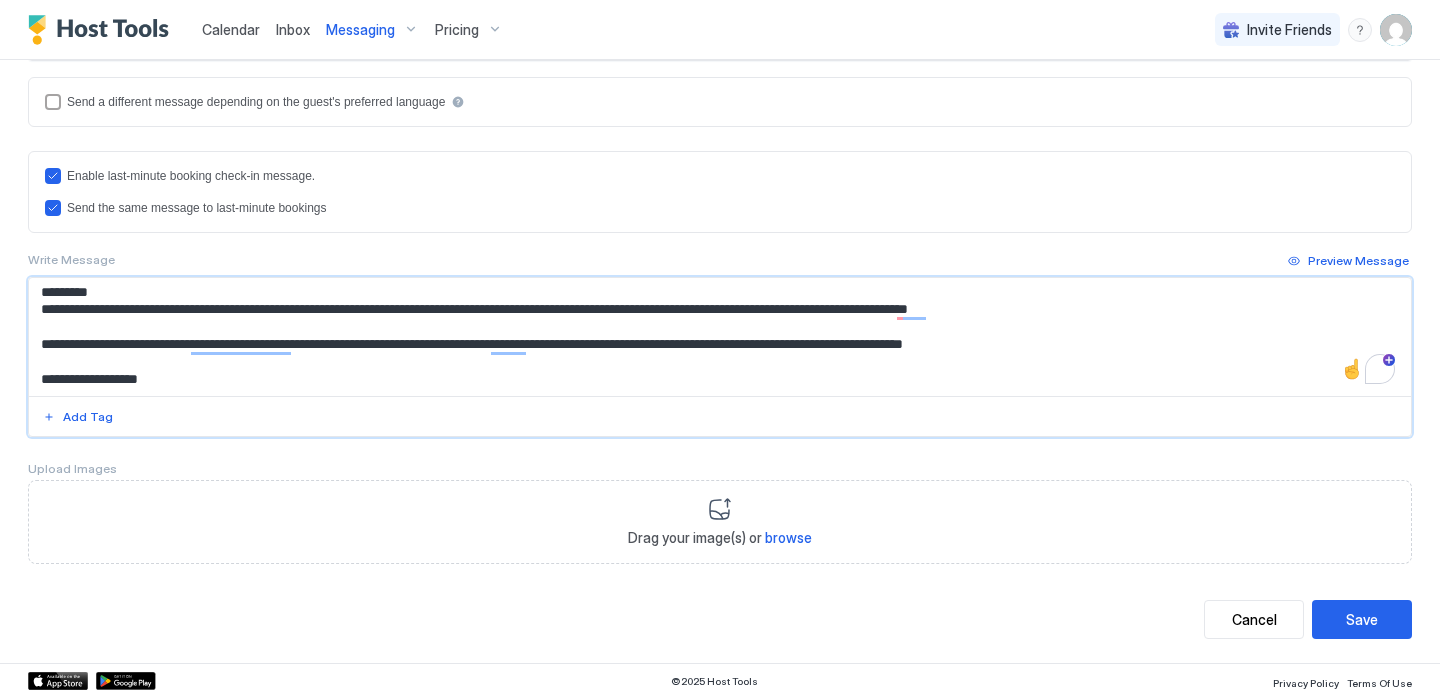 drag, startPoint x: 780, startPoint y: 320, endPoint x: 35, endPoint y: 296, distance: 745.3865 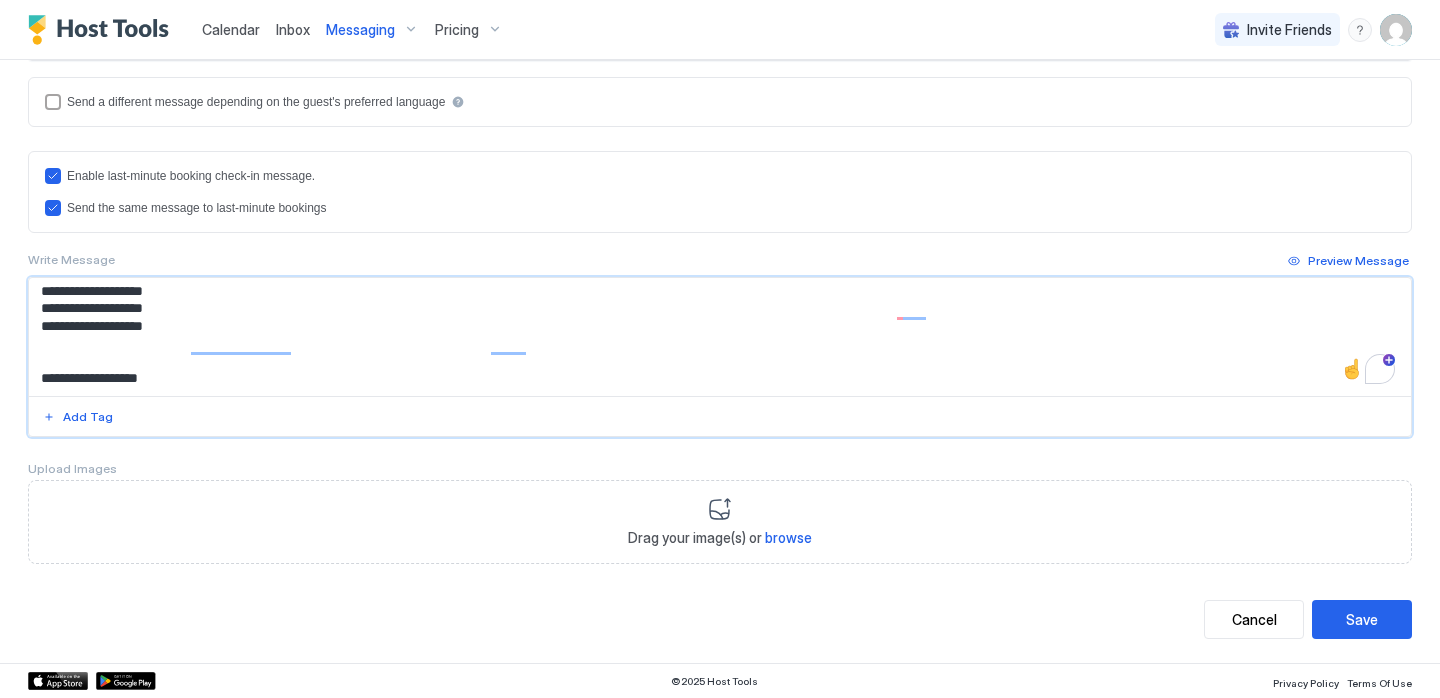 scroll, scrollTop: 265, scrollLeft: 0, axis: vertical 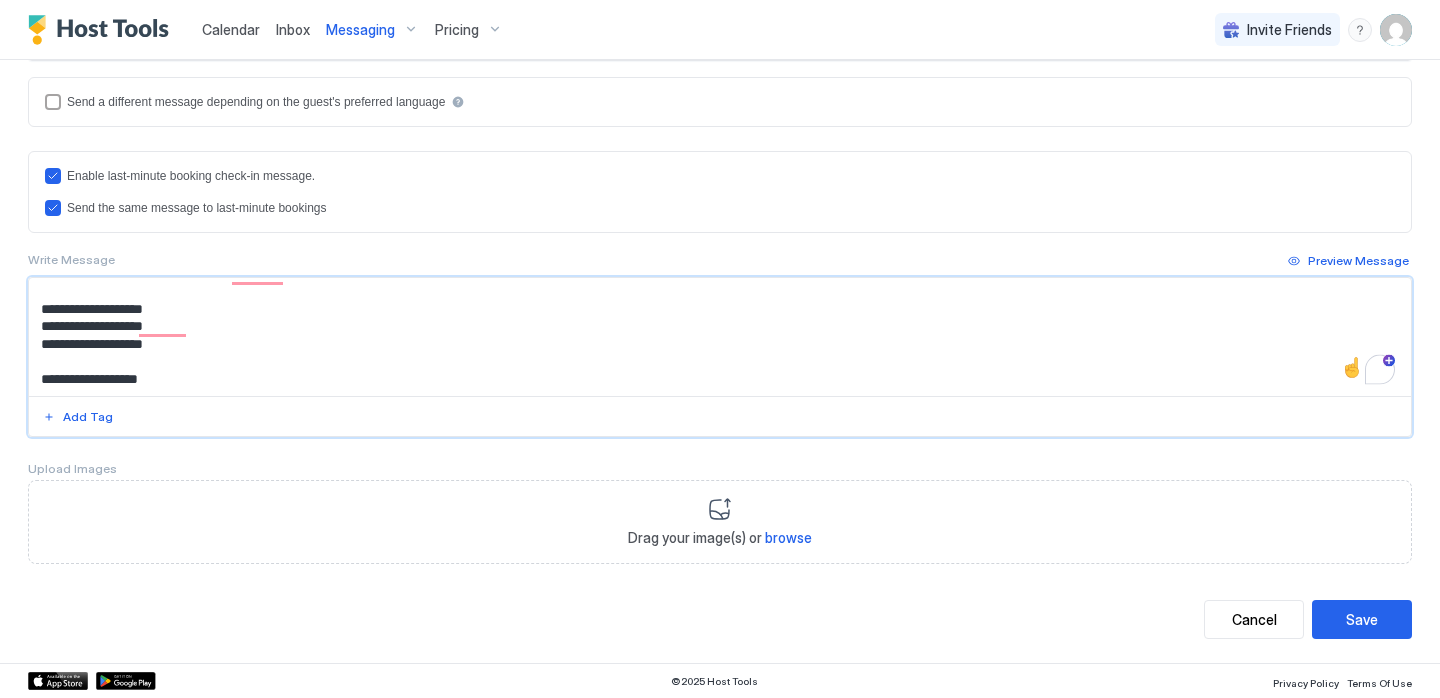 type on "**********" 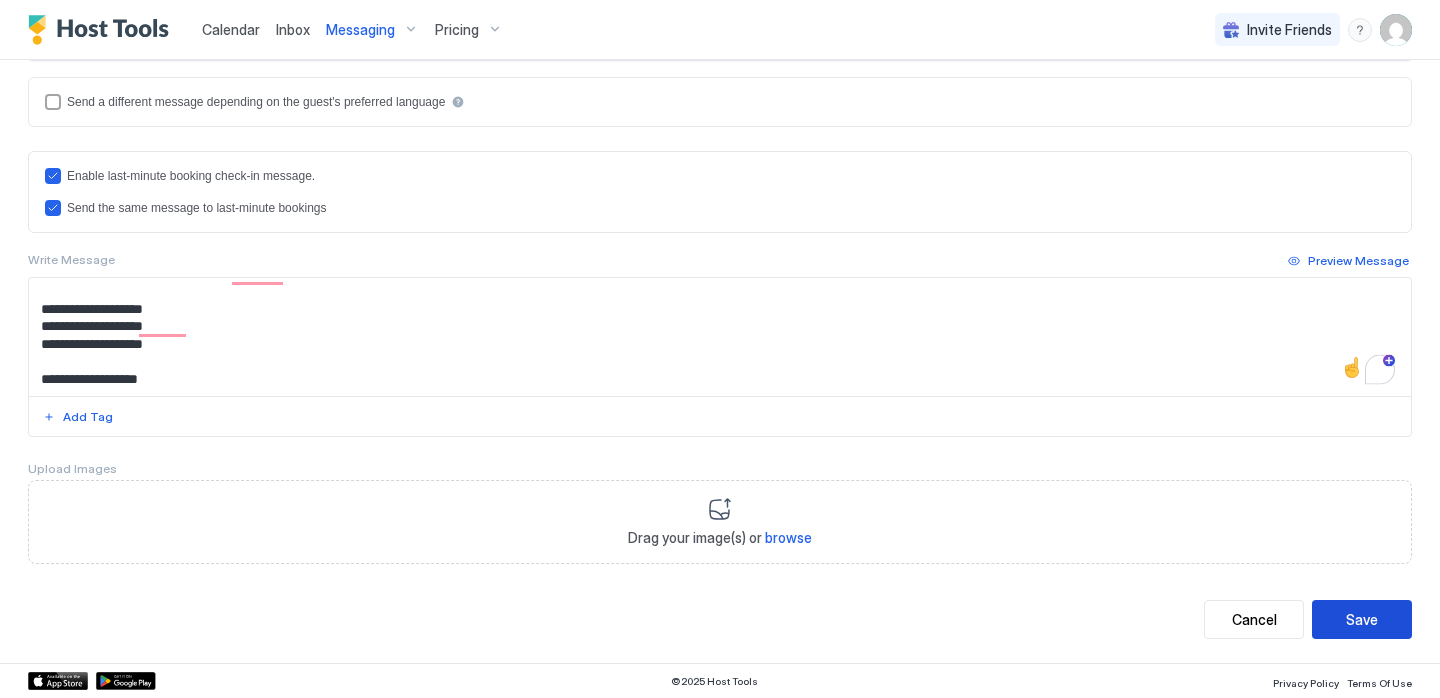 click on "Save" at bounding box center (1362, 619) 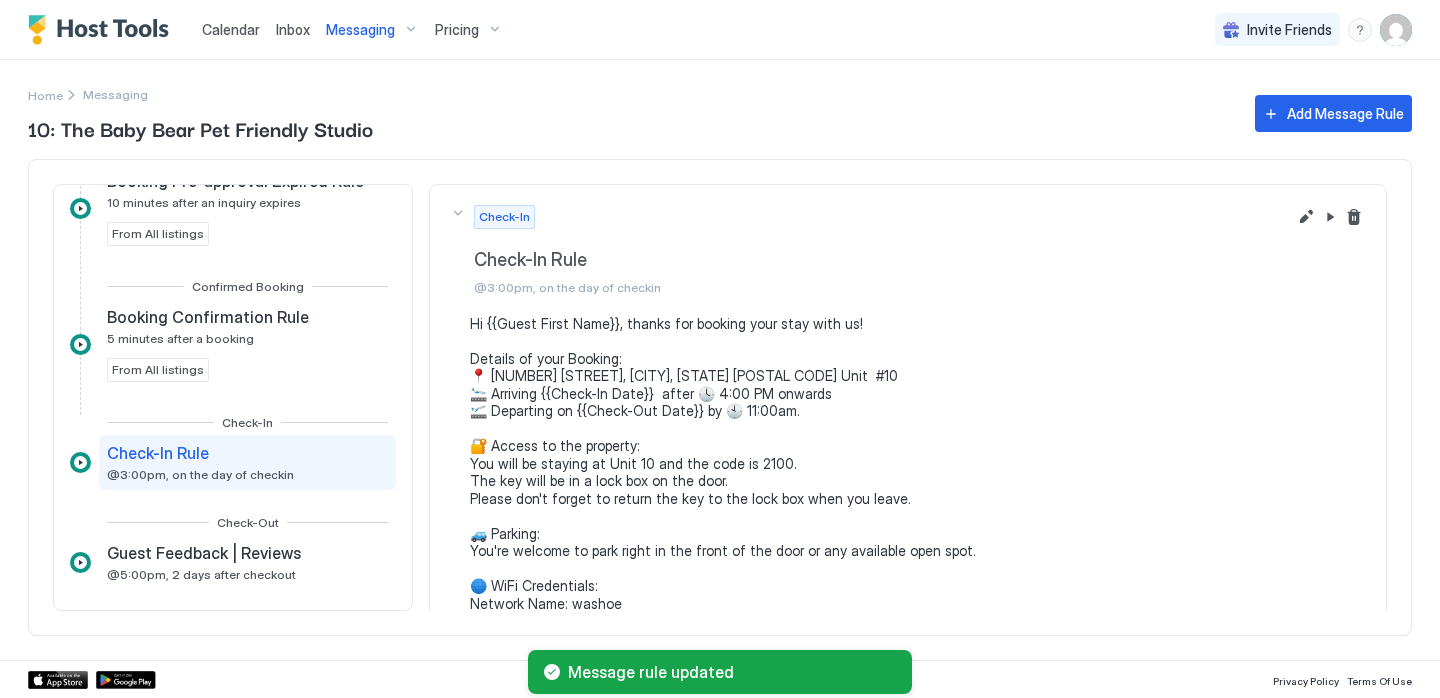click on "Messaging" at bounding box center (360, 30) 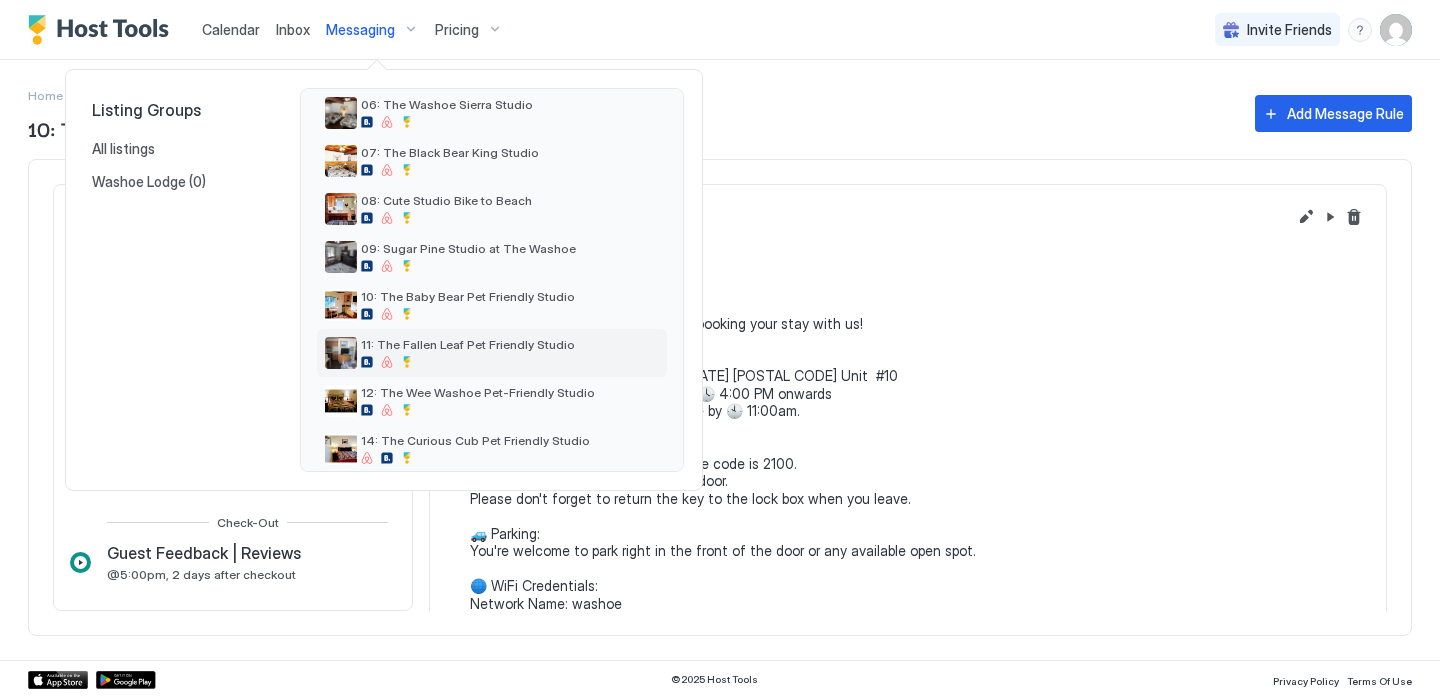 click at bounding box center (407, 362) 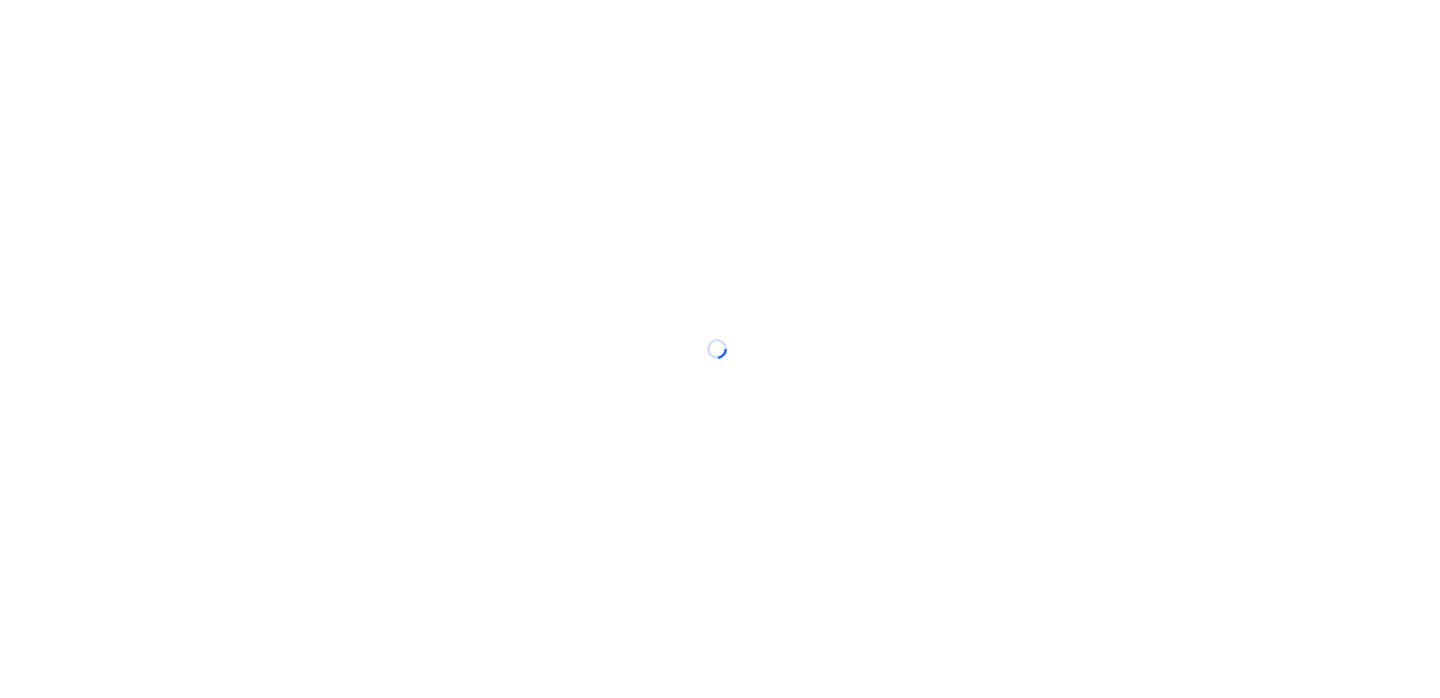 scroll, scrollTop: 0, scrollLeft: 0, axis: both 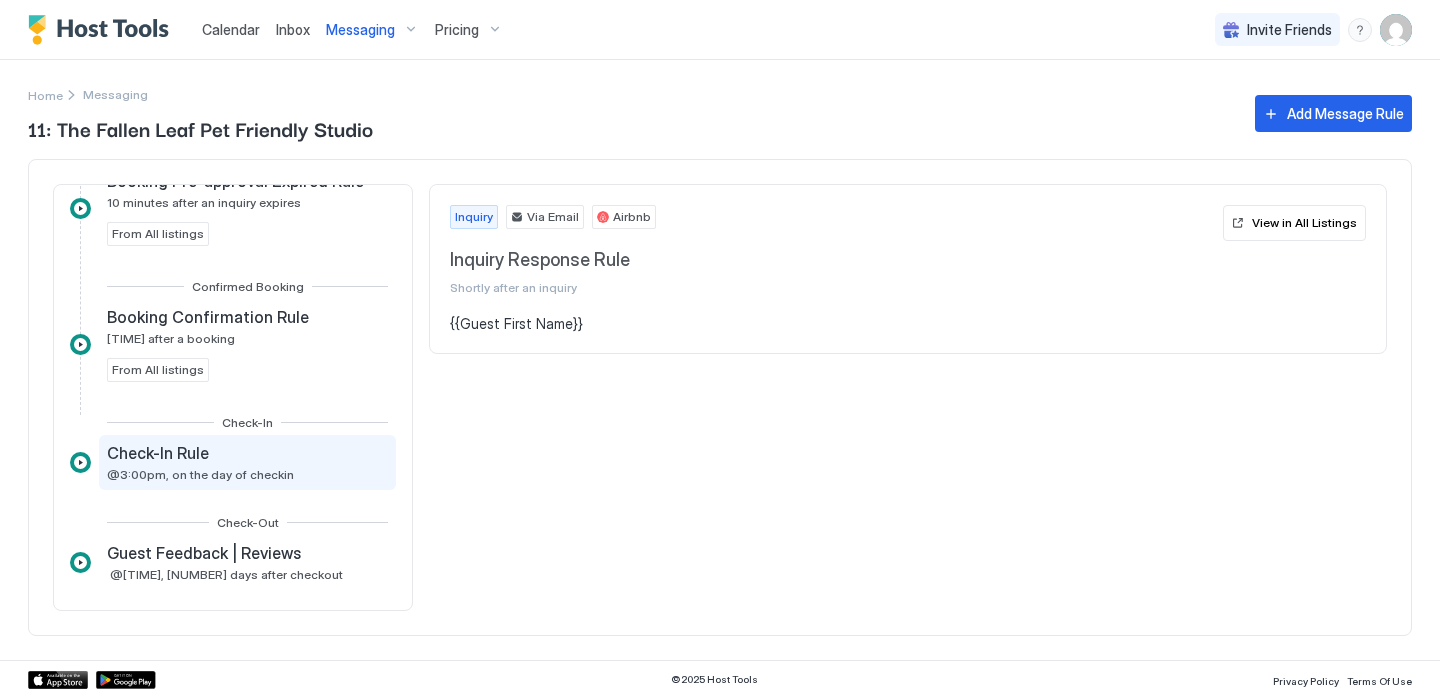 click on "Check-In Rule" at bounding box center (158, 453) 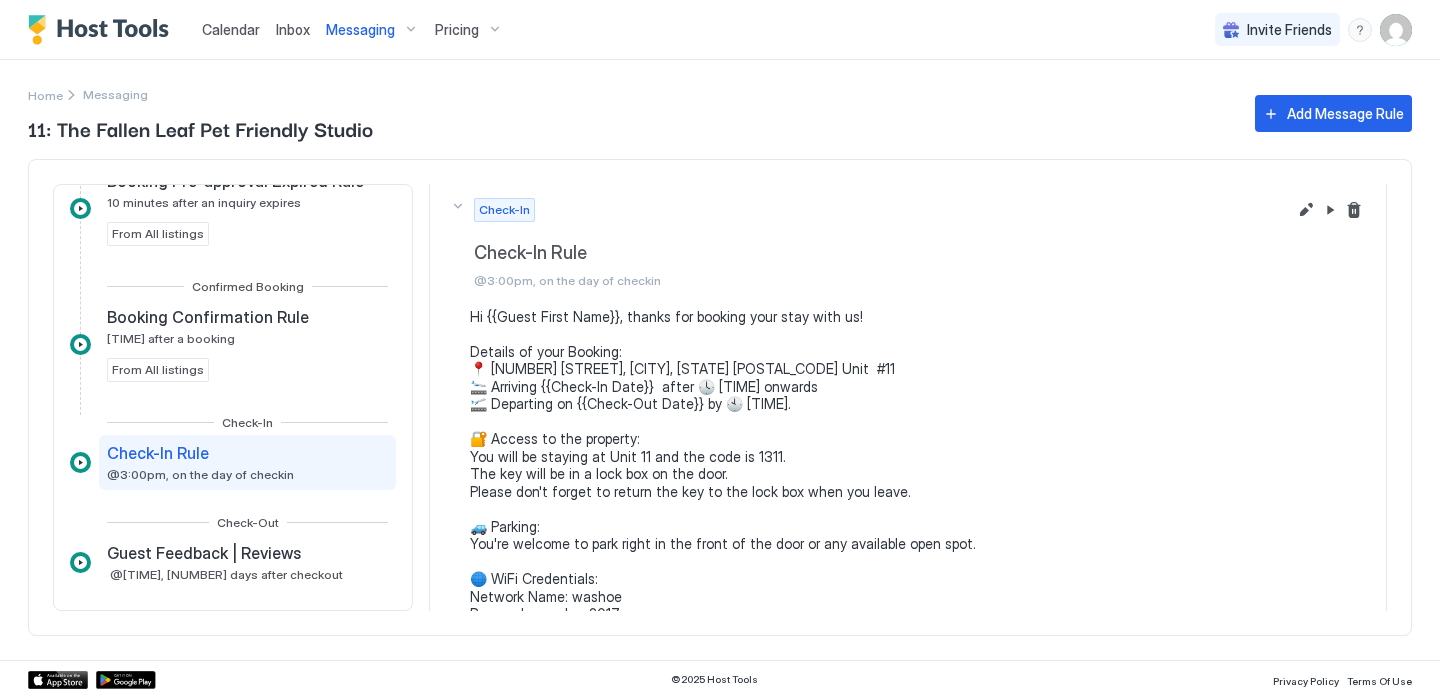 scroll, scrollTop: 0, scrollLeft: 0, axis: both 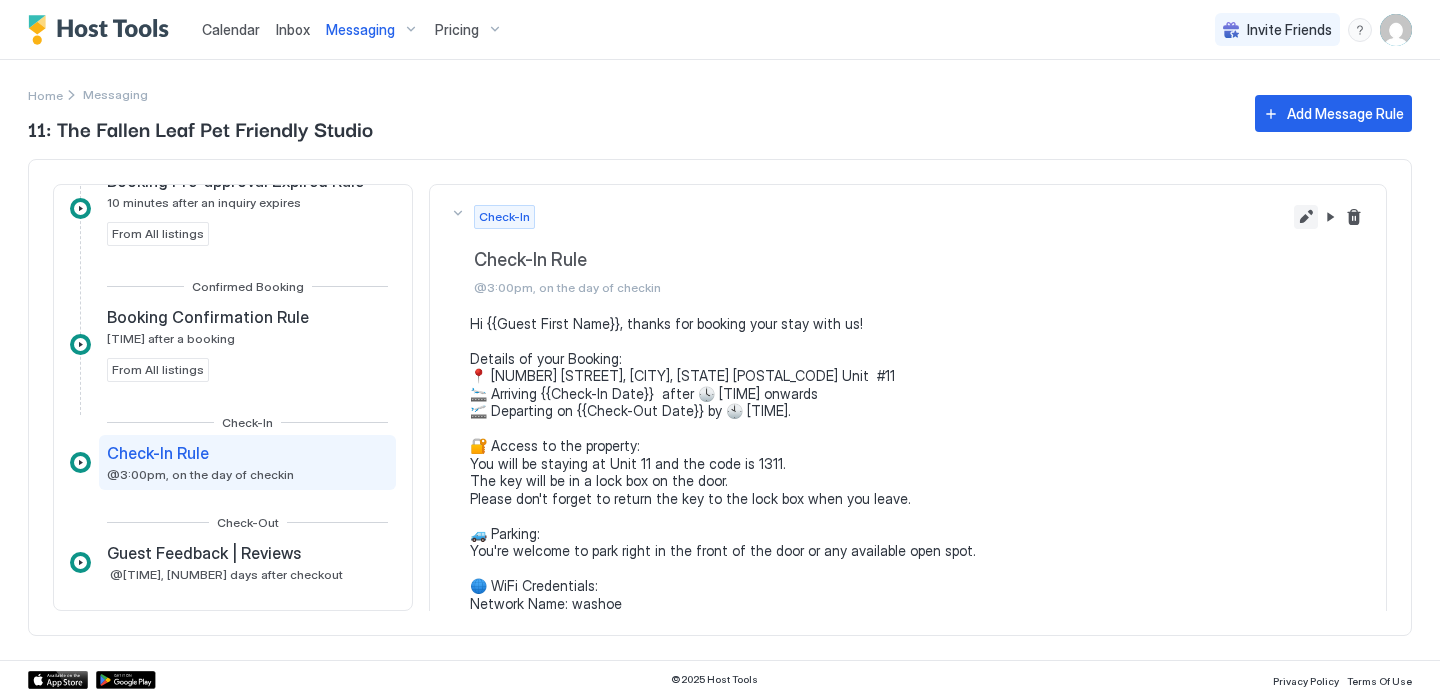 click at bounding box center [1306, 217] 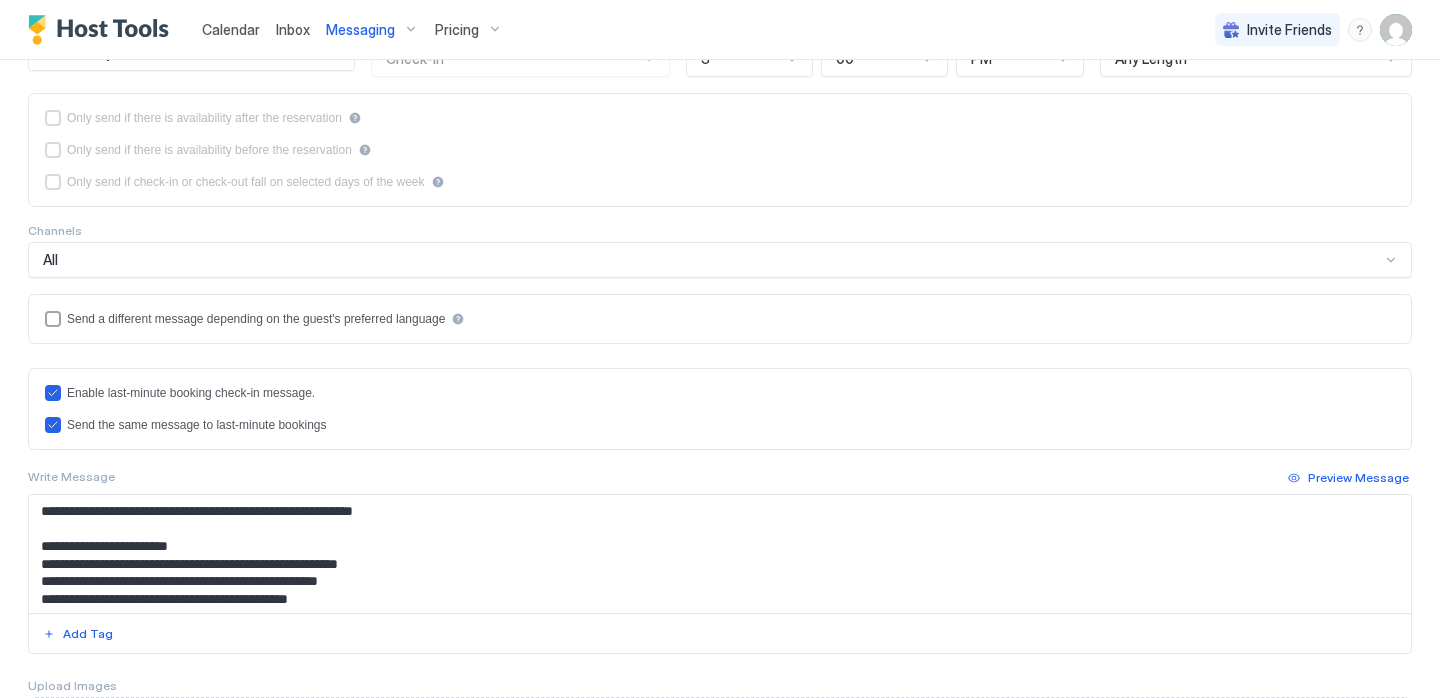 scroll, scrollTop: 432, scrollLeft: 0, axis: vertical 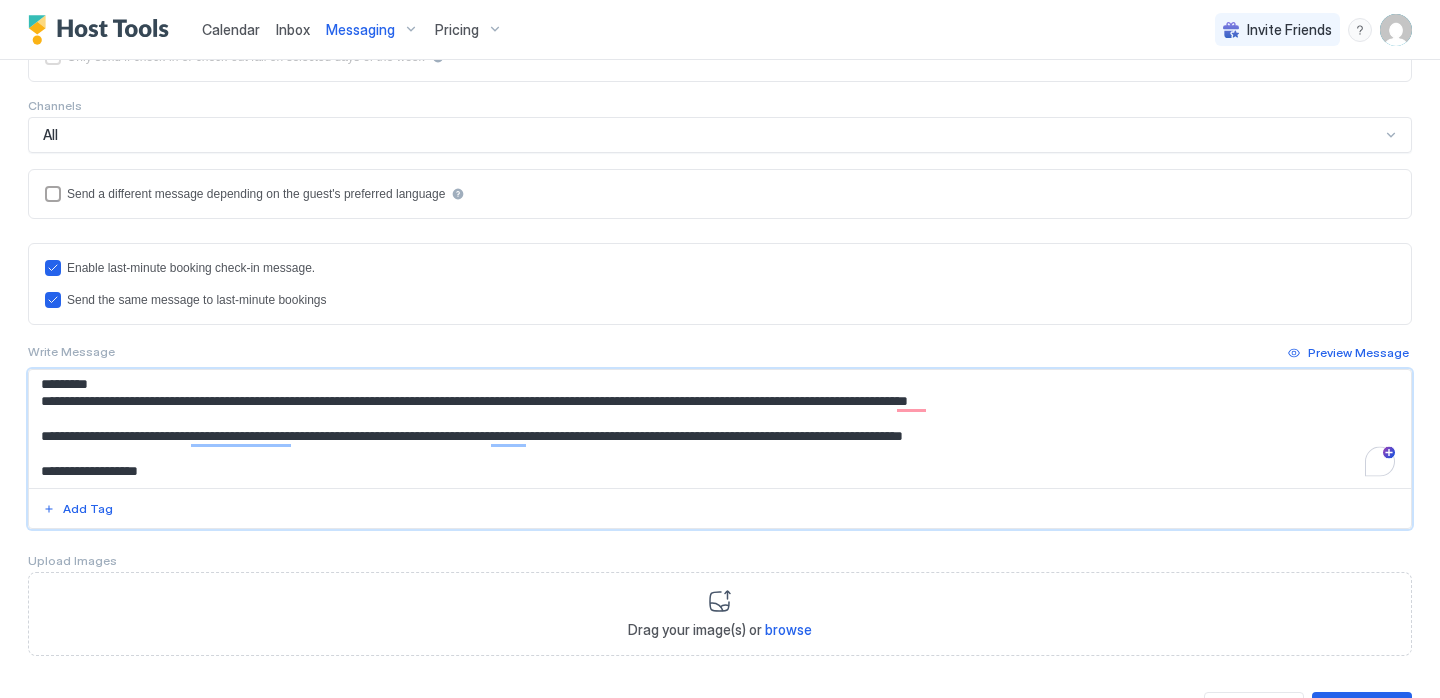 drag, startPoint x: 1084, startPoint y: 438, endPoint x: 37, endPoint y: 389, distance: 1048.146 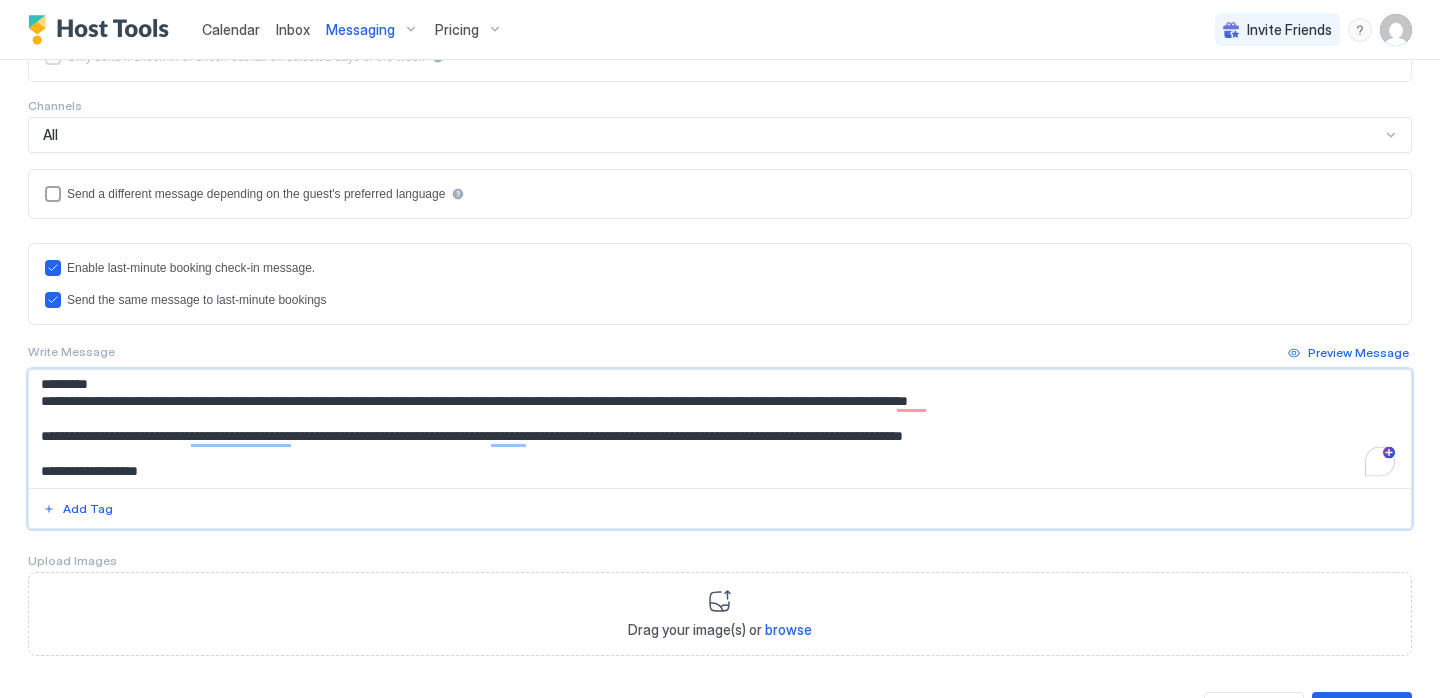 click on "**********" at bounding box center [720, 429] 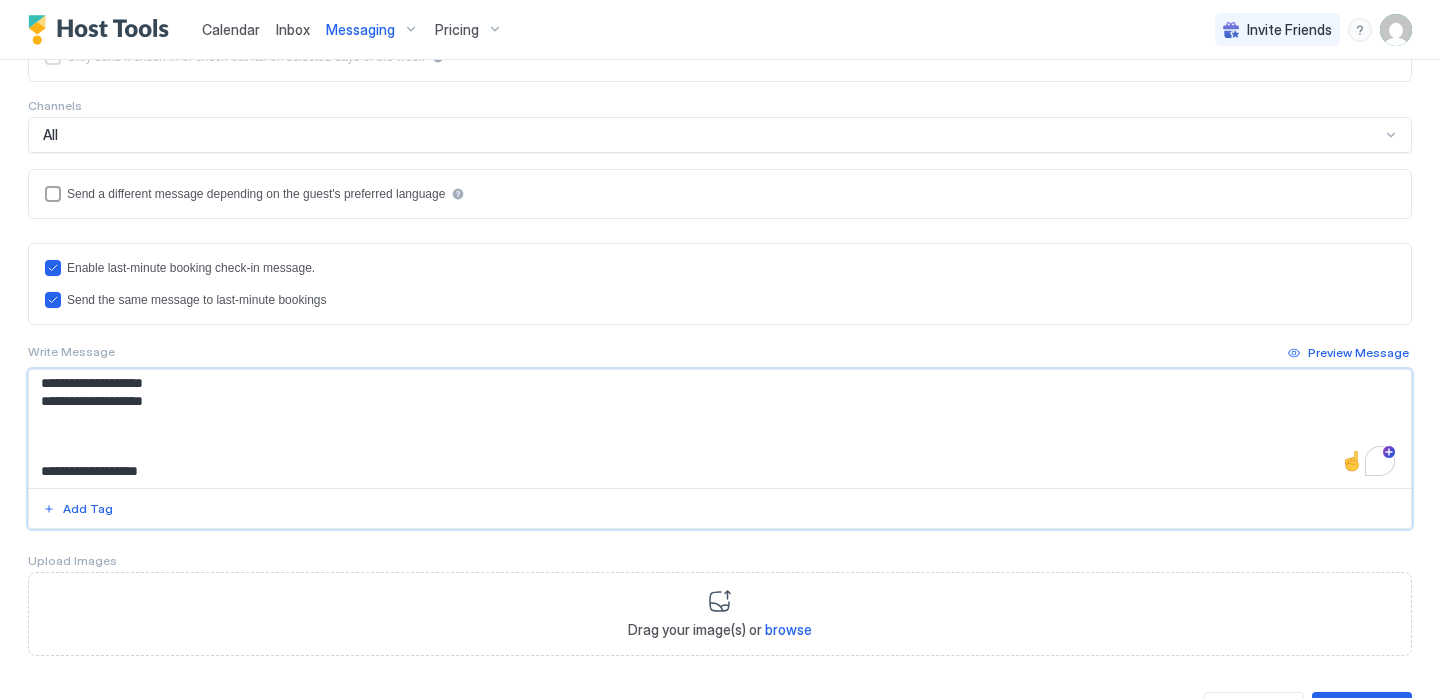 scroll, scrollTop: 283, scrollLeft: 0, axis: vertical 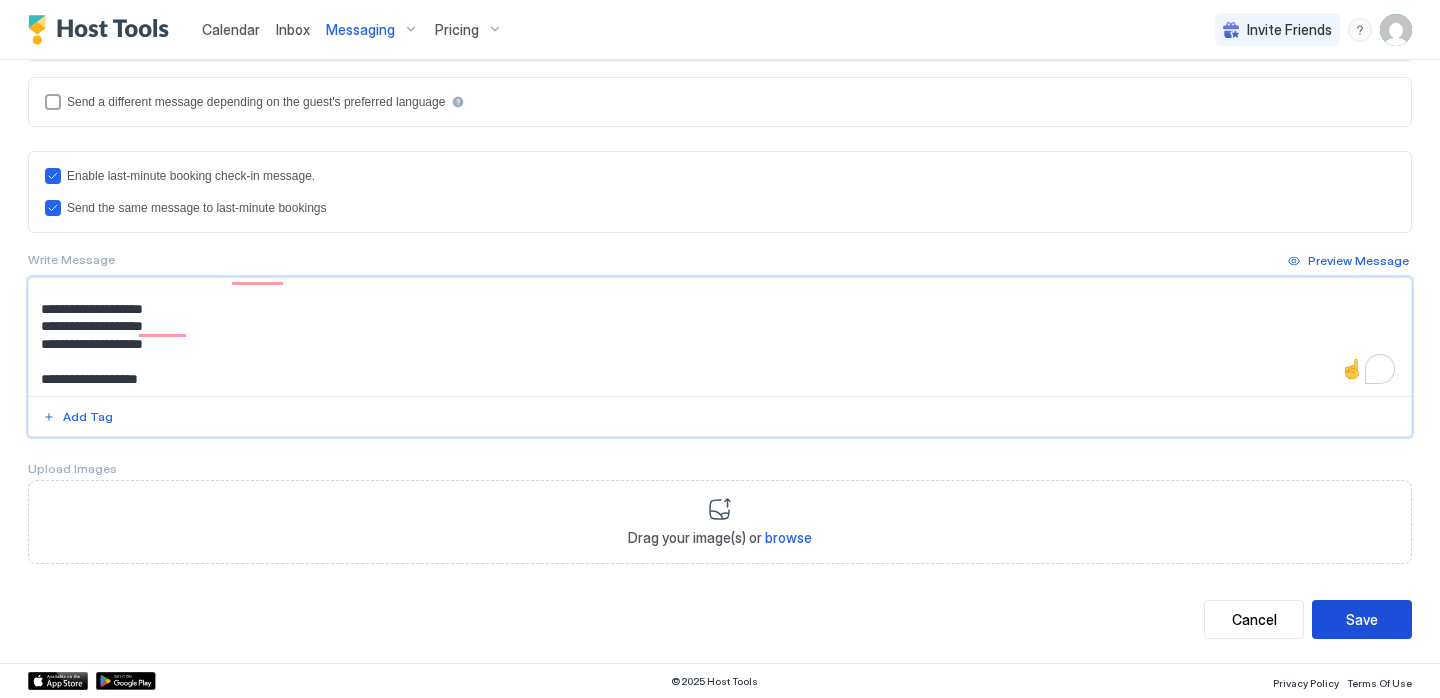 type on "**********" 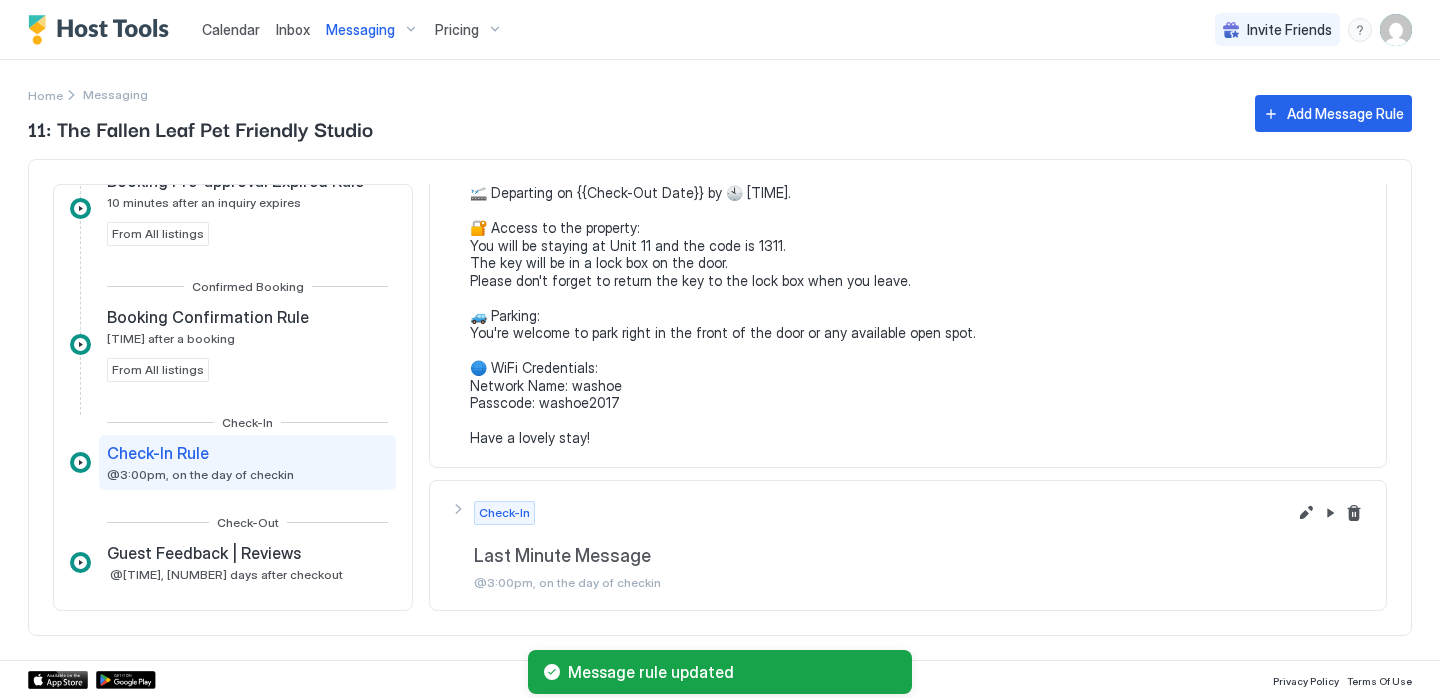 click on "Messaging" at bounding box center [360, 30] 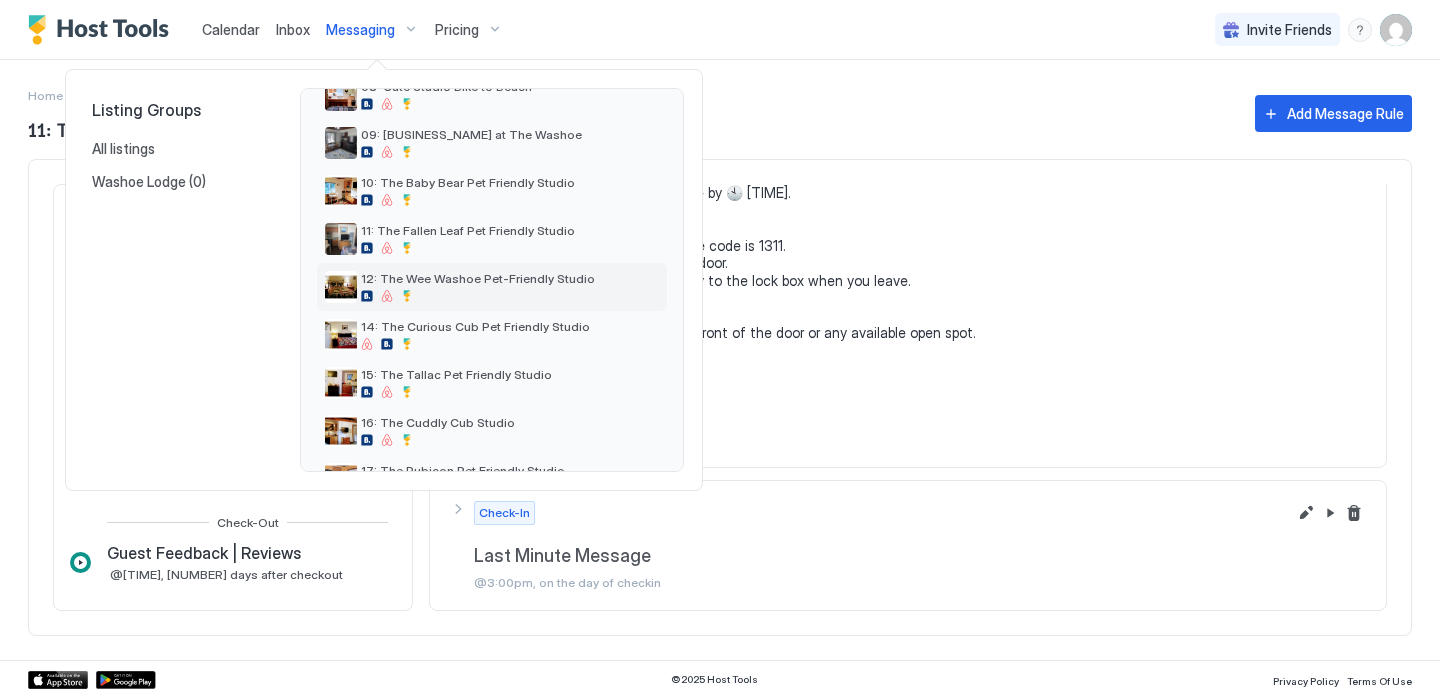 click at bounding box center [407, 296] 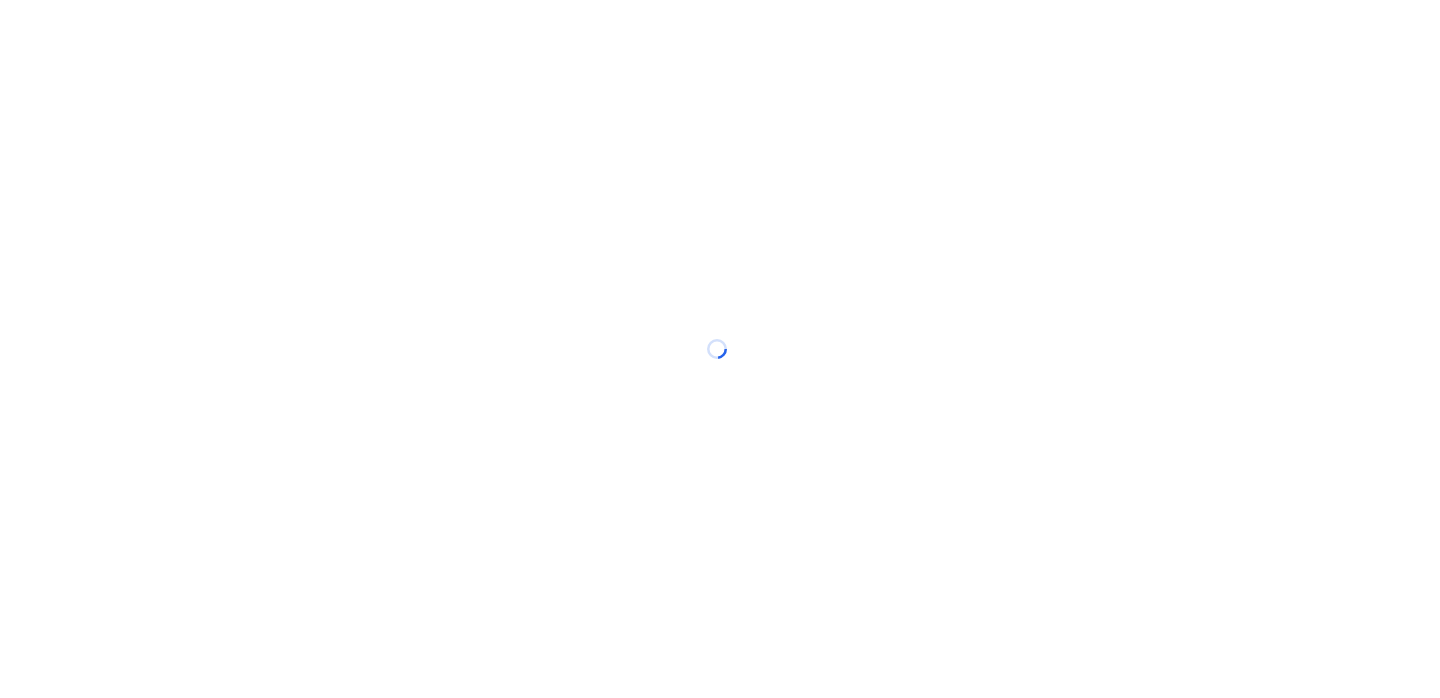 scroll, scrollTop: 0, scrollLeft: 0, axis: both 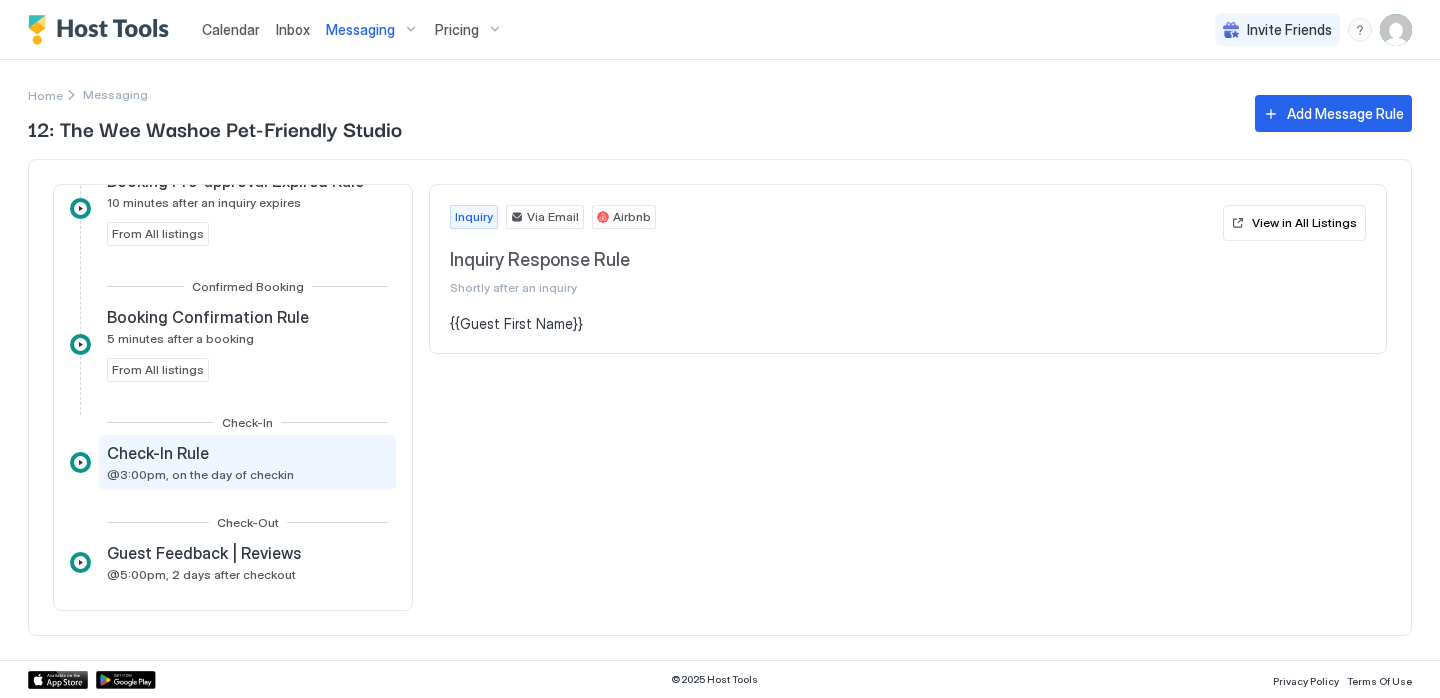 click on "Check-In Rule" at bounding box center (200, 453) 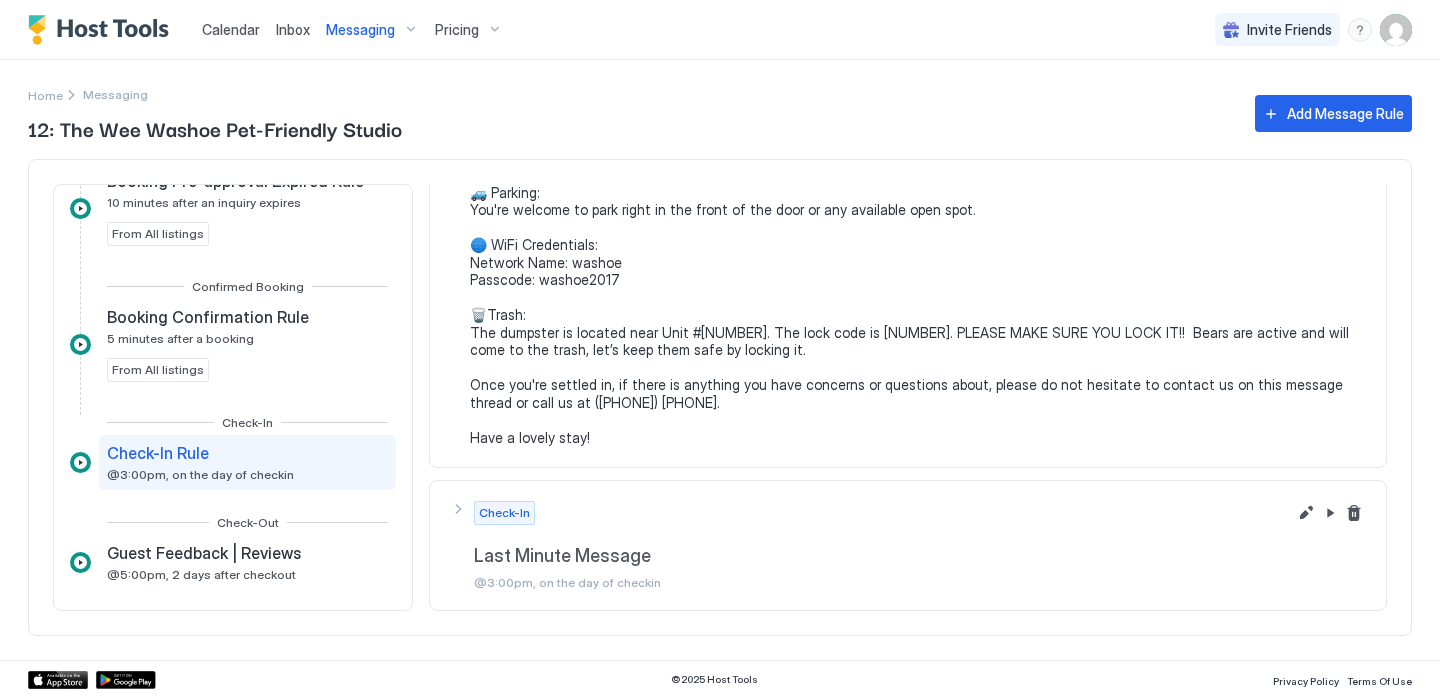 scroll, scrollTop: 0, scrollLeft: 0, axis: both 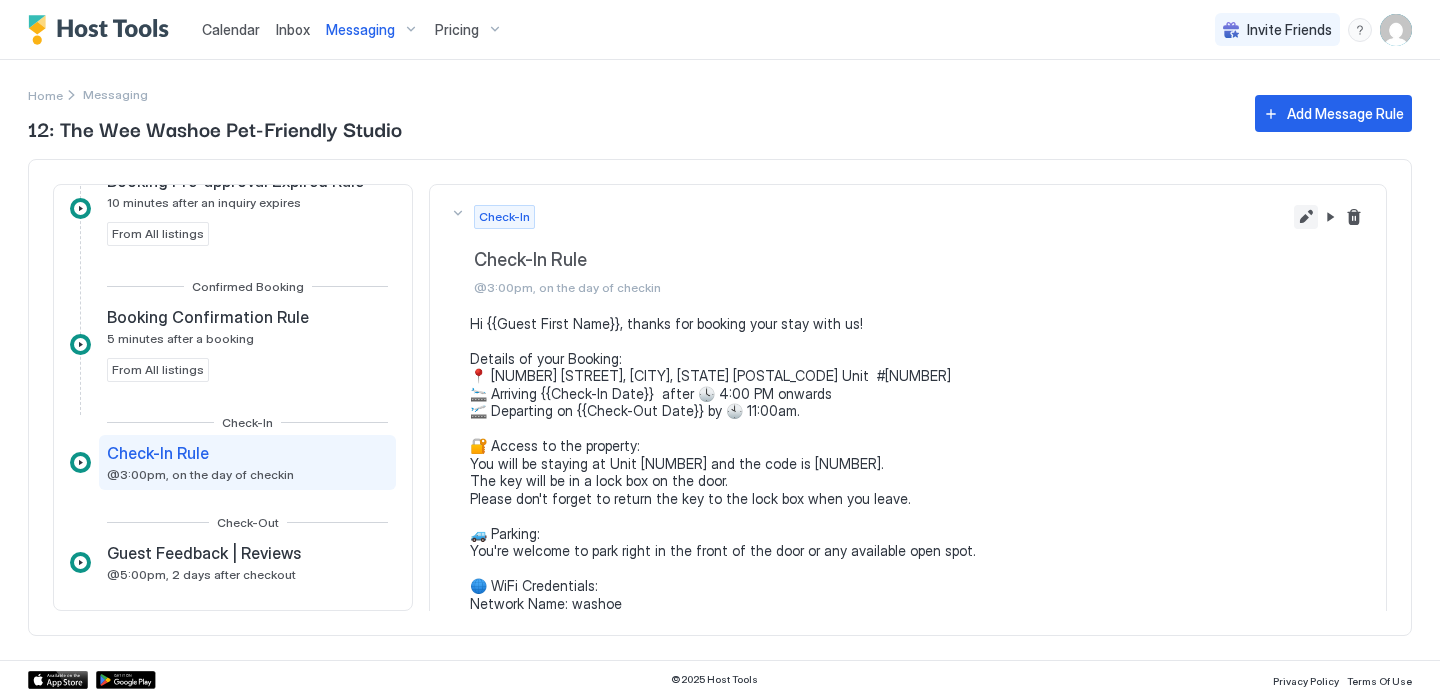 click at bounding box center [1306, 217] 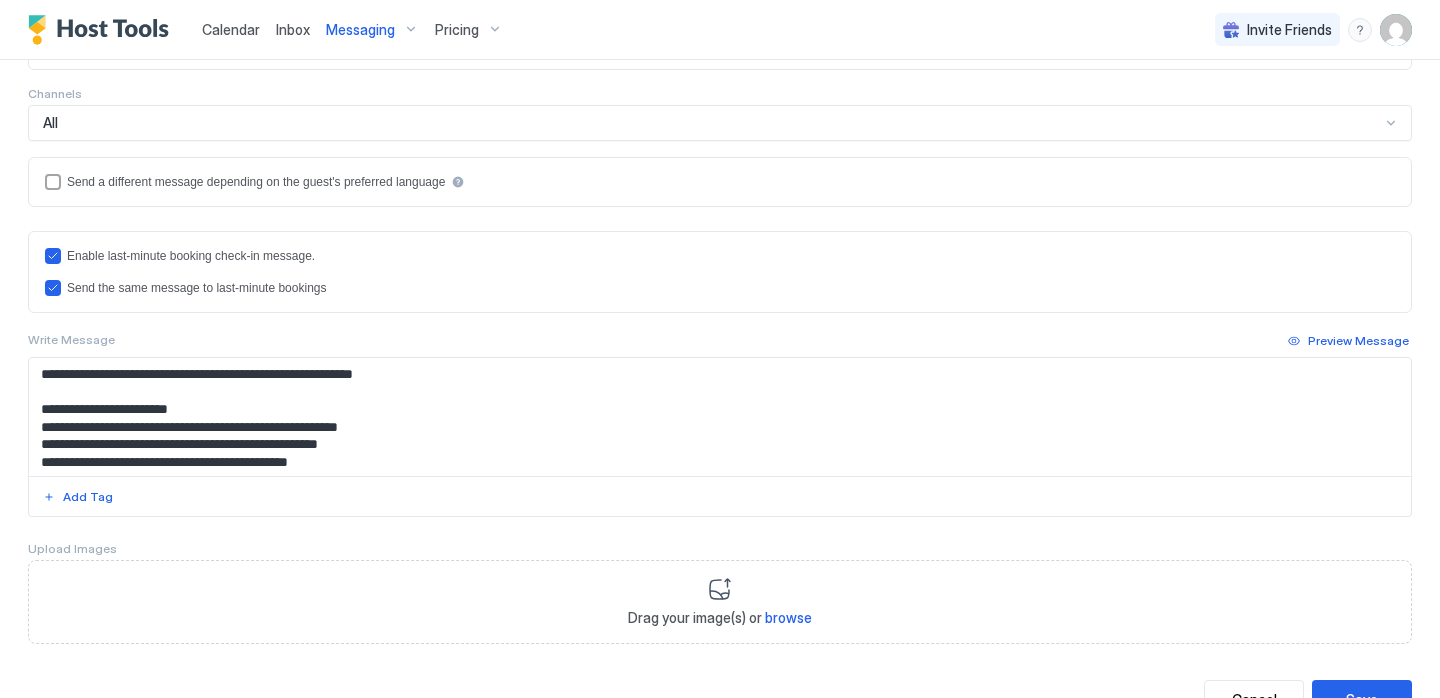 scroll, scrollTop: 524, scrollLeft: 0, axis: vertical 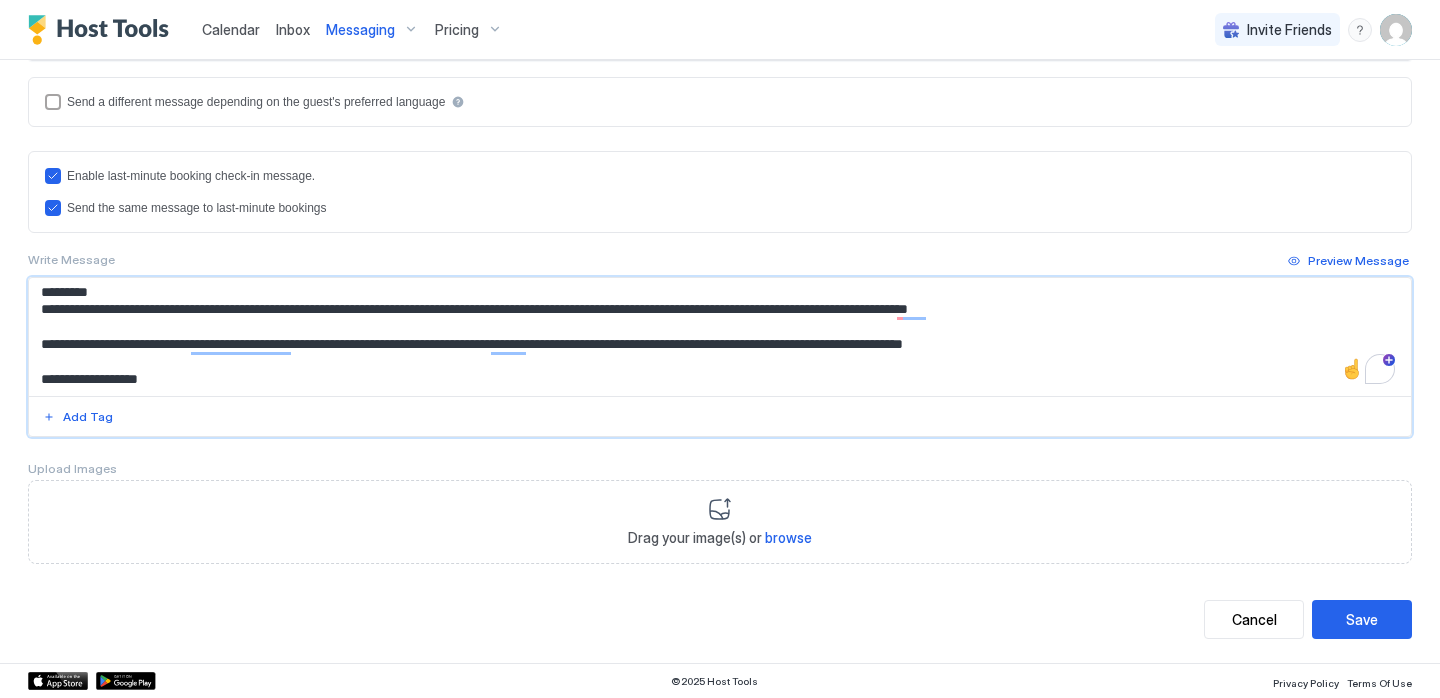 drag, startPoint x: 1080, startPoint y: 343, endPoint x: 34, endPoint y: 296, distance: 1047.0554 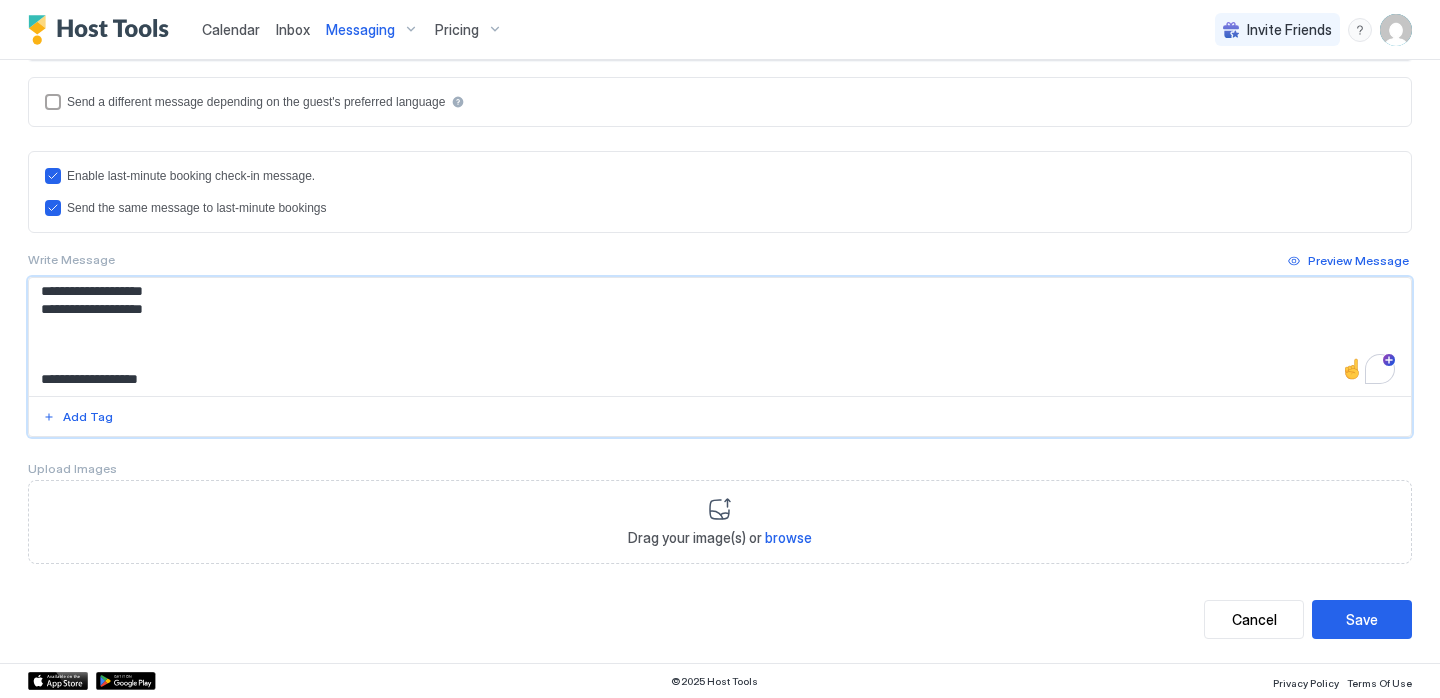 scroll, scrollTop: 283, scrollLeft: 0, axis: vertical 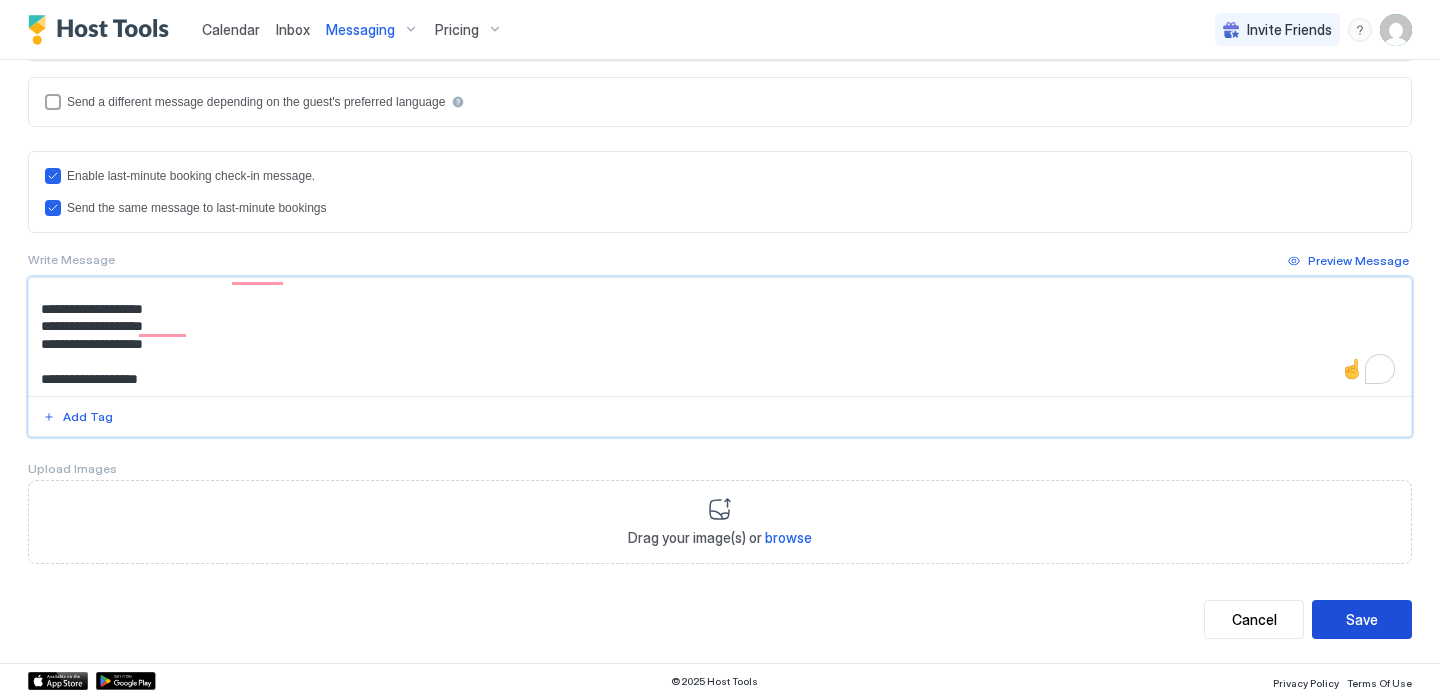 type on "**********" 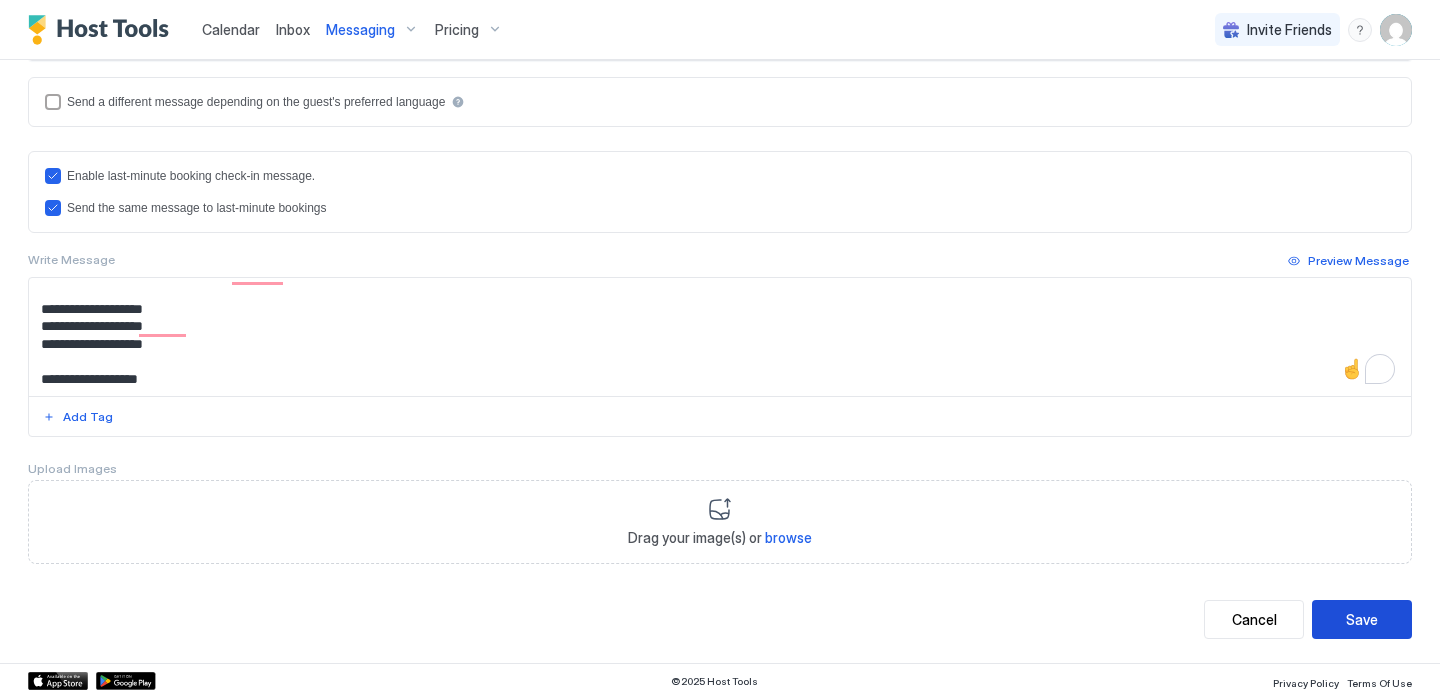 click on "Save" at bounding box center [1362, 619] 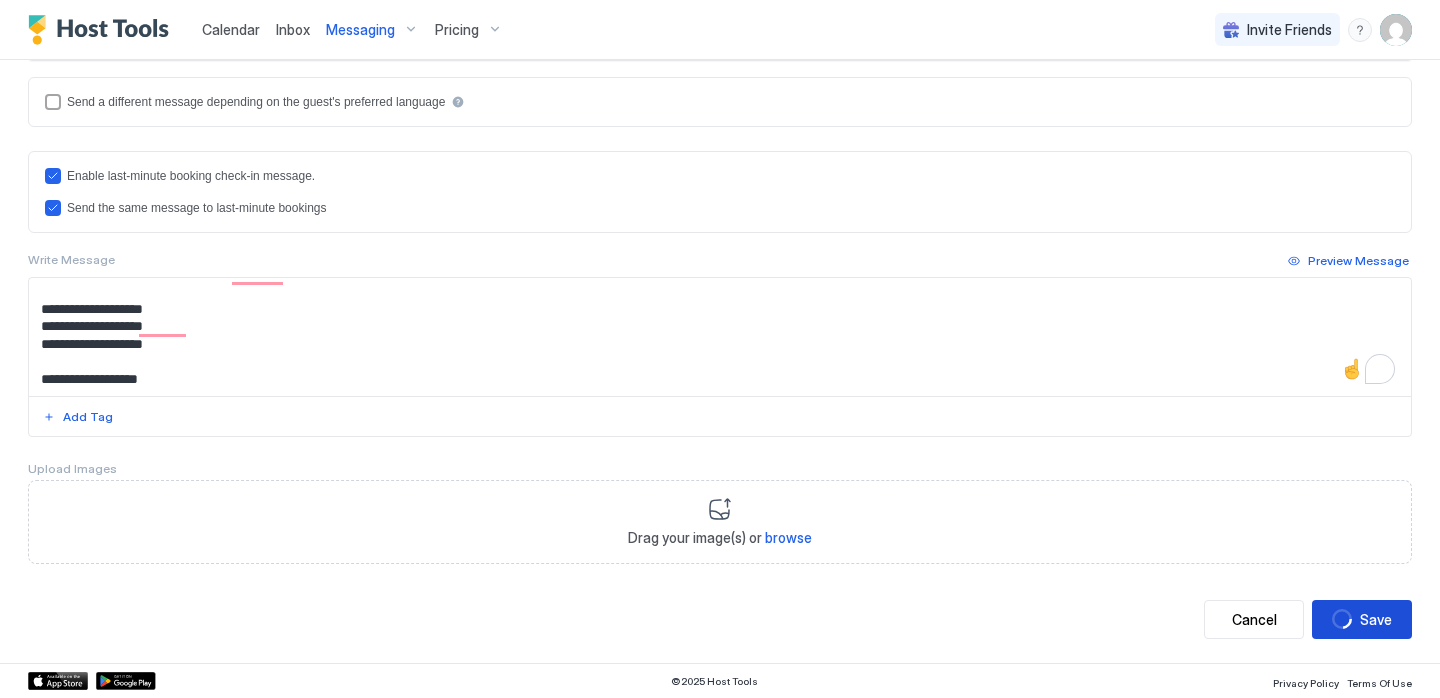 scroll, scrollTop: 0, scrollLeft: 0, axis: both 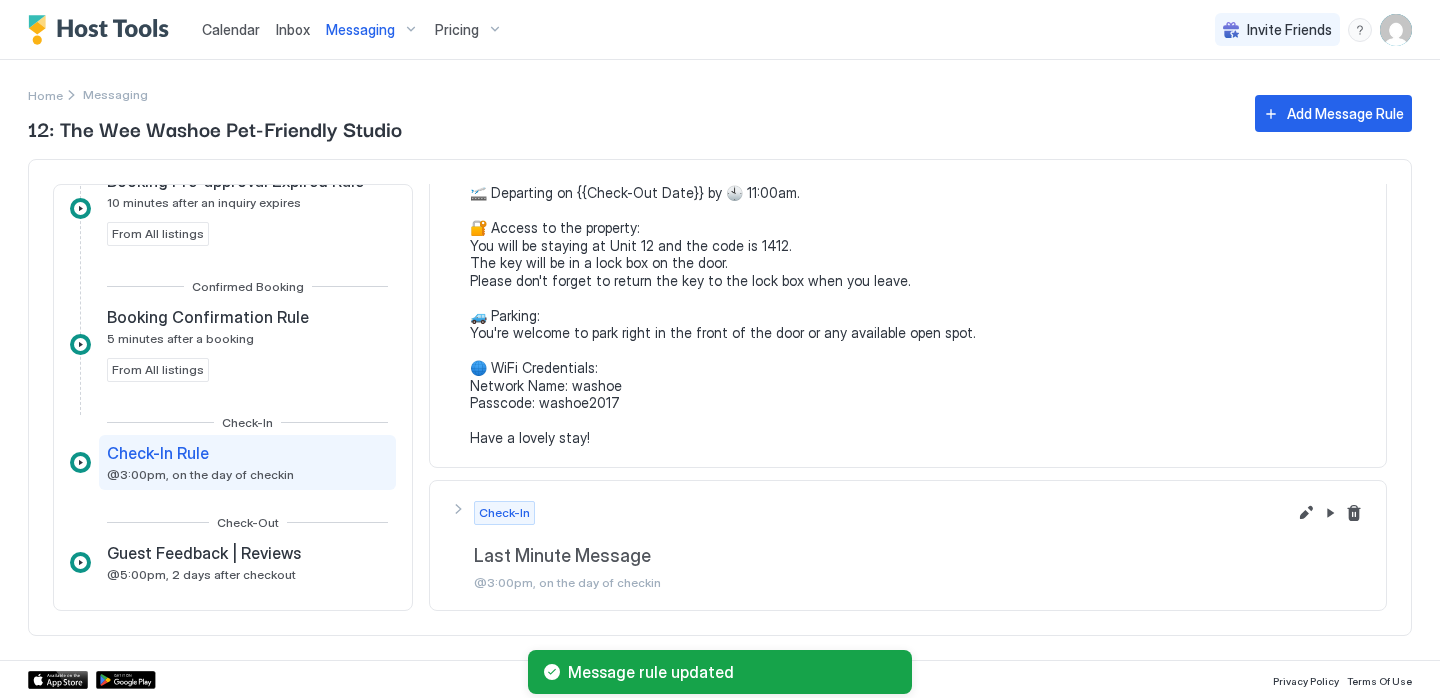 click on "Messaging" at bounding box center (360, 30) 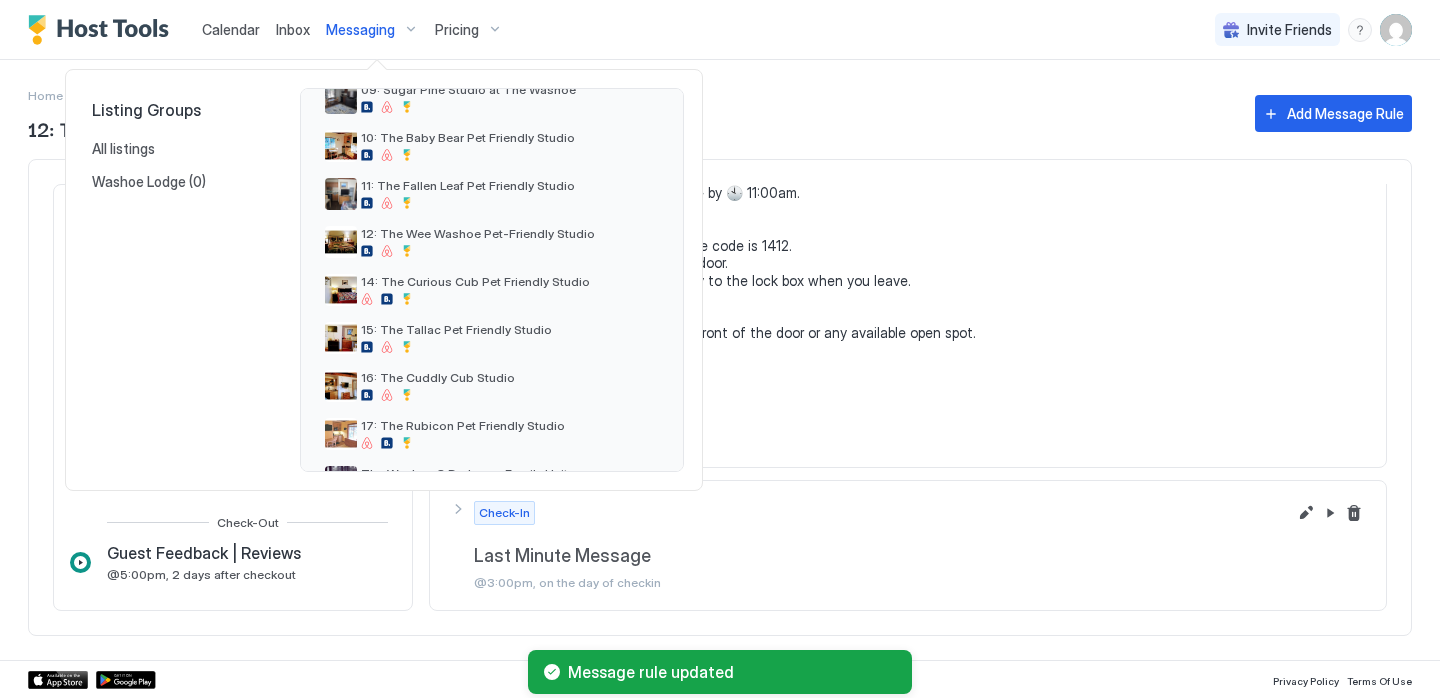 scroll, scrollTop: 530, scrollLeft: 0, axis: vertical 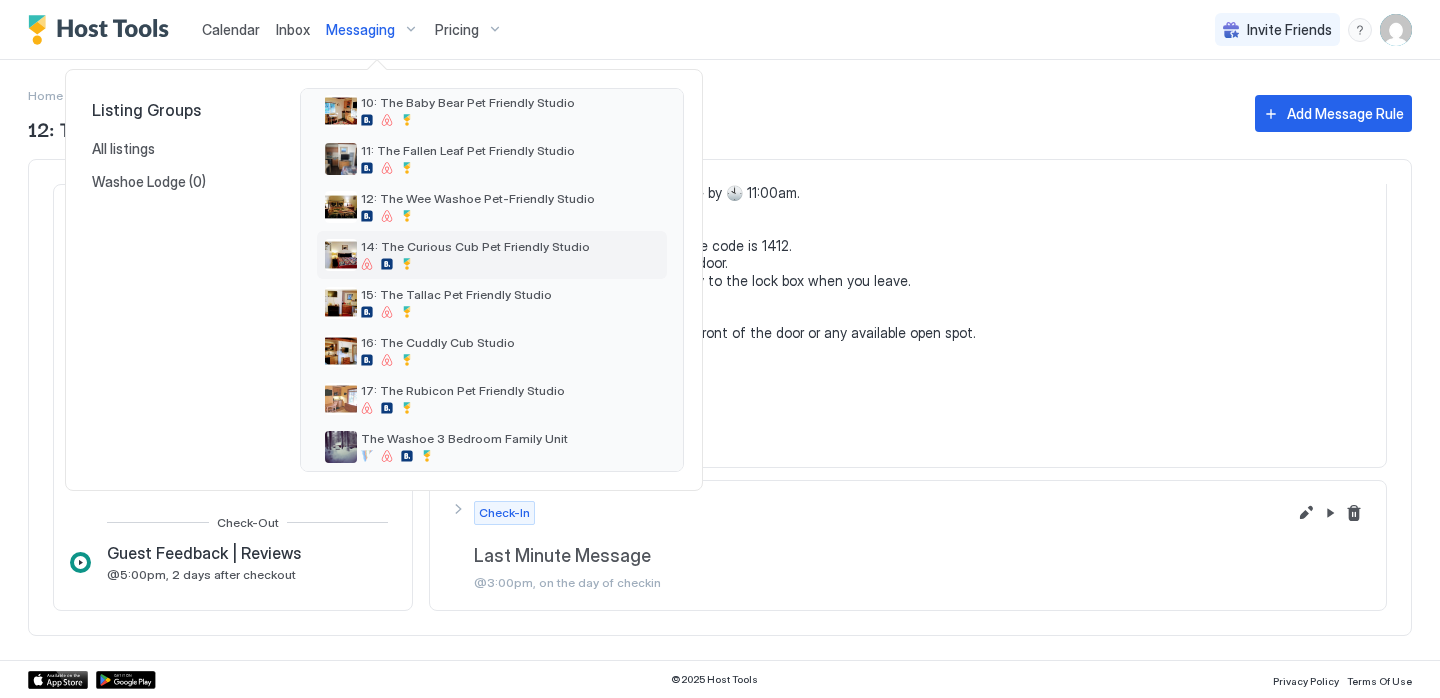 click at bounding box center [475, 264] 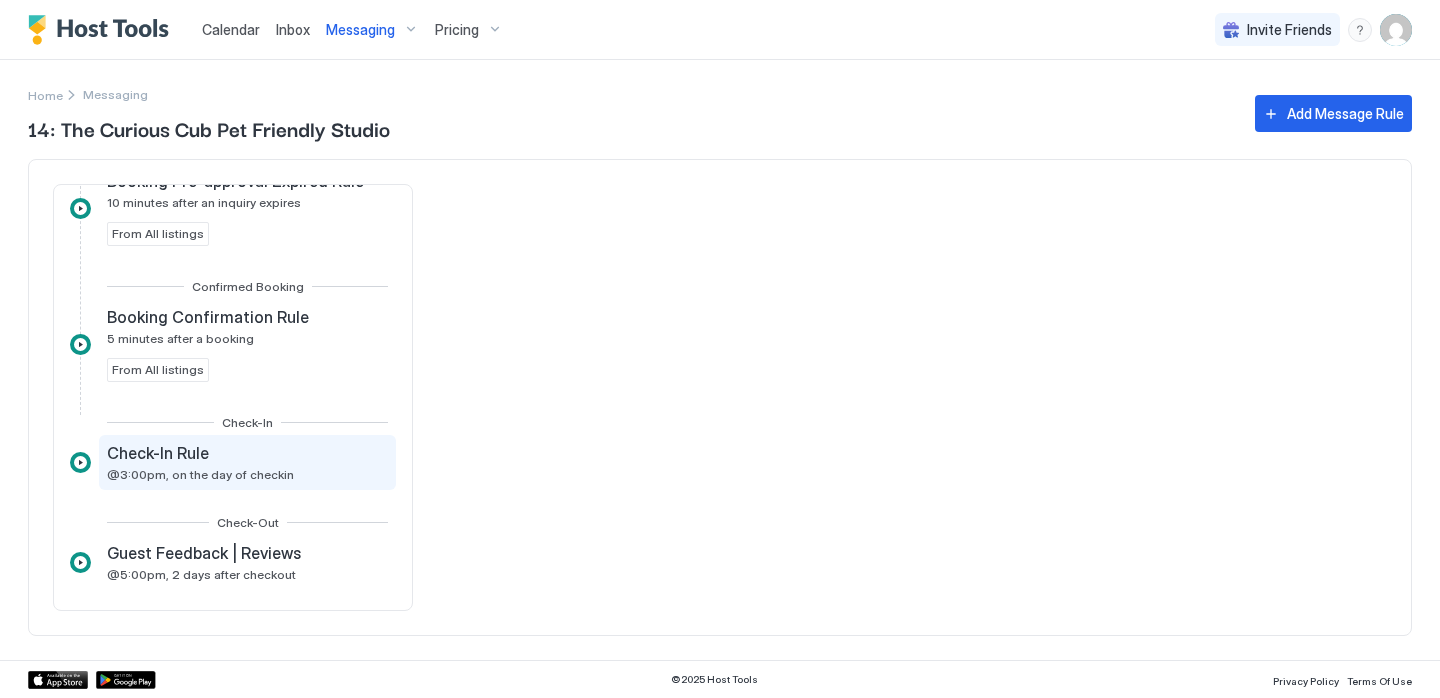 click on "Check-In Rule @3:00pm, on the day of checkin" at bounding box center [200, 462] 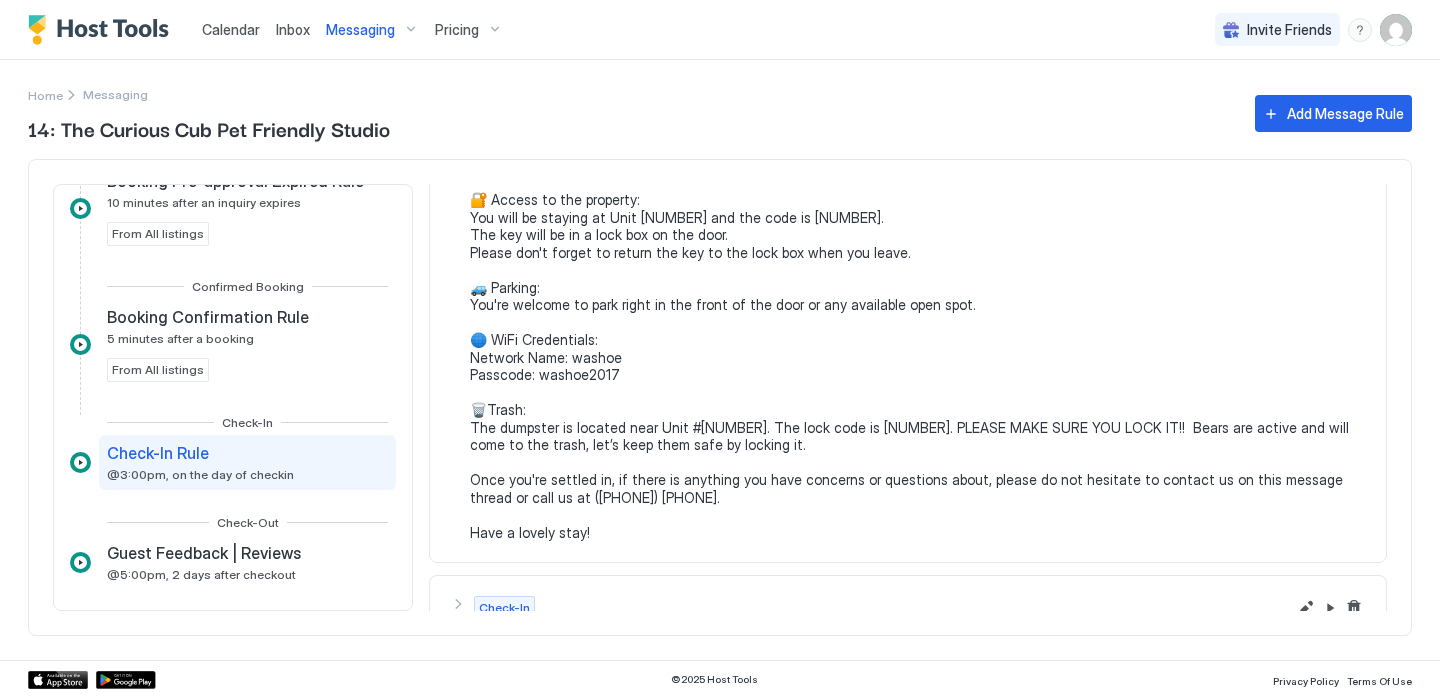 scroll, scrollTop: 0, scrollLeft: 0, axis: both 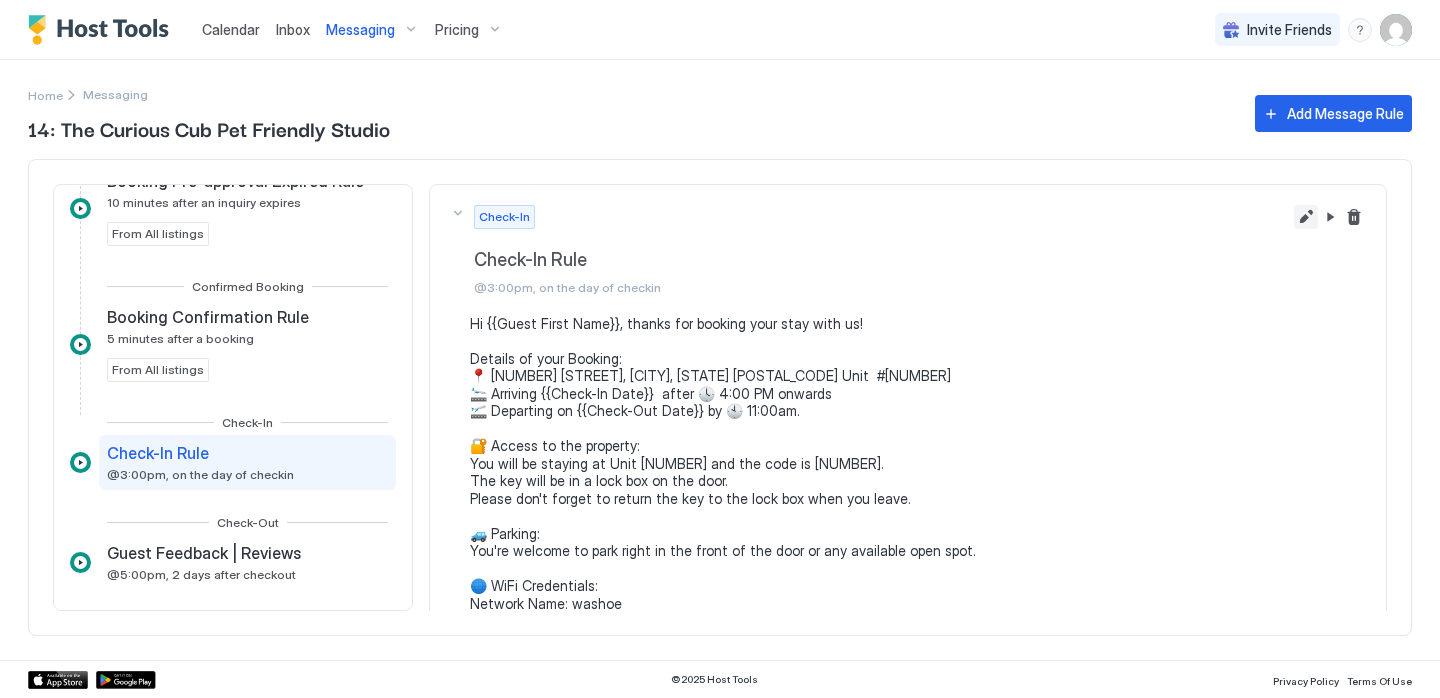click at bounding box center [1306, 217] 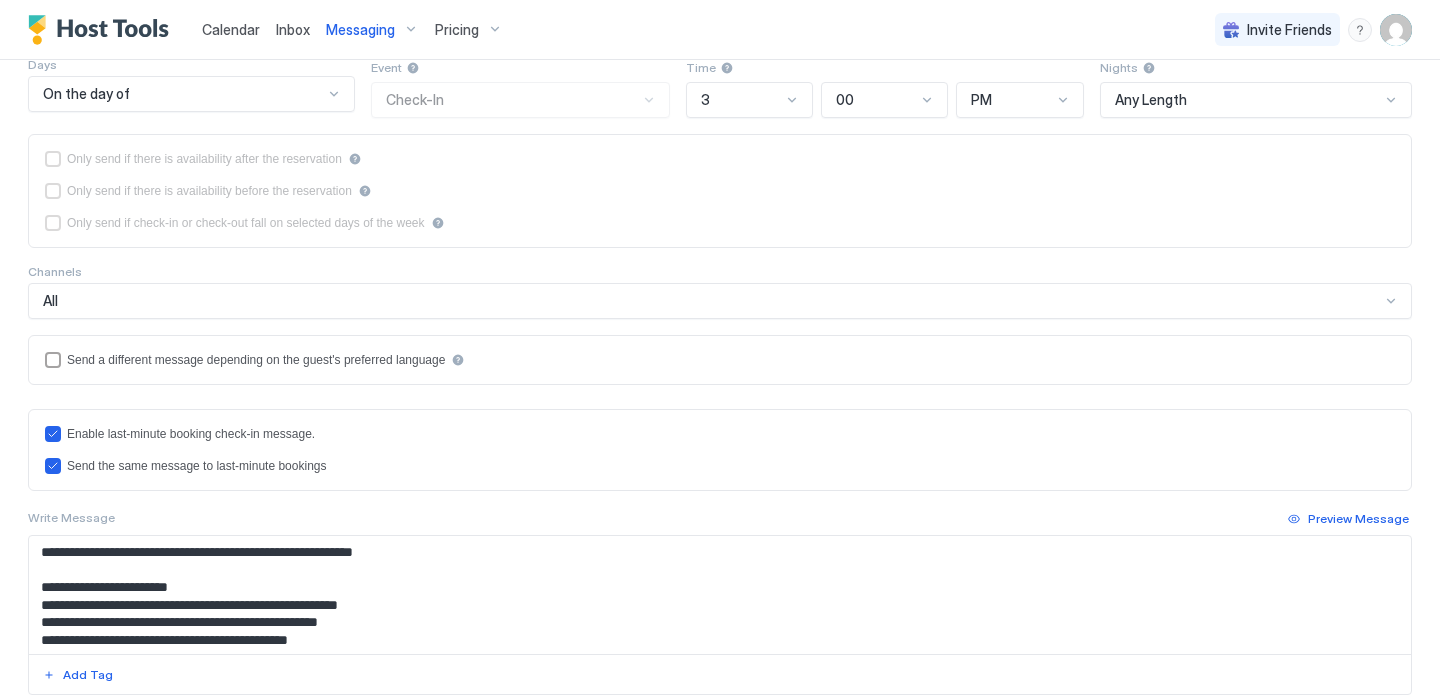 scroll, scrollTop: 524, scrollLeft: 0, axis: vertical 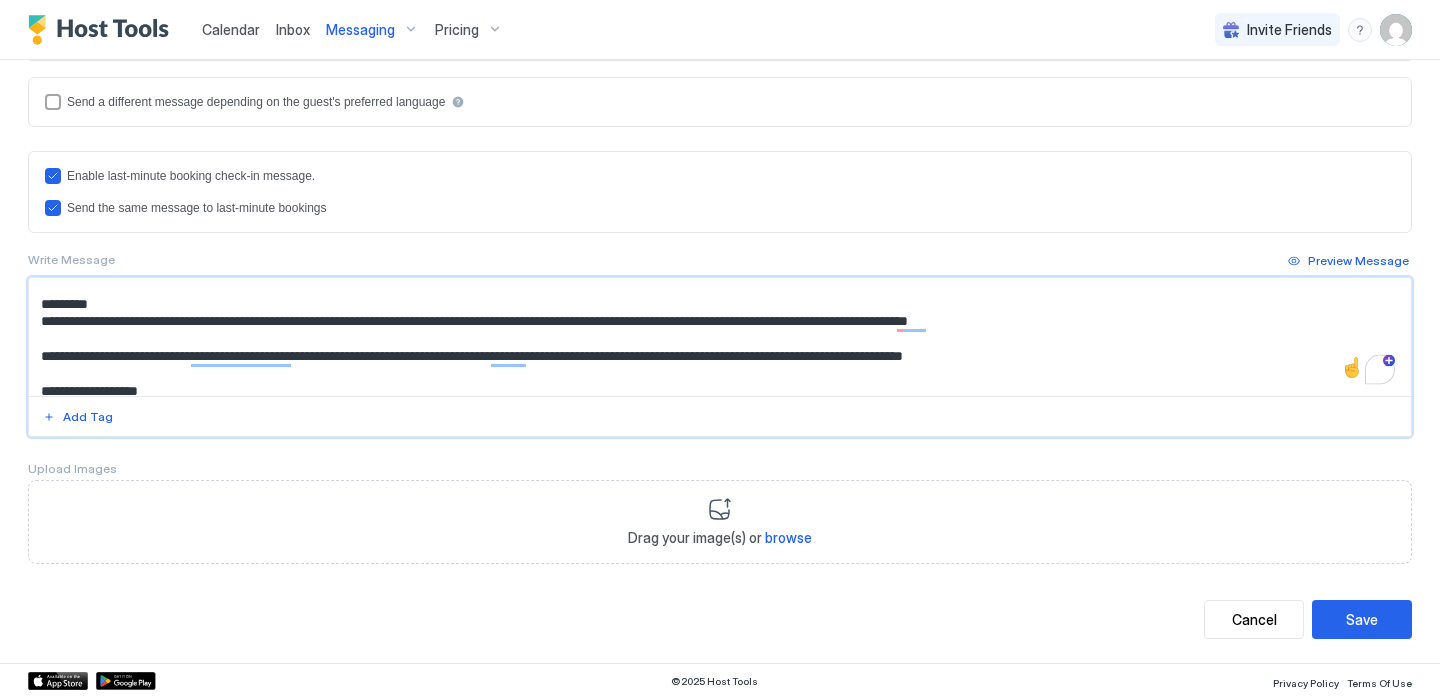 drag, startPoint x: 1083, startPoint y: 354, endPoint x: 37, endPoint y: 304, distance: 1047.1943 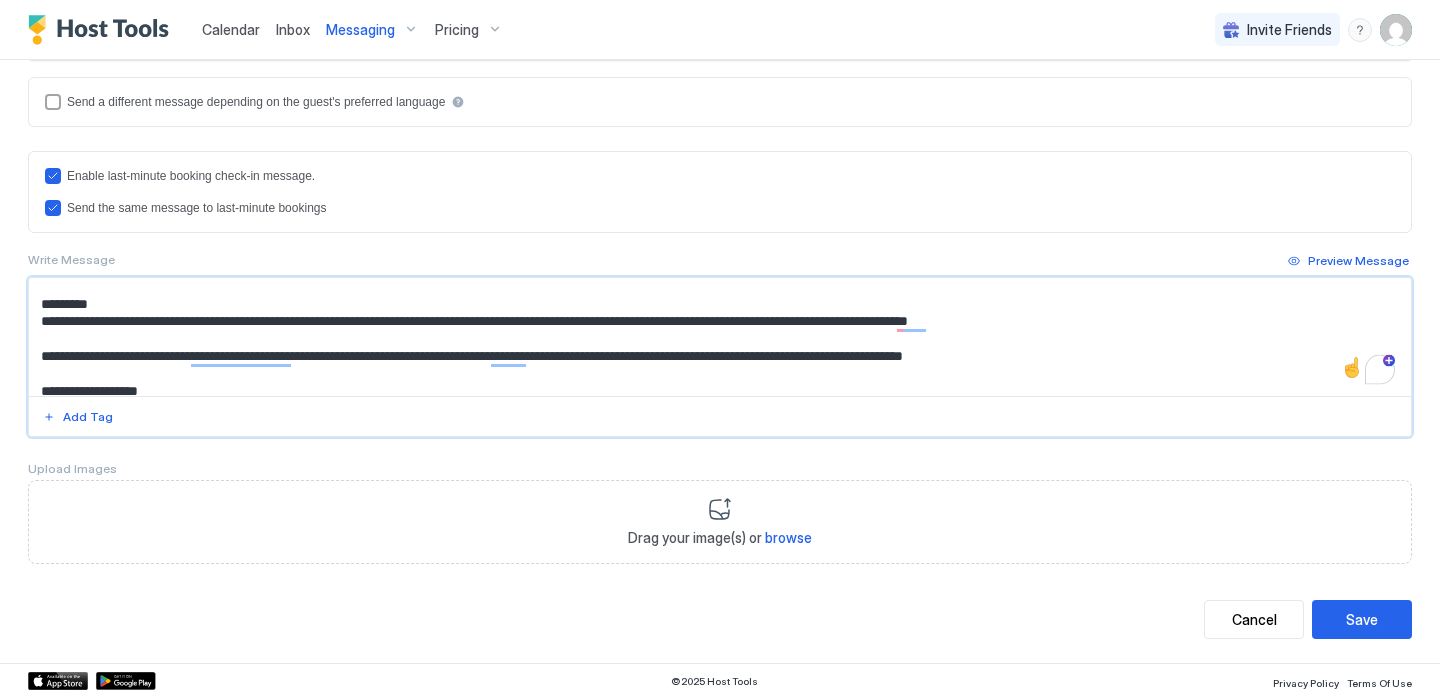click on "**********" at bounding box center [720, 337] 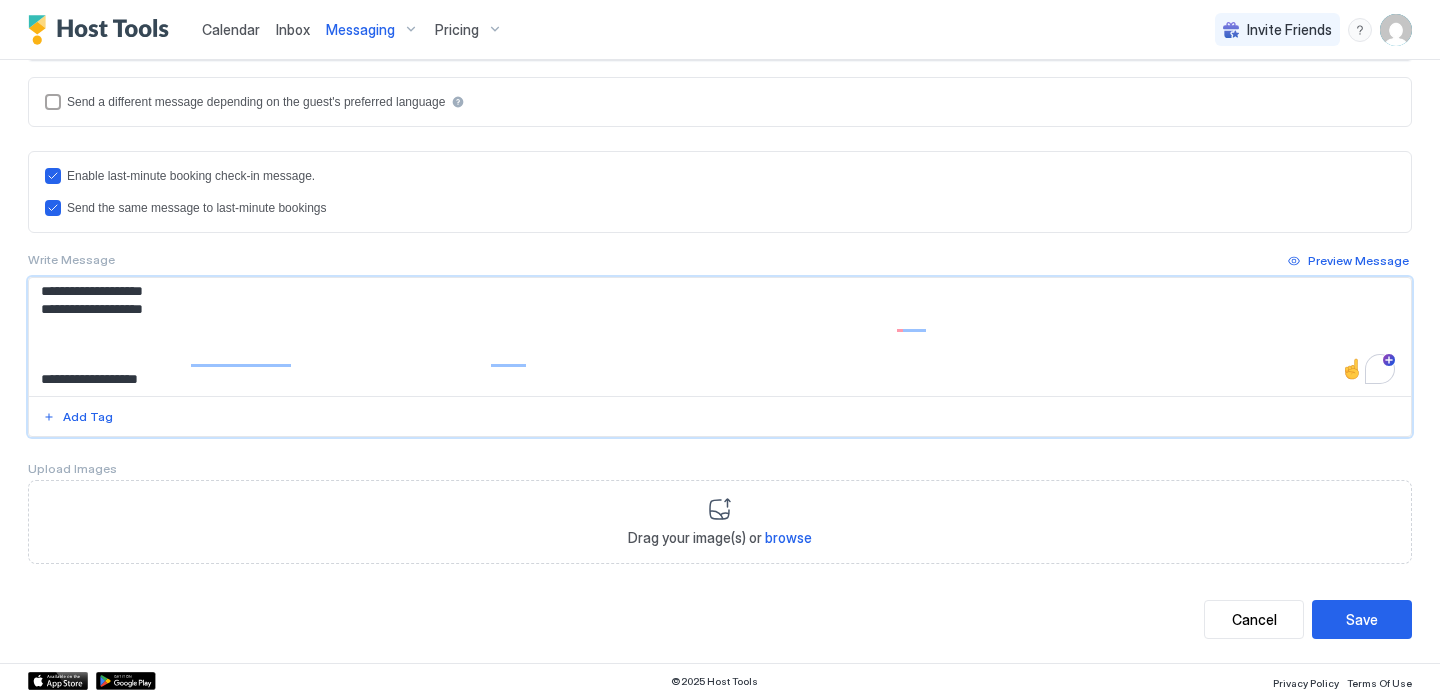 scroll, scrollTop: 270, scrollLeft: 0, axis: vertical 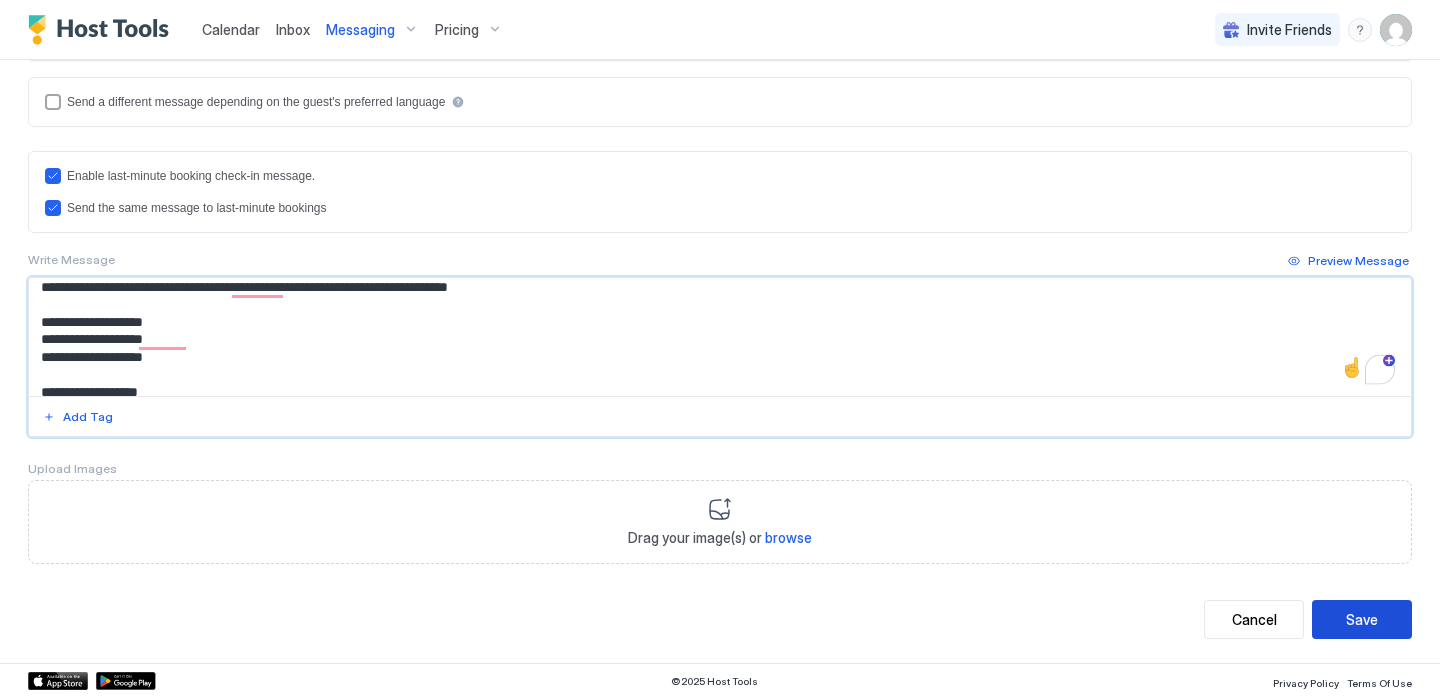 type on "**********" 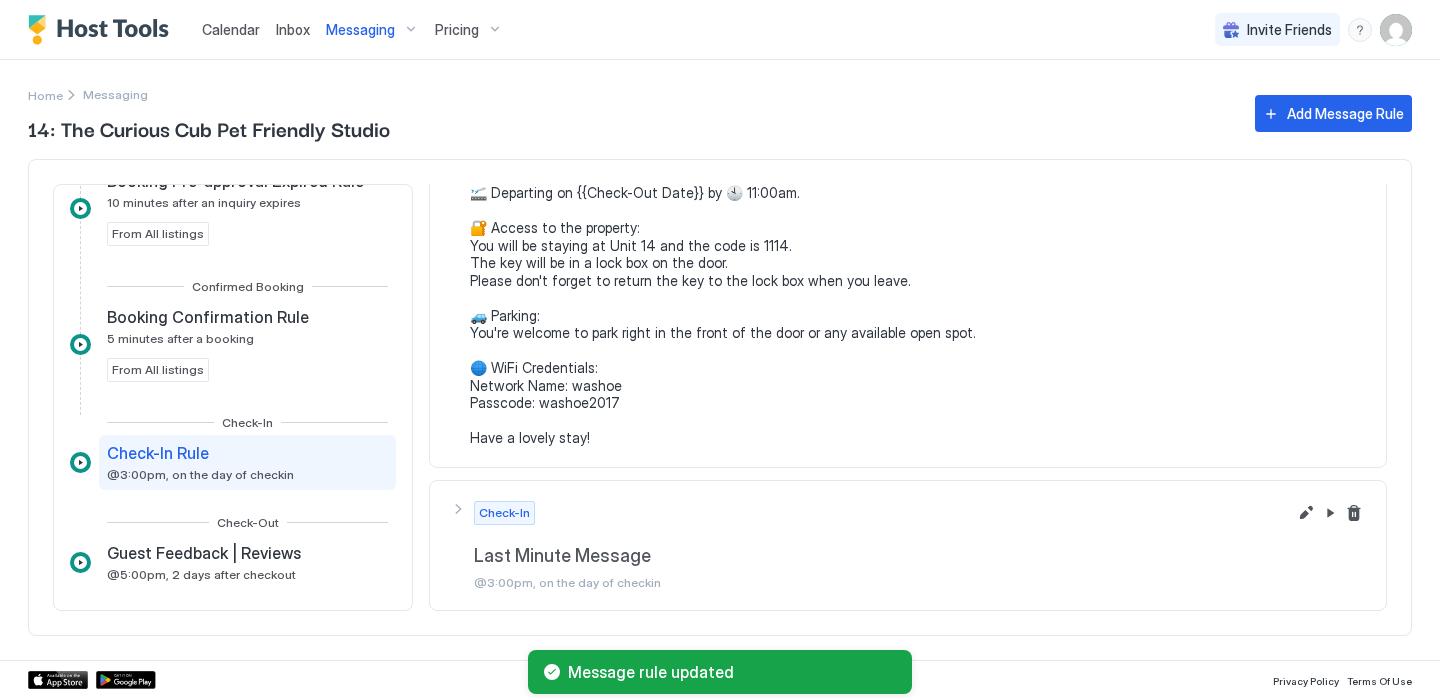 click on "Messaging" at bounding box center [360, 30] 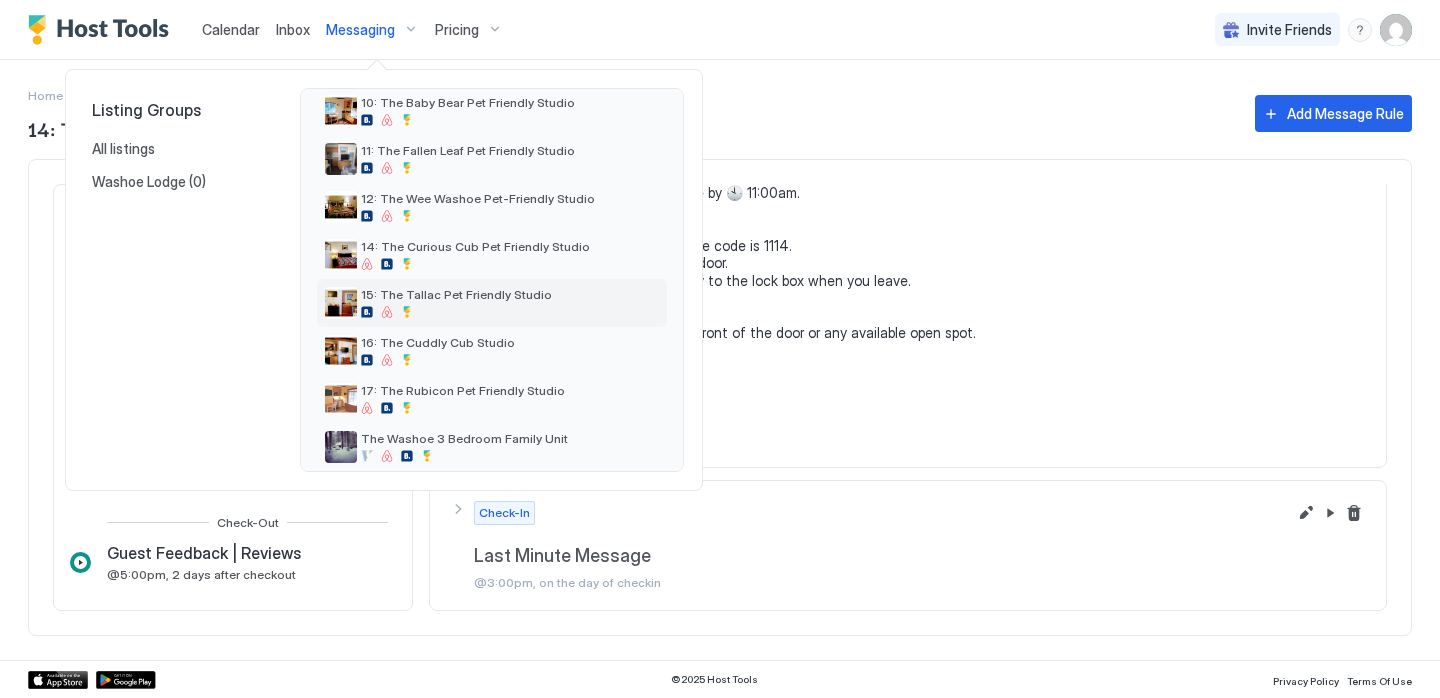 click on "15: The Tallac Pet Friendly Studio" at bounding box center [456, 294] 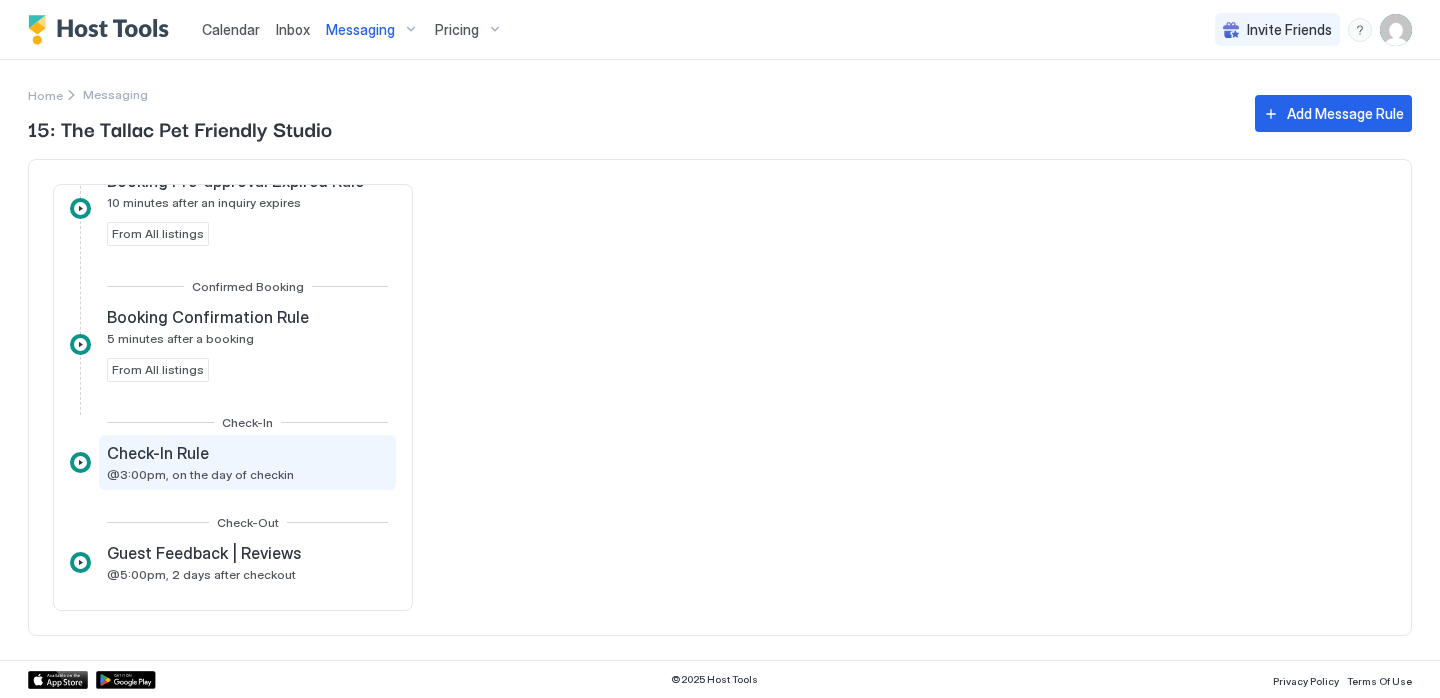 click on "@3:00pm, on the day of checkin" at bounding box center [200, 474] 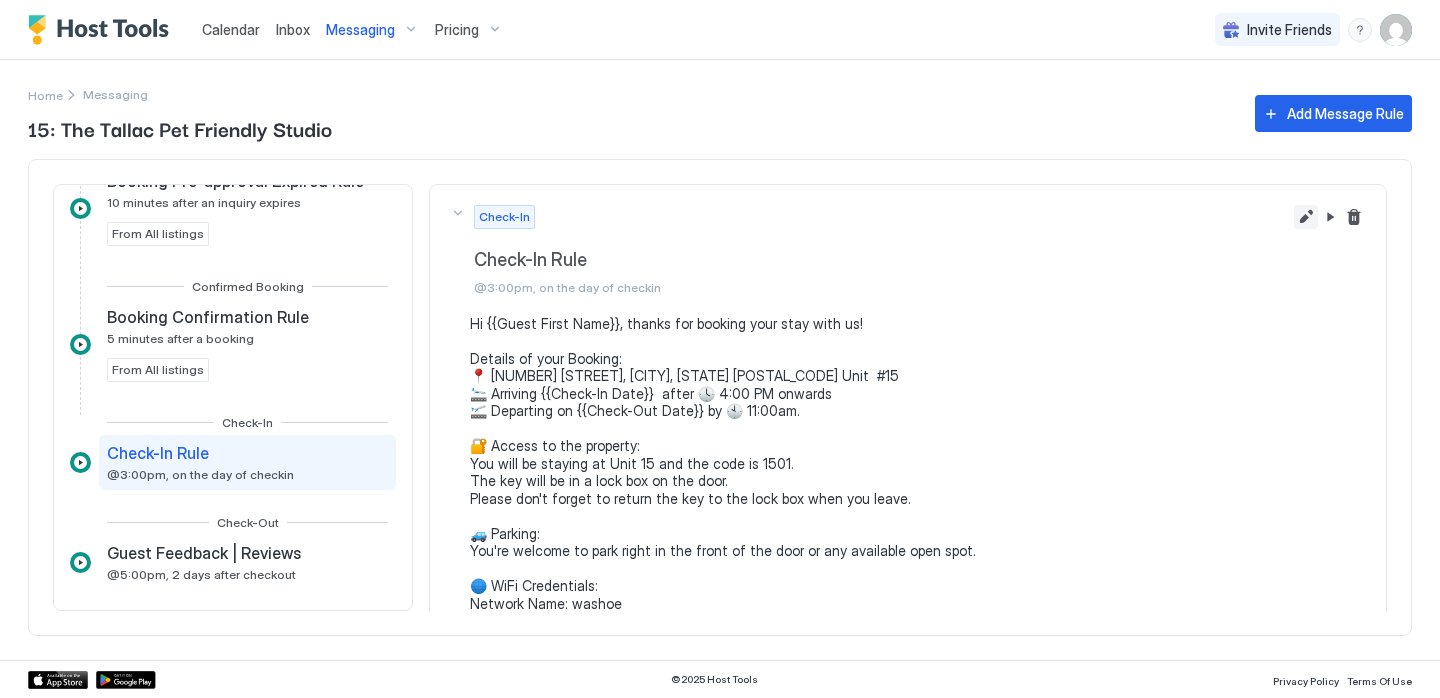 click at bounding box center (1306, 217) 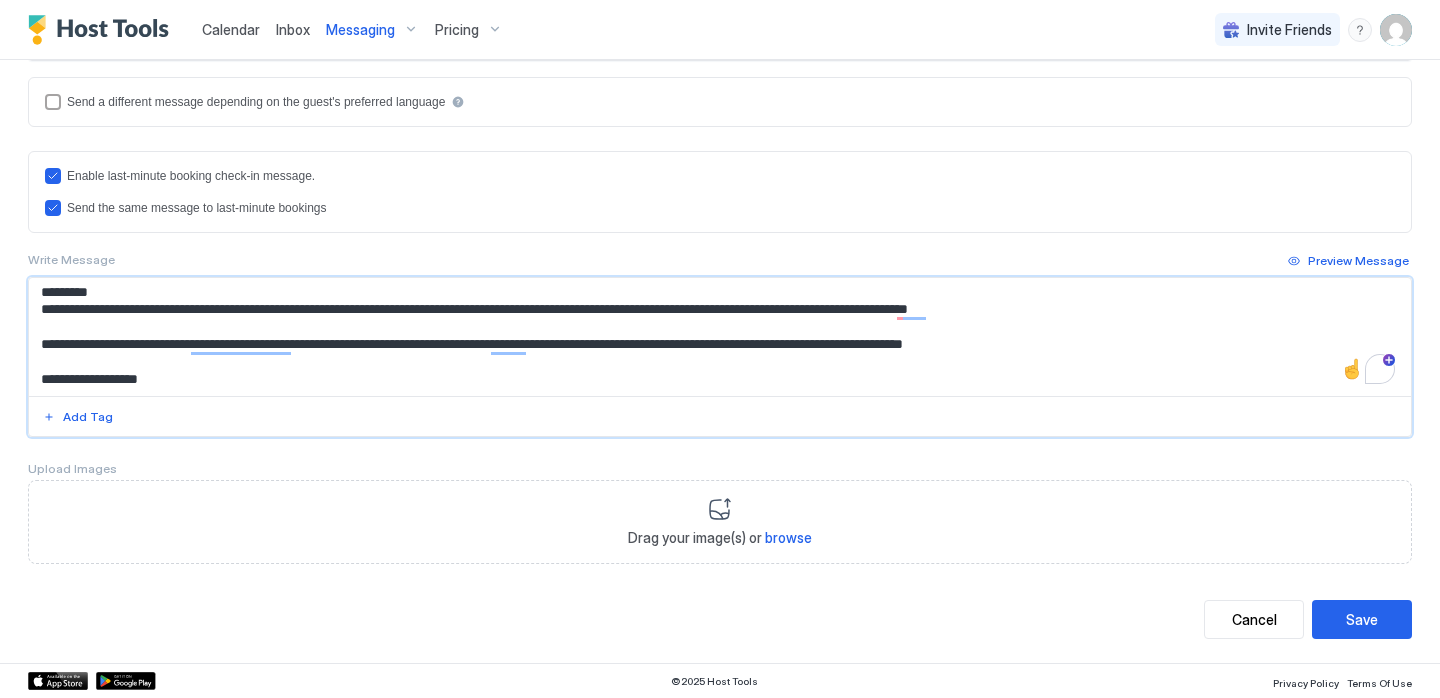 drag, startPoint x: 985, startPoint y: 349, endPoint x: 33, endPoint y: 293, distance: 953.6456 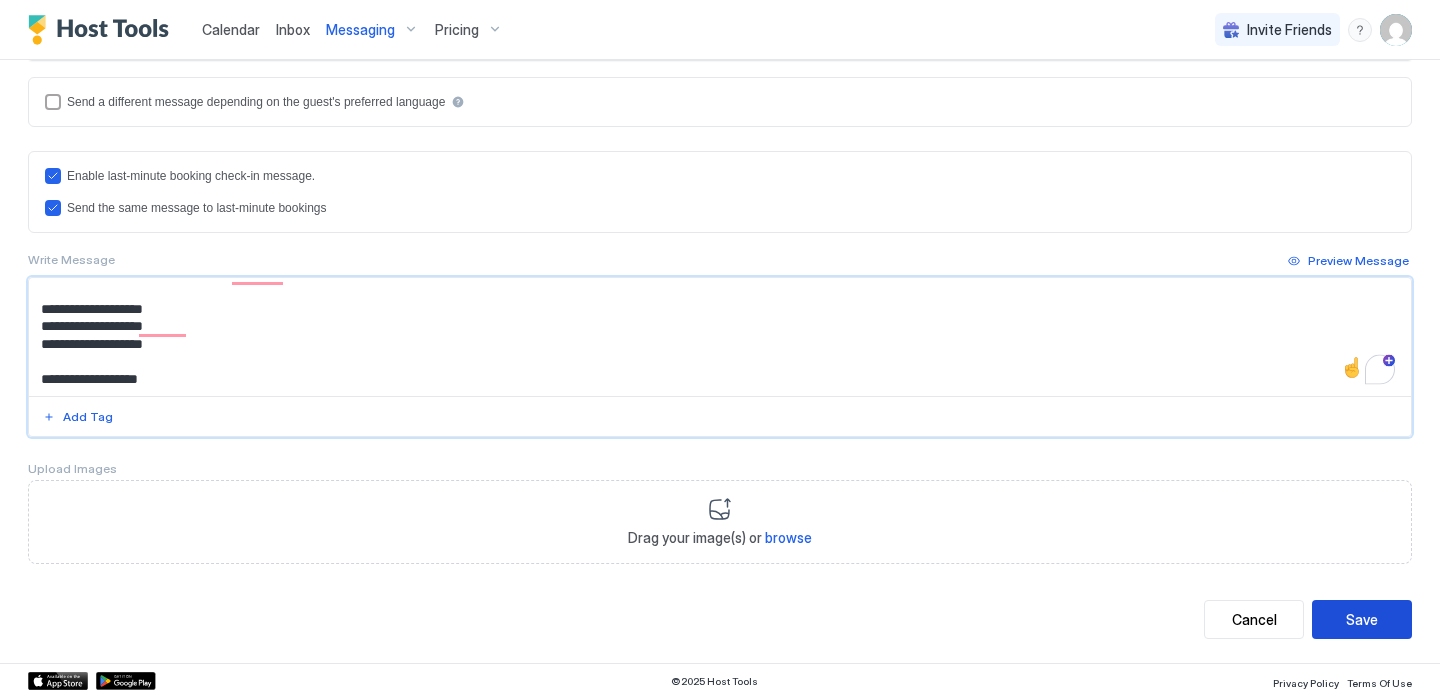 type on "**********" 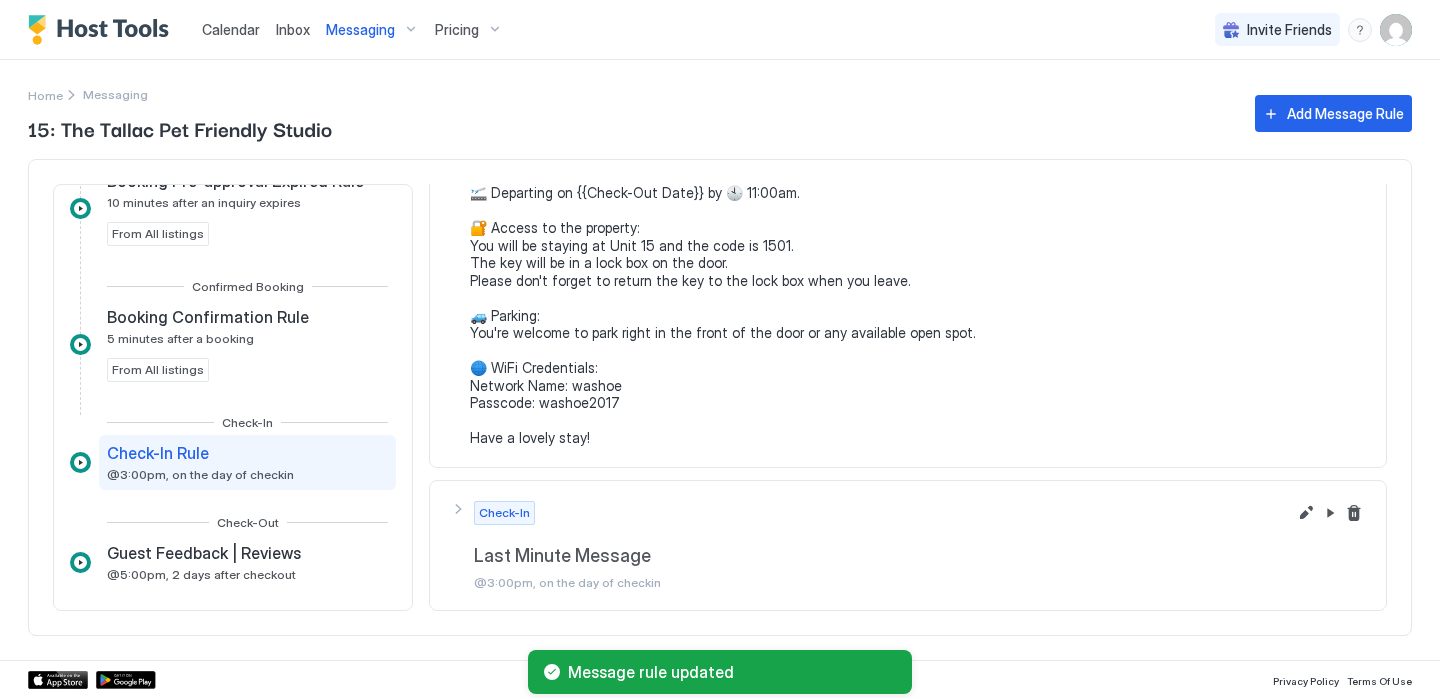 click on "Messaging" at bounding box center [372, 30] 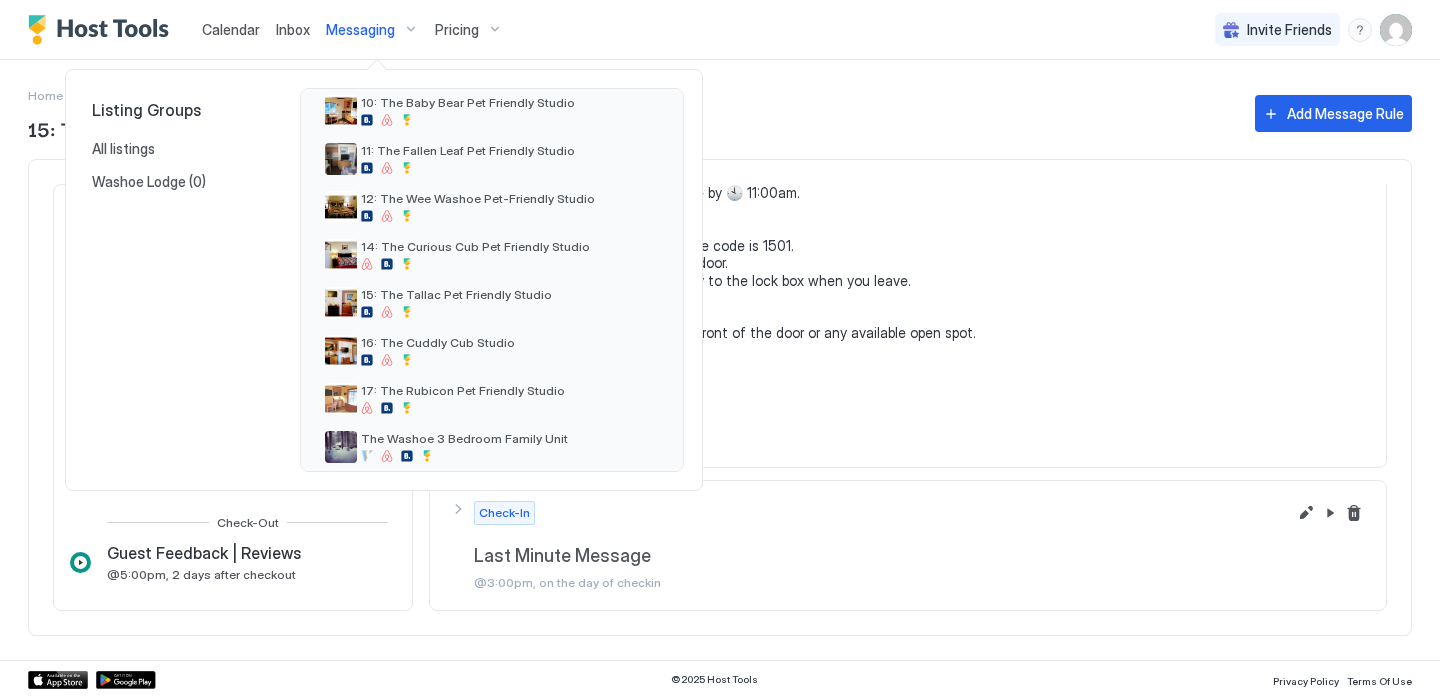 click at bounding box center (720, 349) 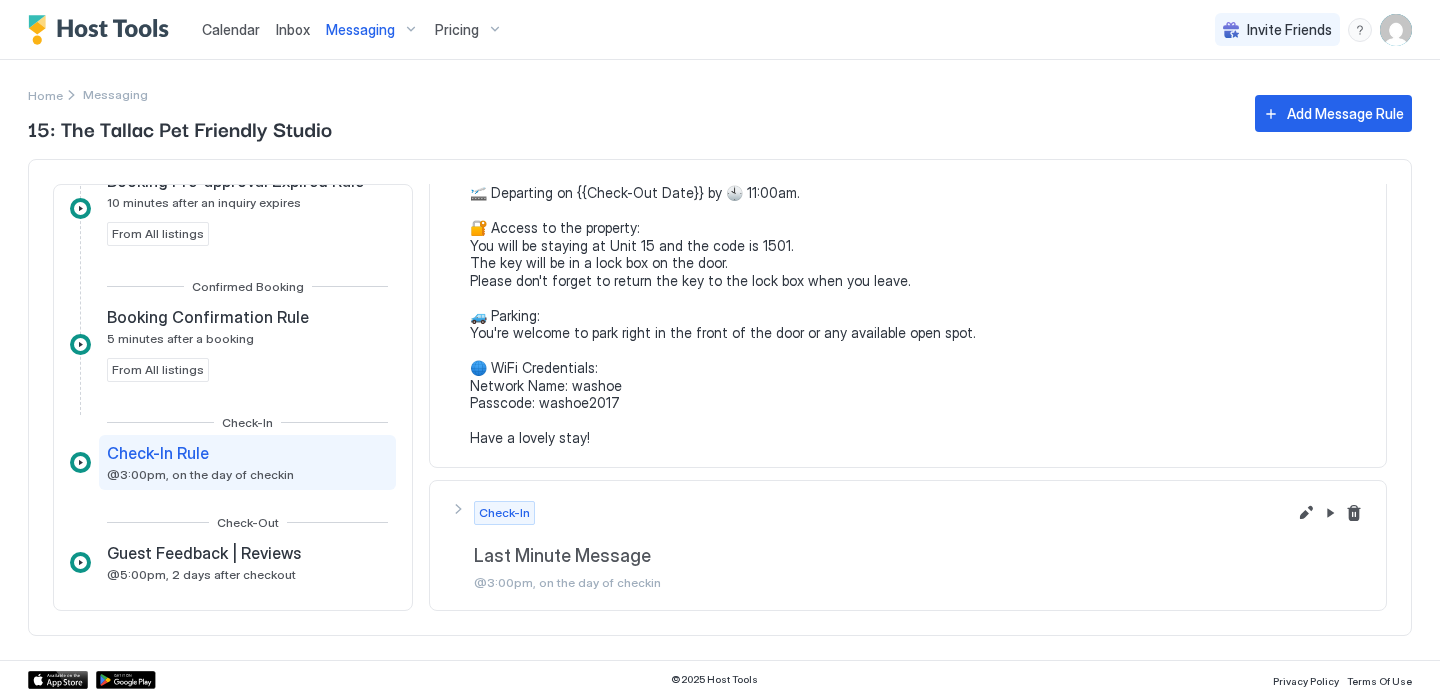 click on "Messaging" at bounding box center [360, 30] 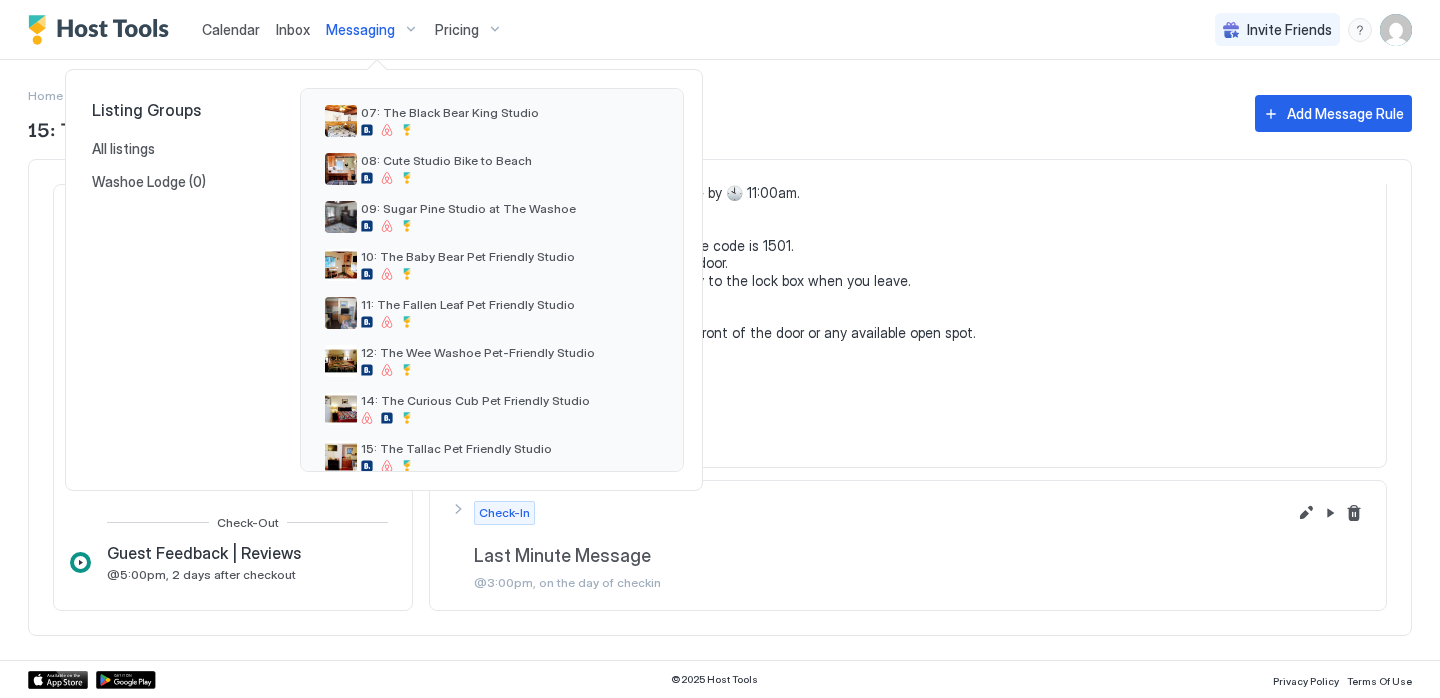 scroll, scrollTop: 530, scrollLeft: 0, axis: vertical 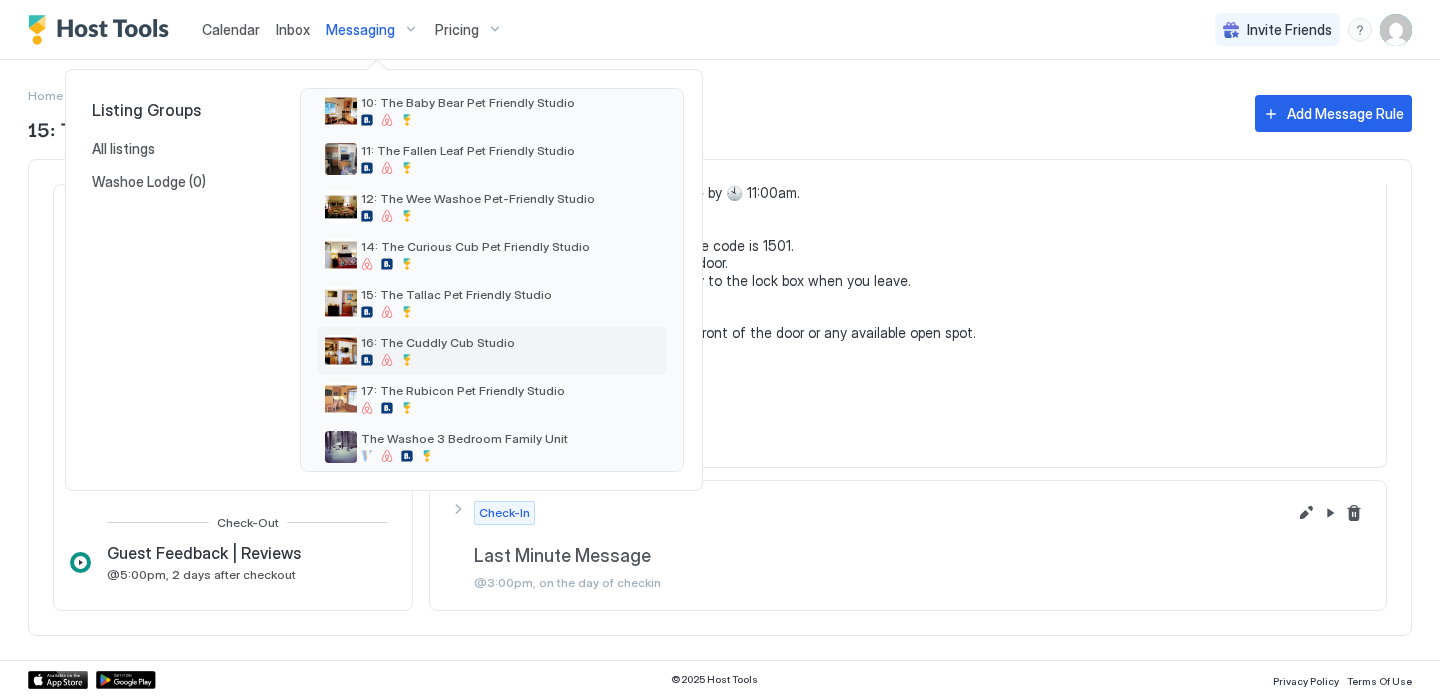 click on "16: The Cuddly Cub Studio" at bounding box center [438, 342] 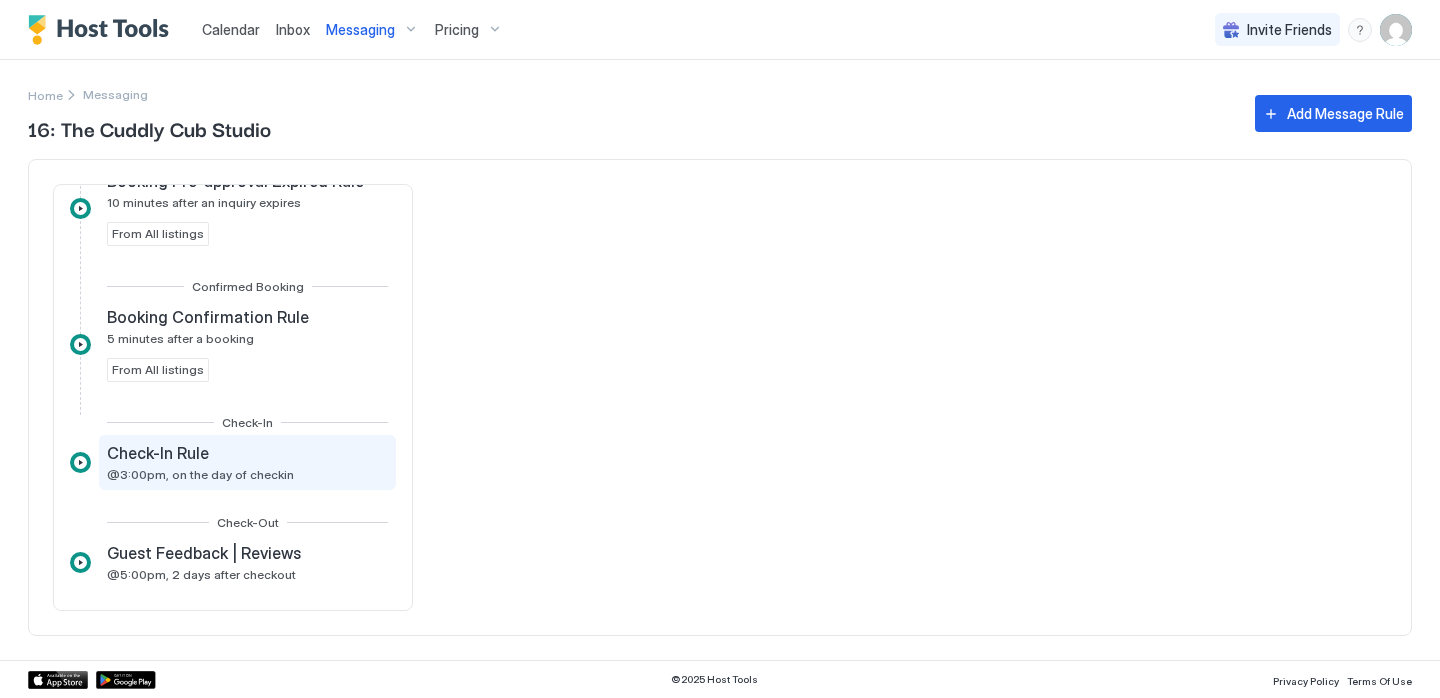 click on "@3:00pm, on the day of checkin" at bounding box center [200, 474] 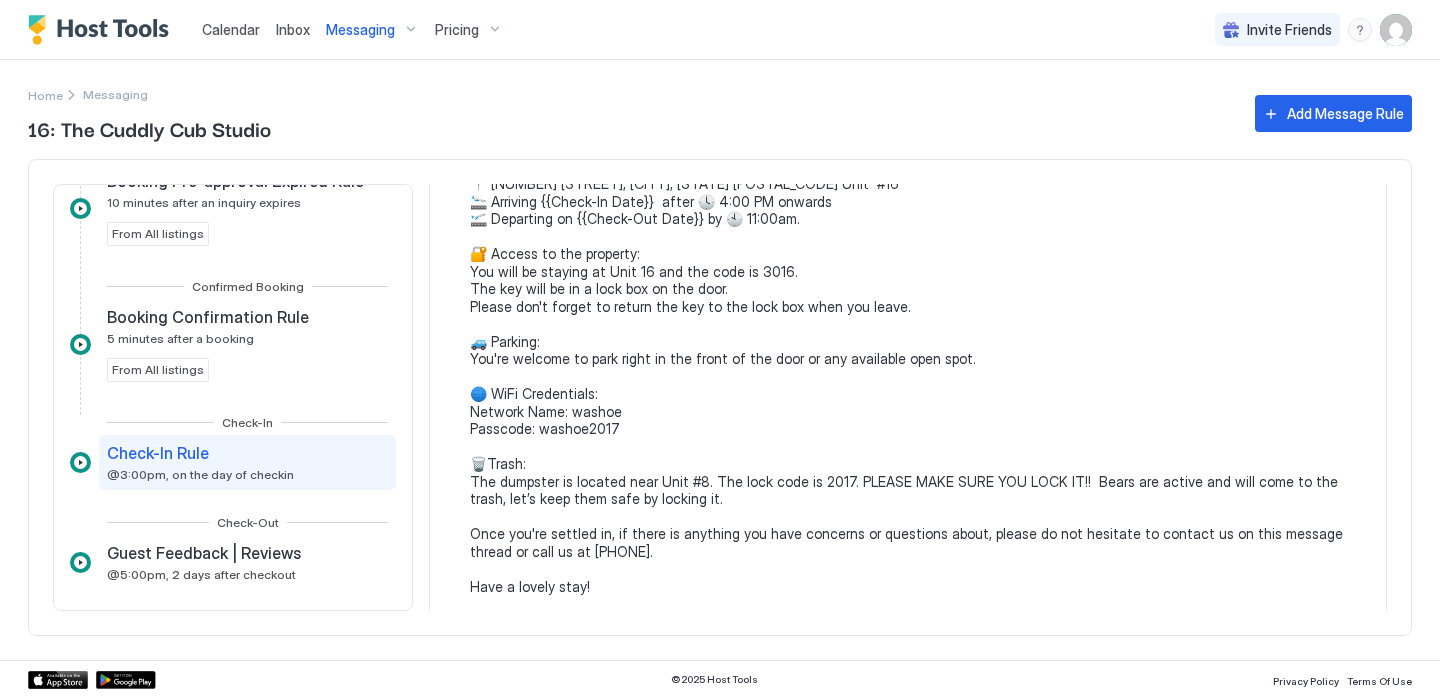 scroll, scrollTop: 0, scrollLeft: 0, axis: both 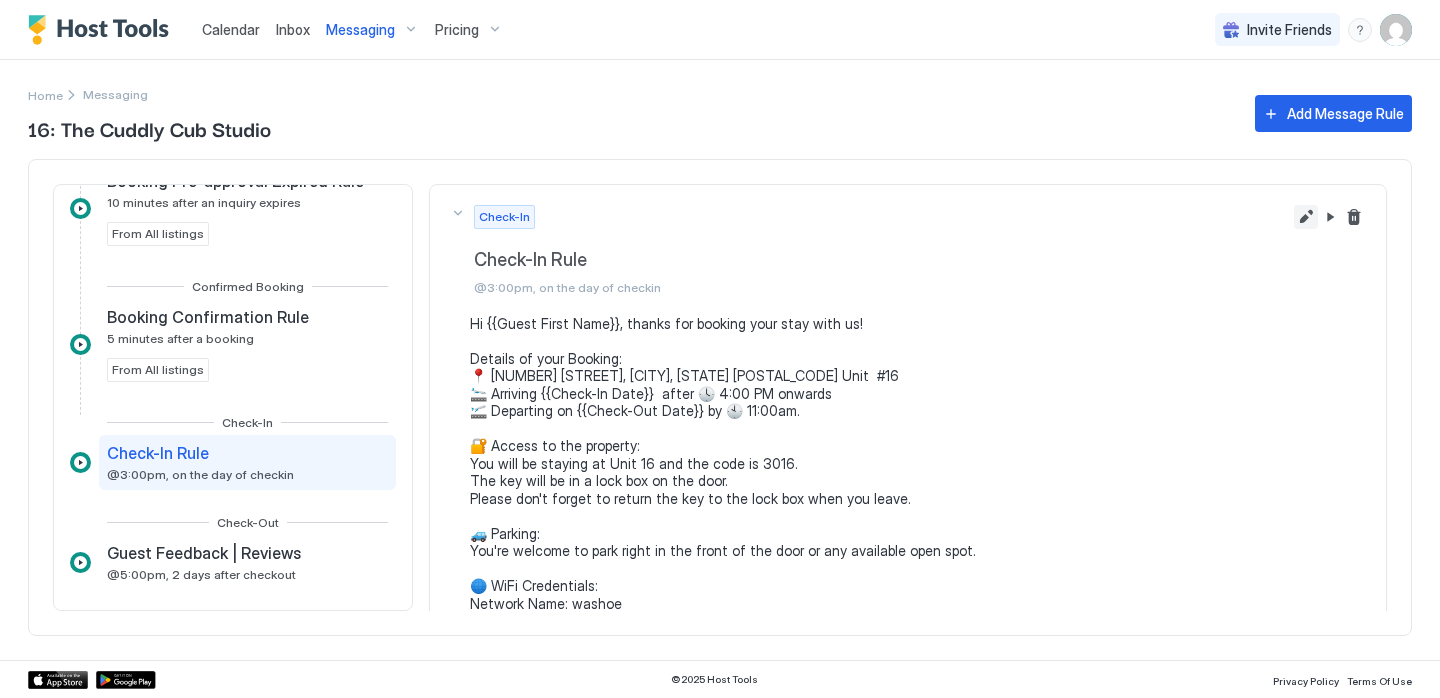 click at bounding box center [1306, 217] 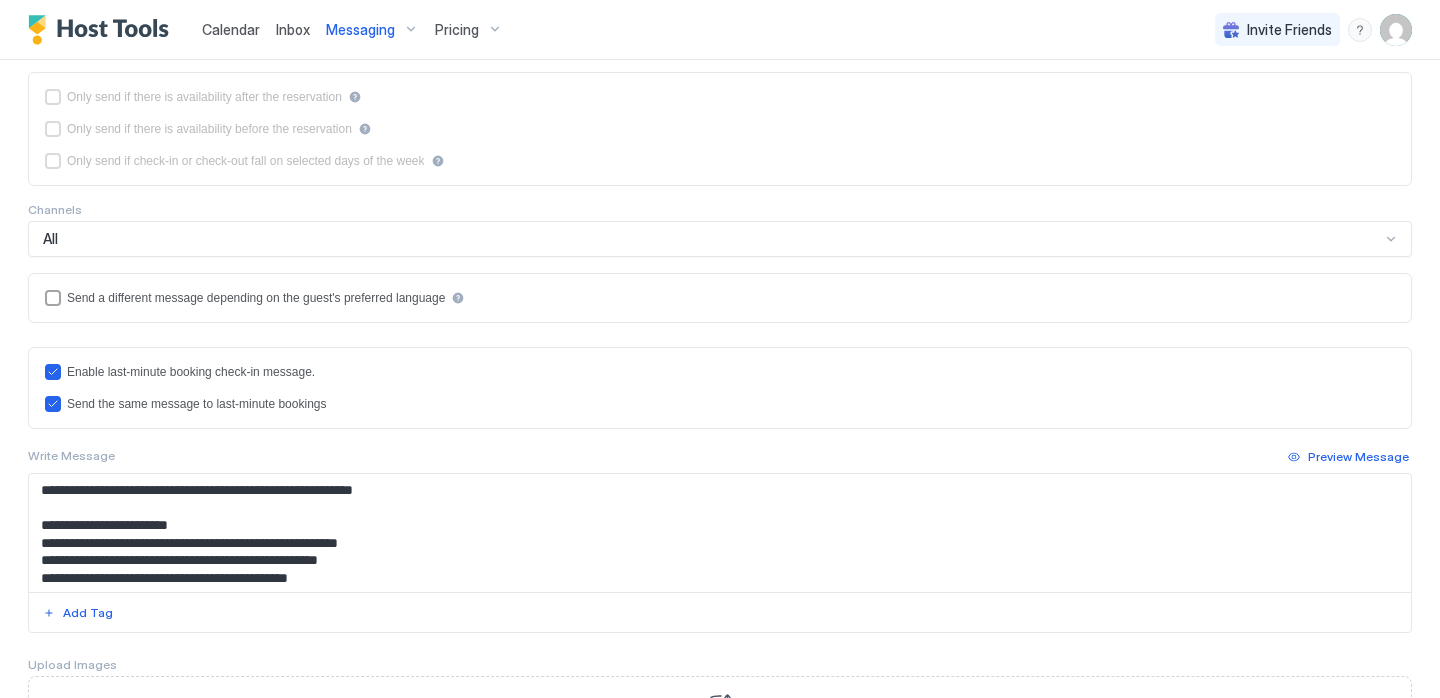 scroll, scrollTop: 517, scrollLeft: 0, axis: vertical 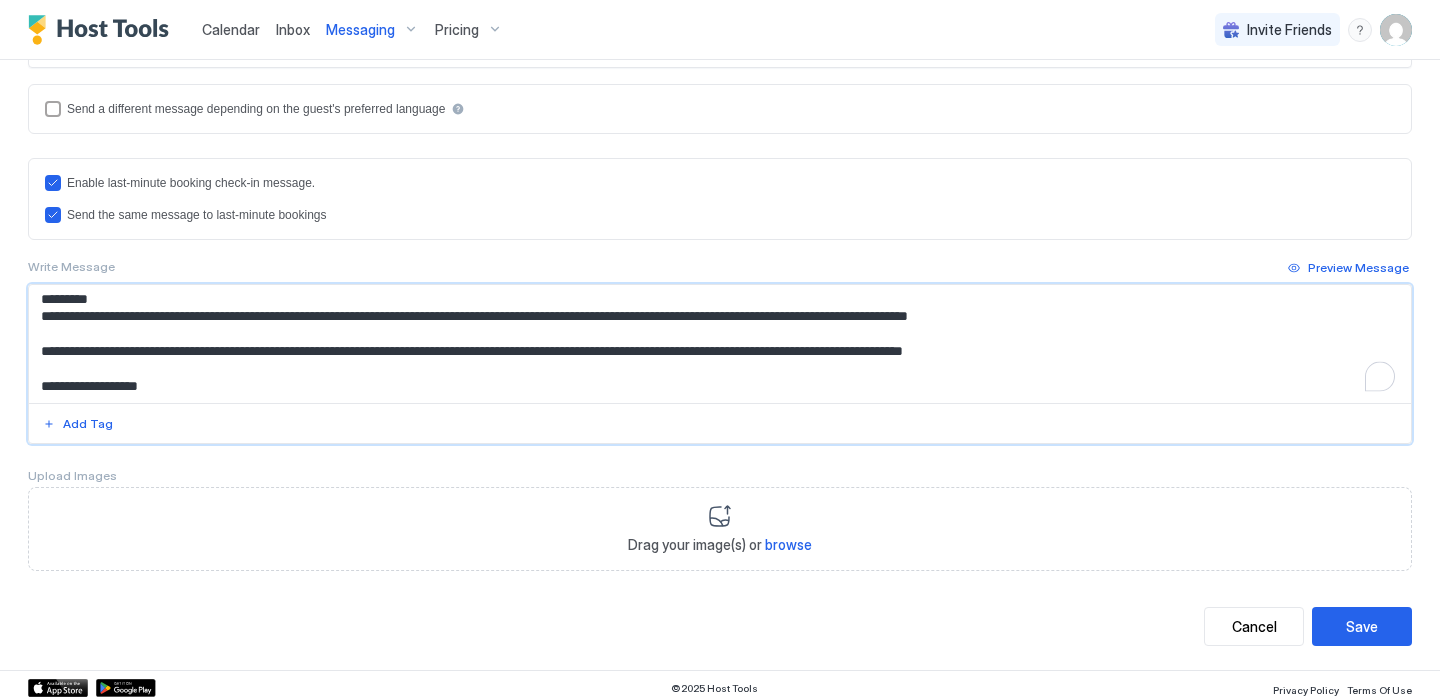 drag, startPoint x: 1087, startPoint y: 355, endPoint x: 153, endPoint y: 361, distance: 934.0193 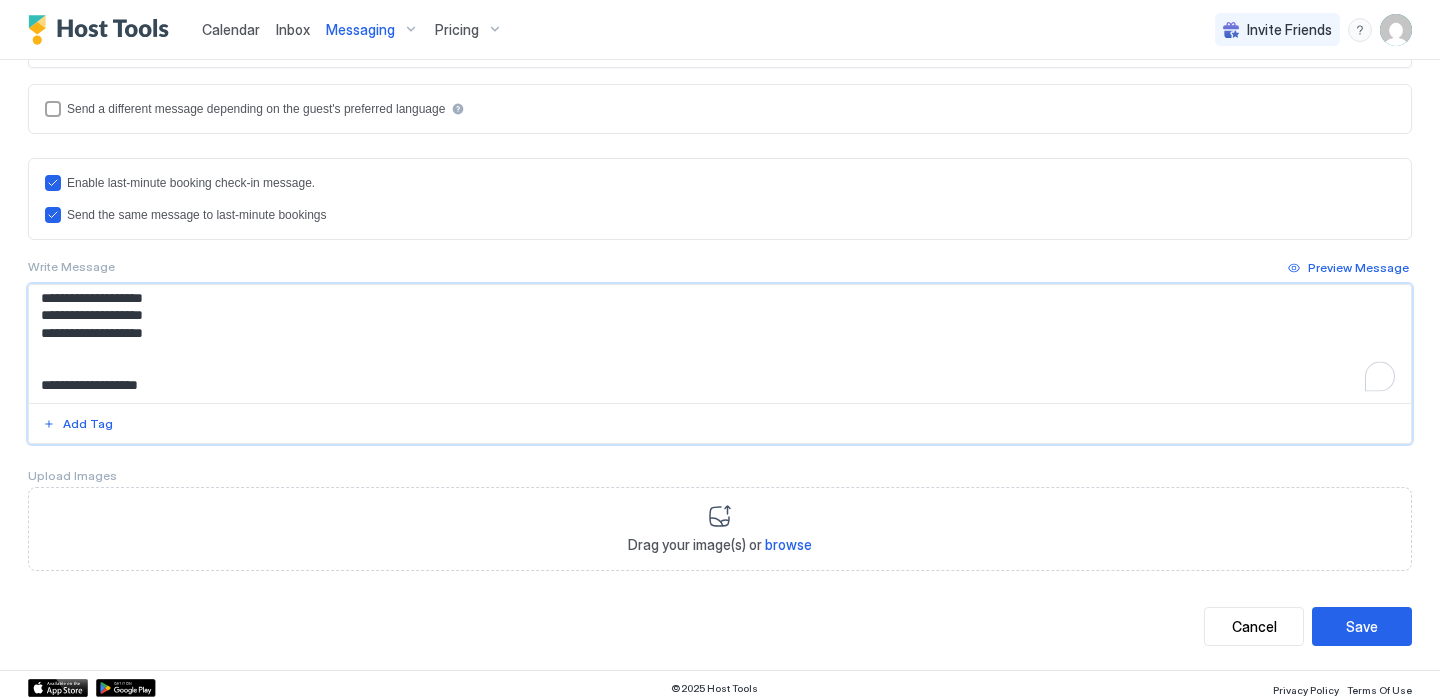 scroll, scrollTop: 265, scrollLeft: 0, axis: vertical 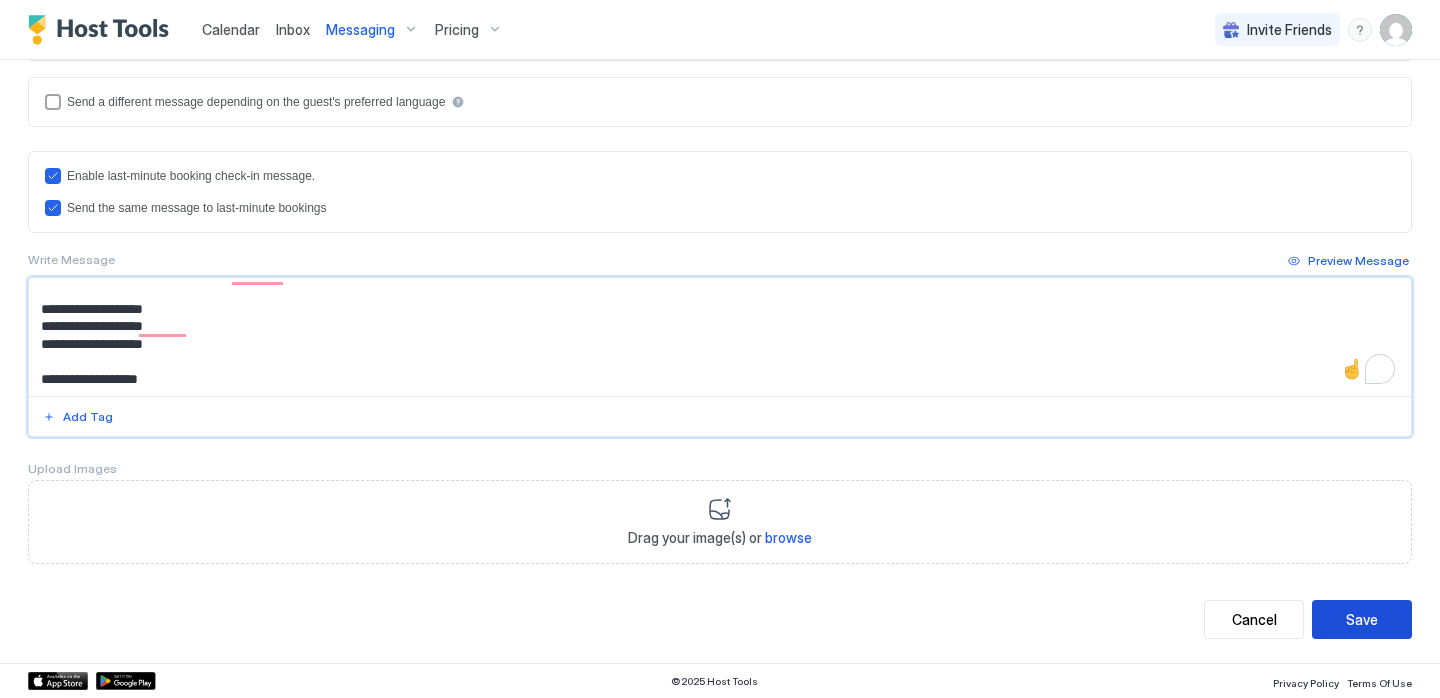 type on "**********" 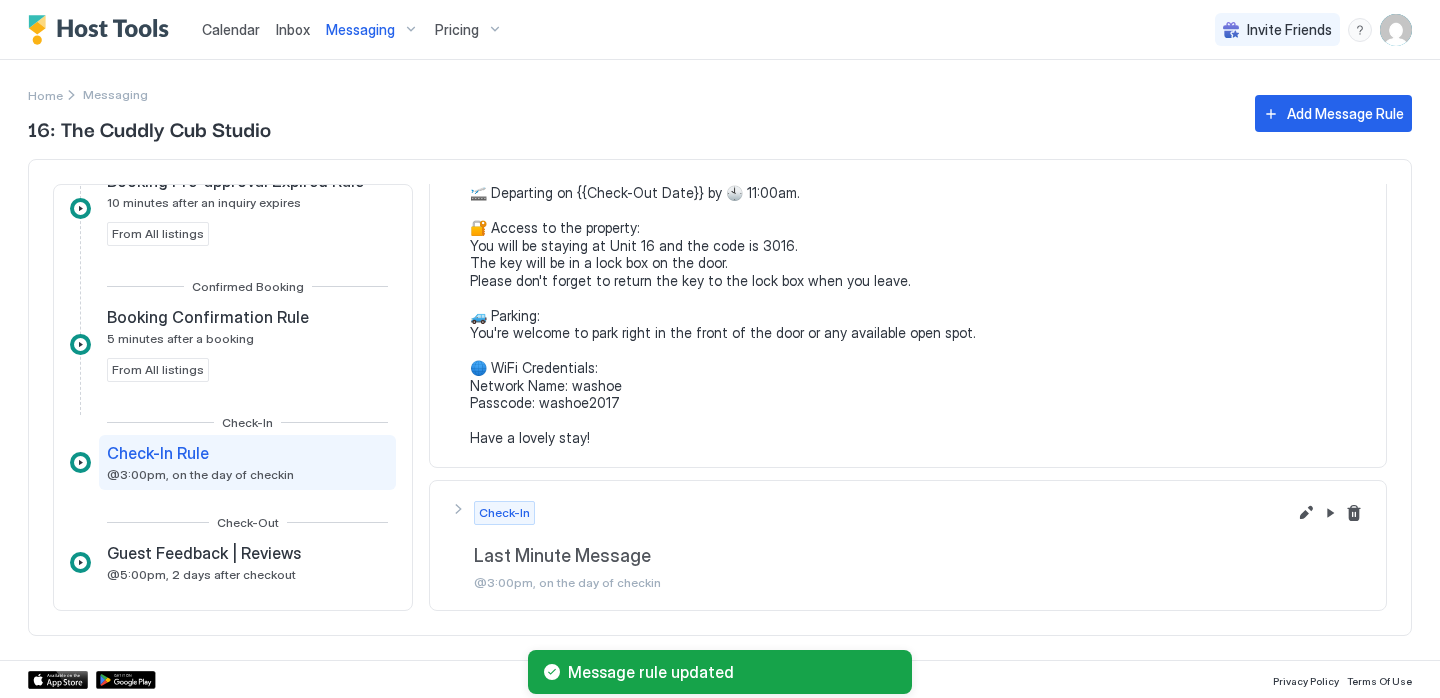 click on "Messaging" at bounding box center (360, 30) 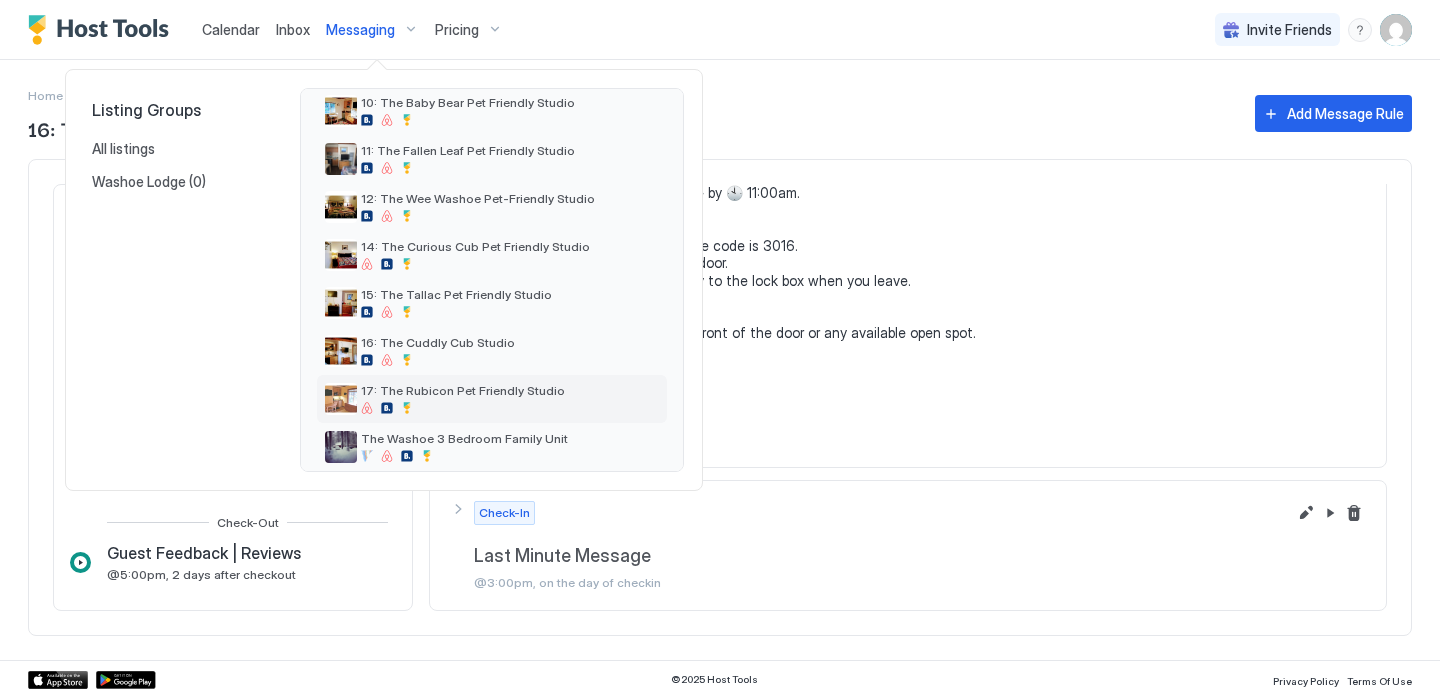 click on "17: The Rubicon Pet Friendly Studio" at bounding box center (463, 390) 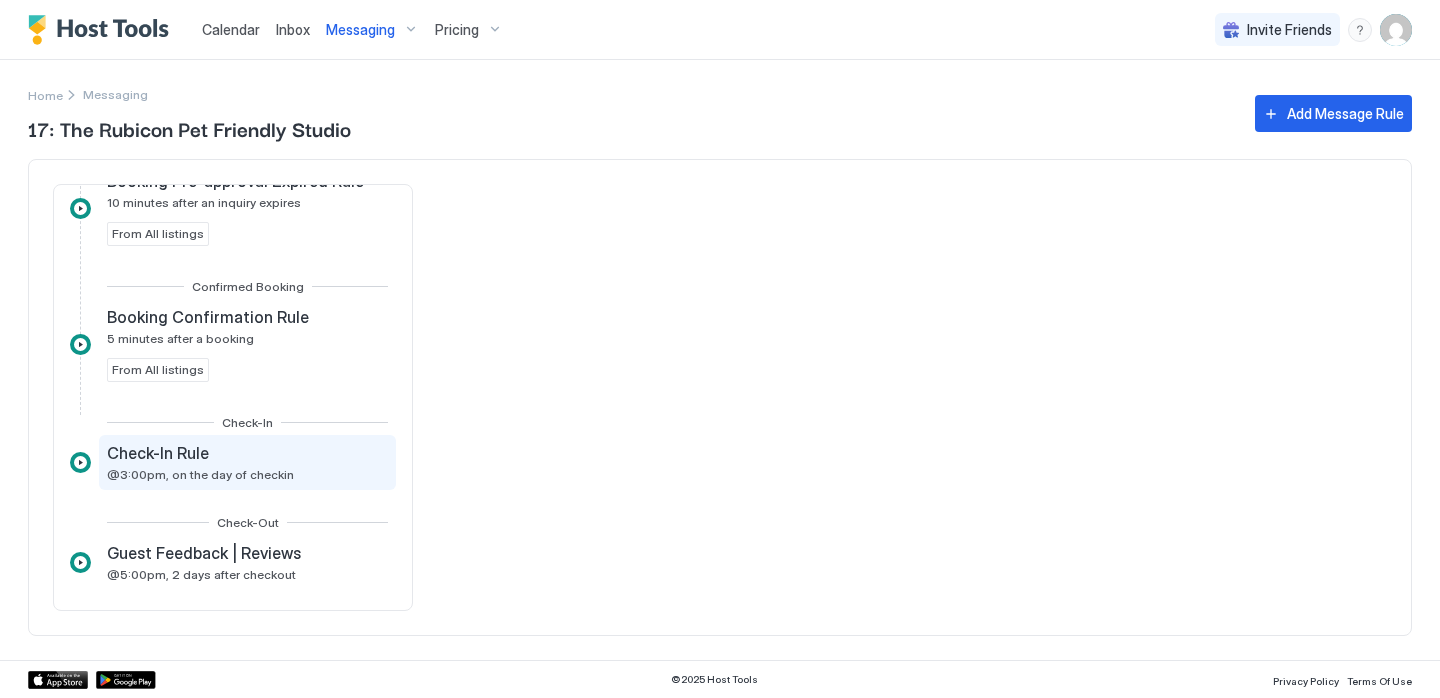 click on "Check-In Rule" at bounding box center (200, 453) 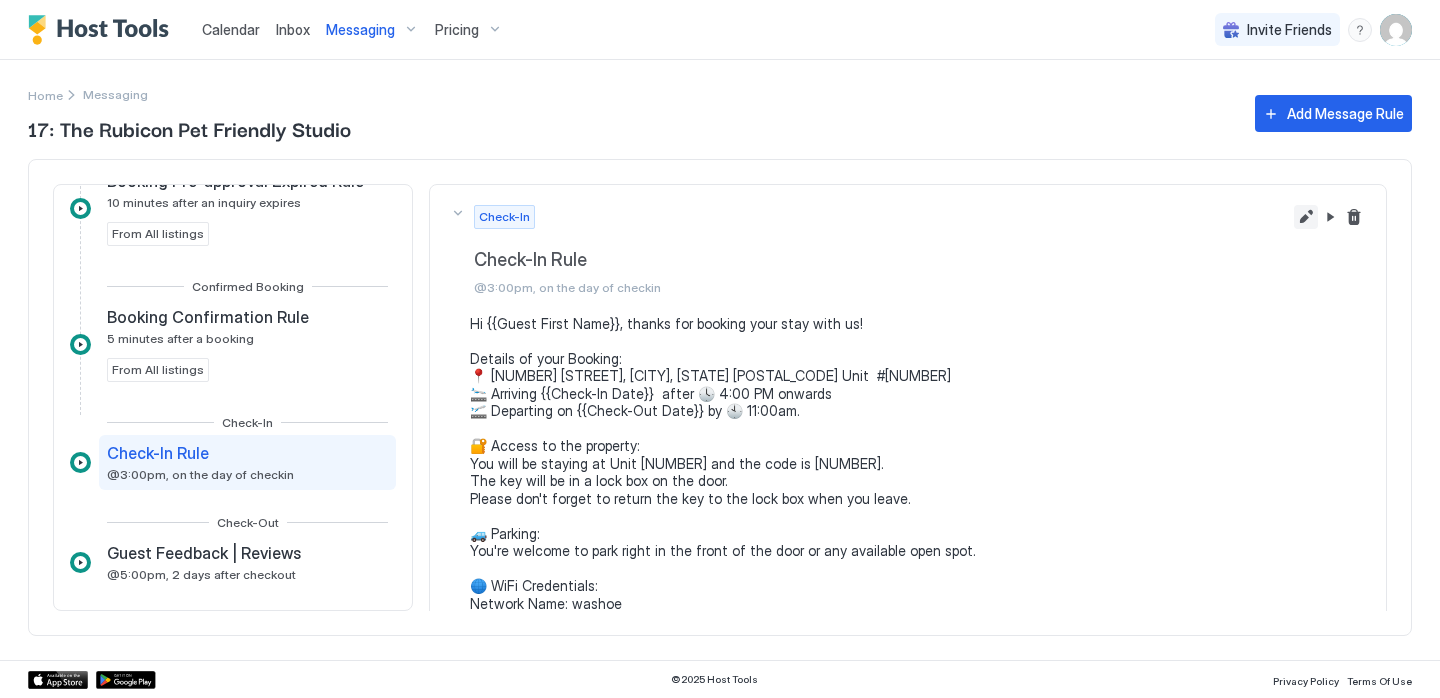 click at bounding box center (1306, 217) 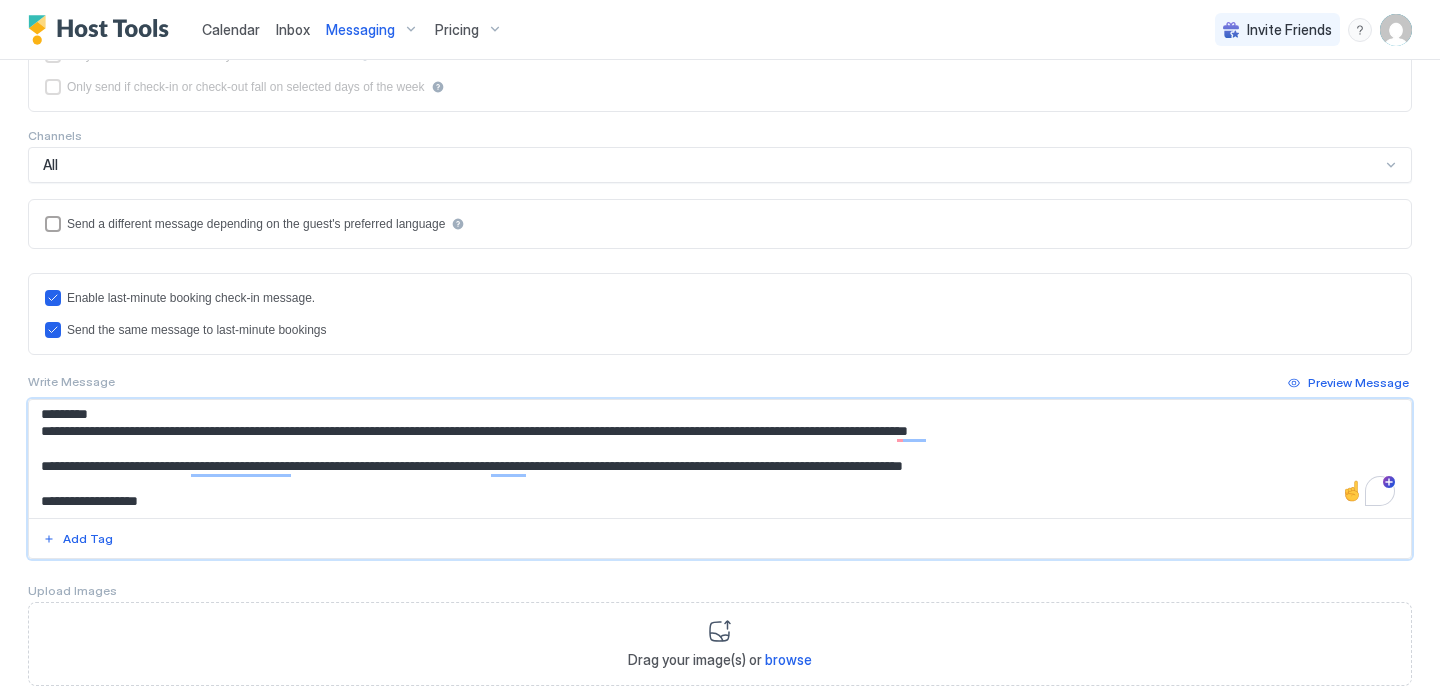 drag, startPoint x: 42, startPoint y: 416, endPoint x: 471, endPoint y: 477, distance: 433.31512 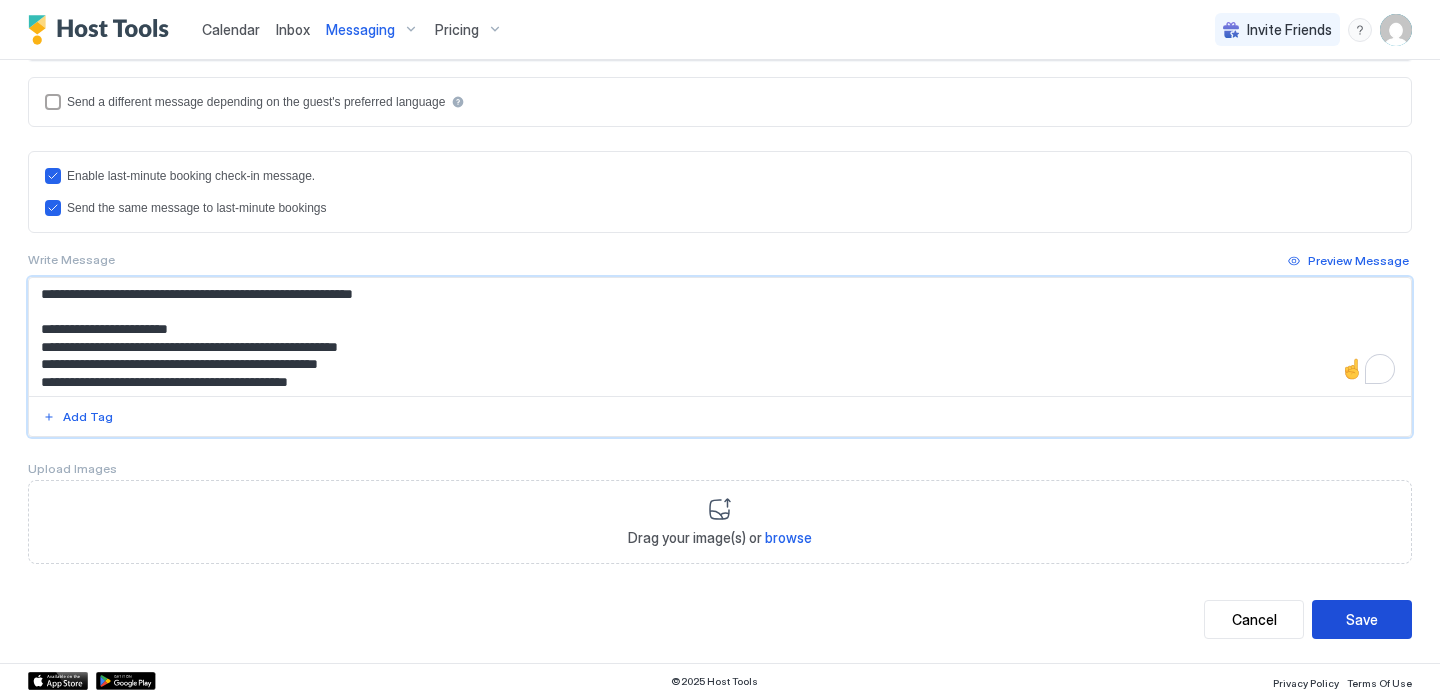 type on "**********" 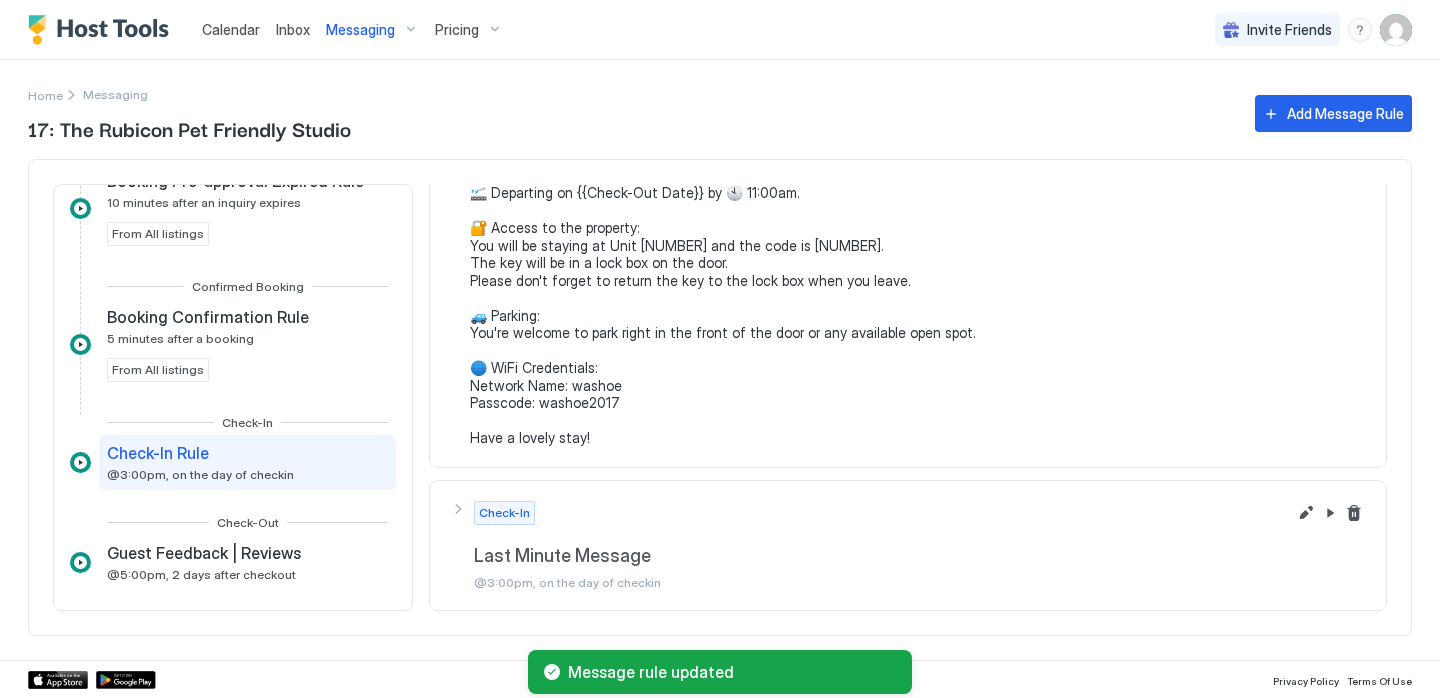 click on "Messaging" at bounding box center [360, 30] 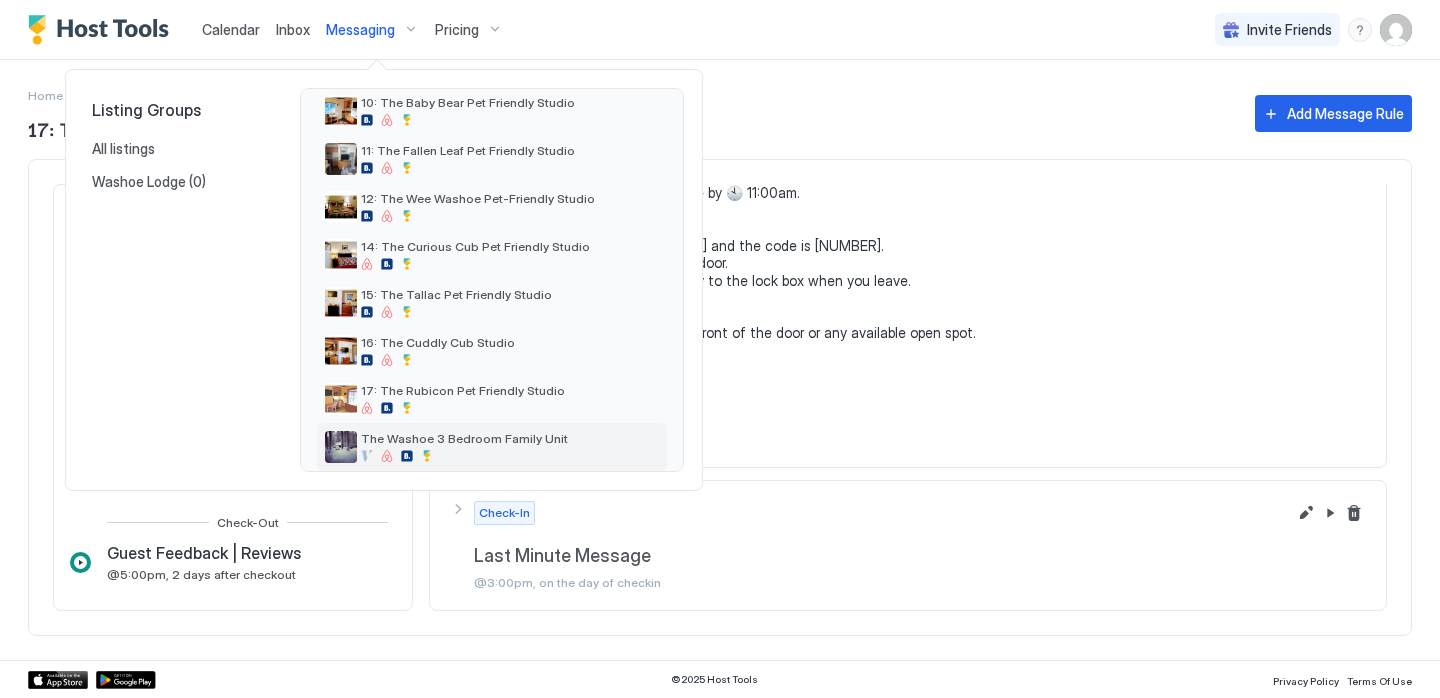 click at bounding box center (464, 456) 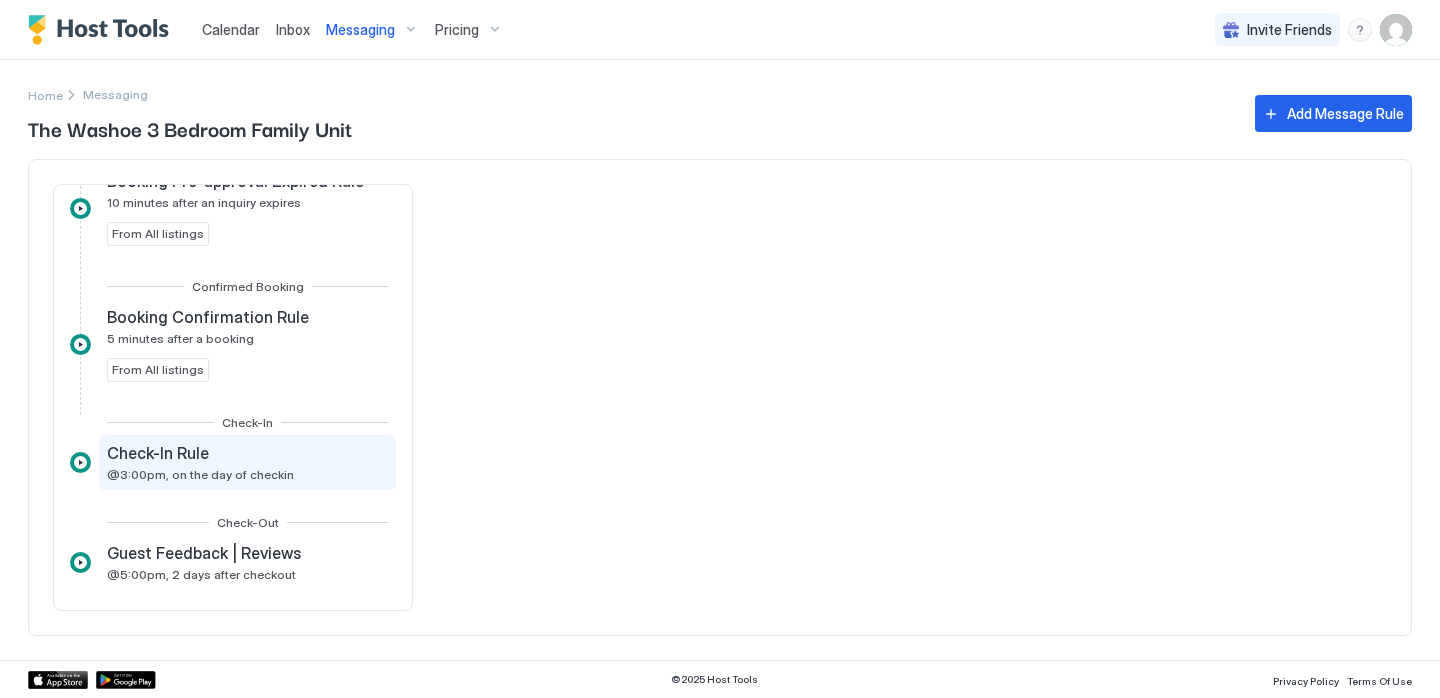 click on "@3:00pm, on the day of checkin" at bounding box center [200, 474] 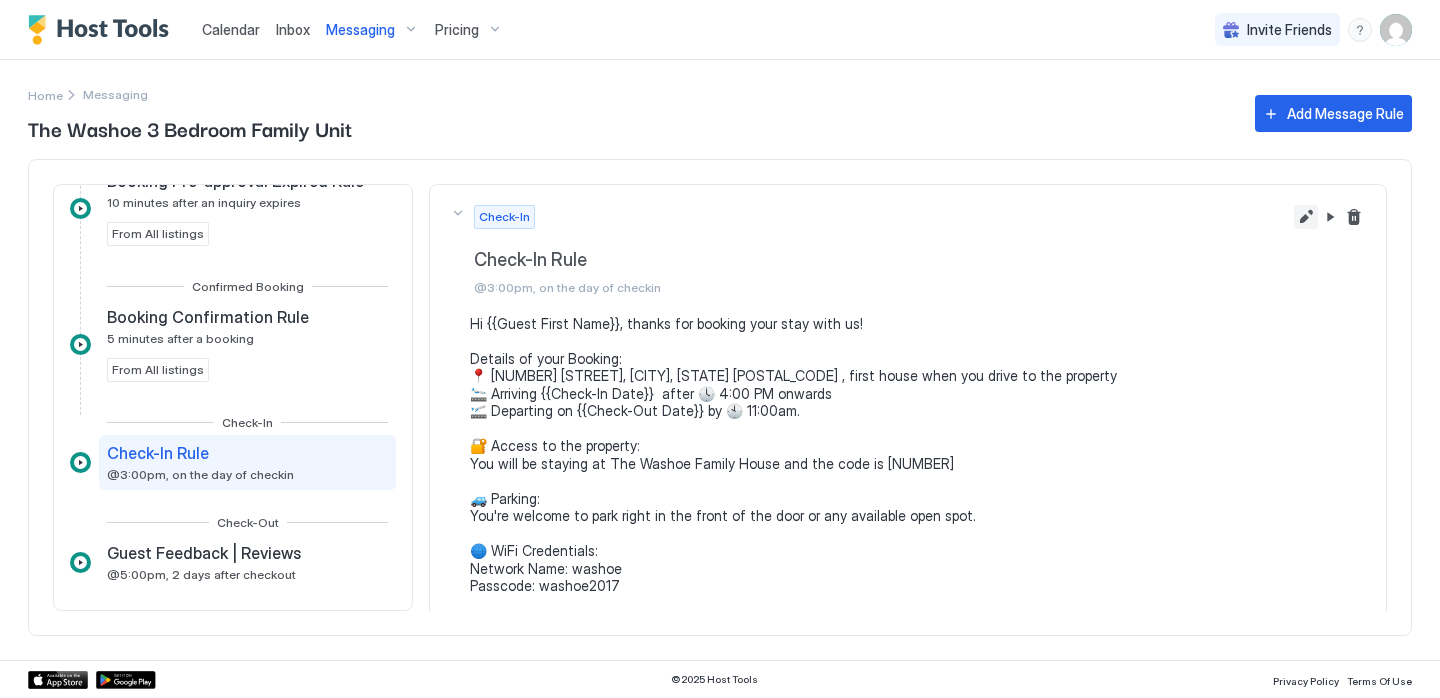 click at bounding box center [1306, 217] 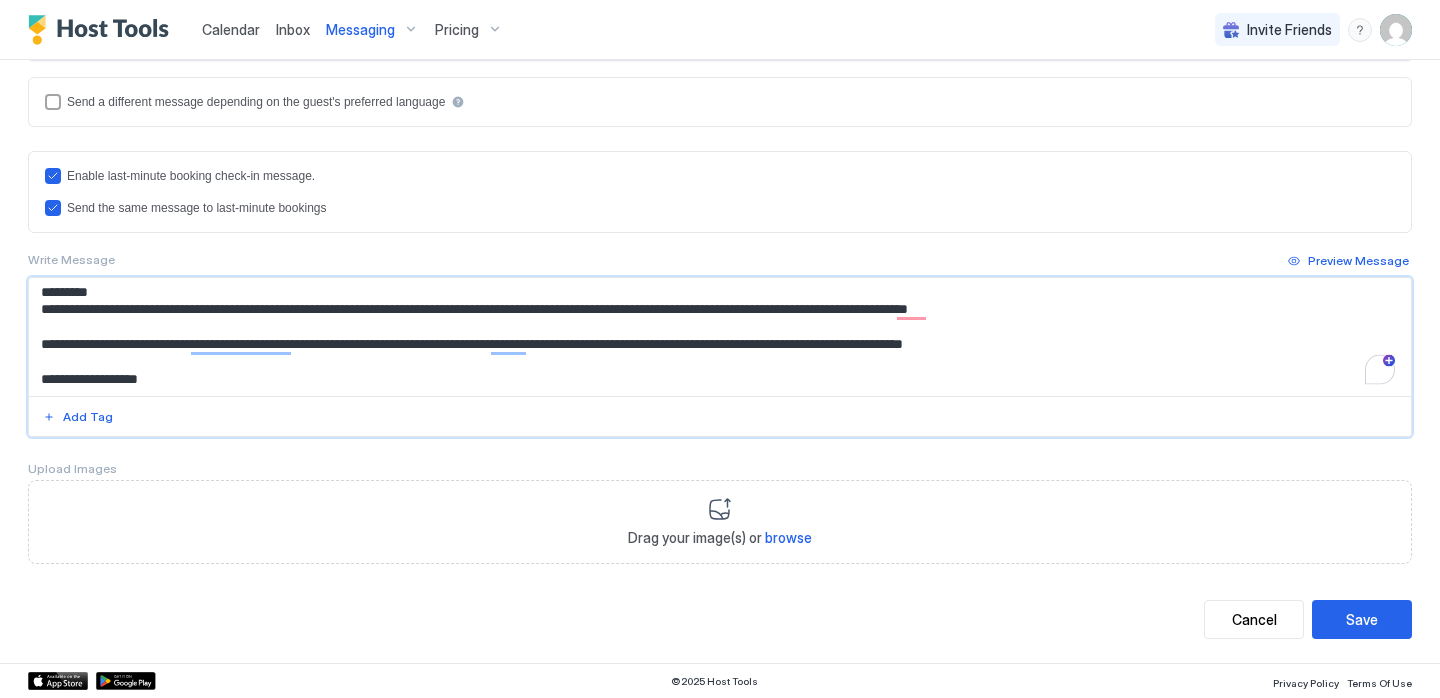 drag, startPoint x: 1084, startPoint y: 341, endPoint x: 38, endPoint y: 296, distance: 1046.9675 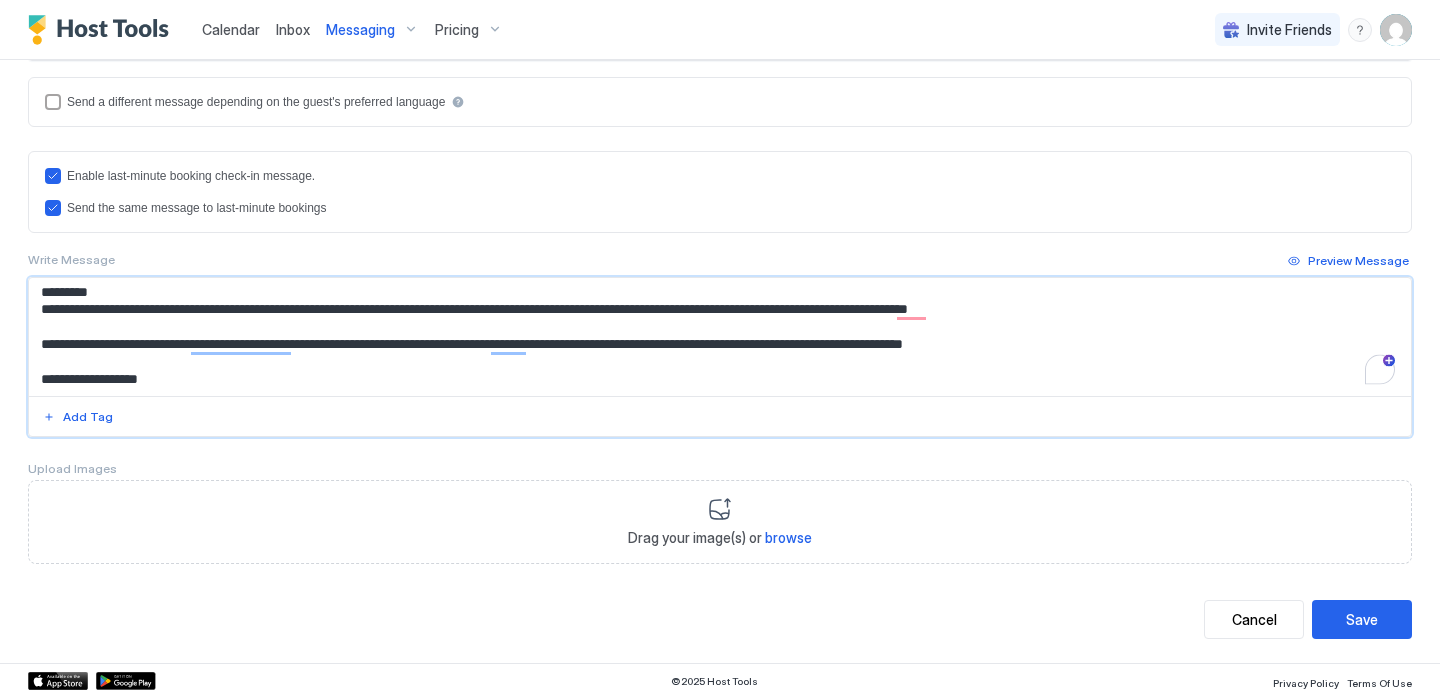 click on "**********" at bounding box center (720, 337) 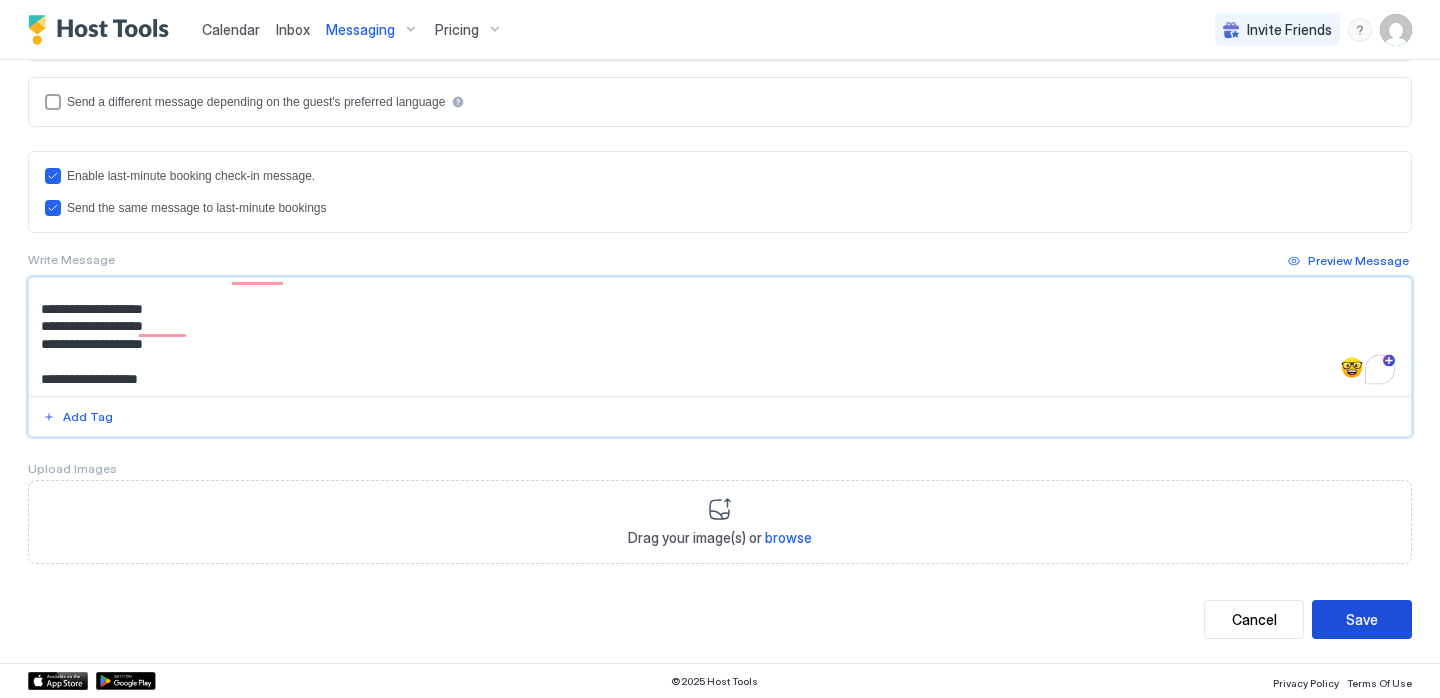 type on "**********" 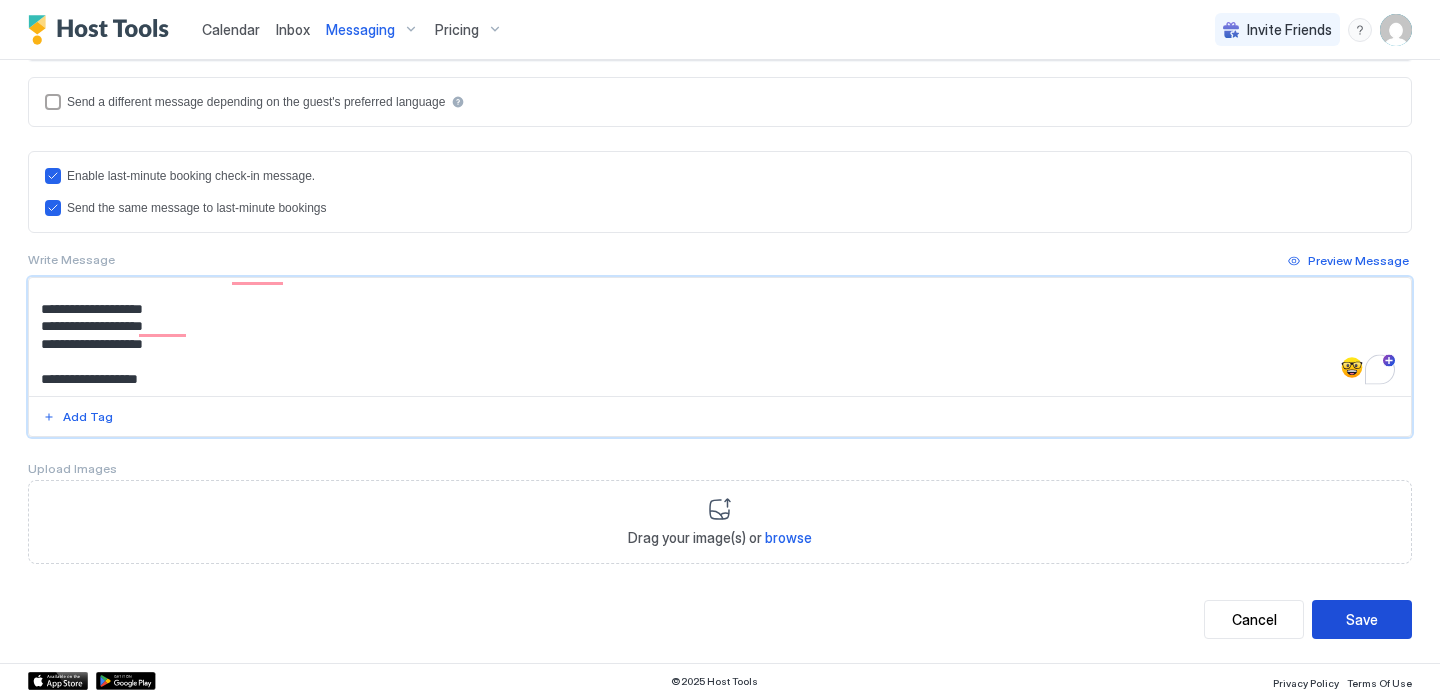 click on "Save" at bounding box center (1362, 619) 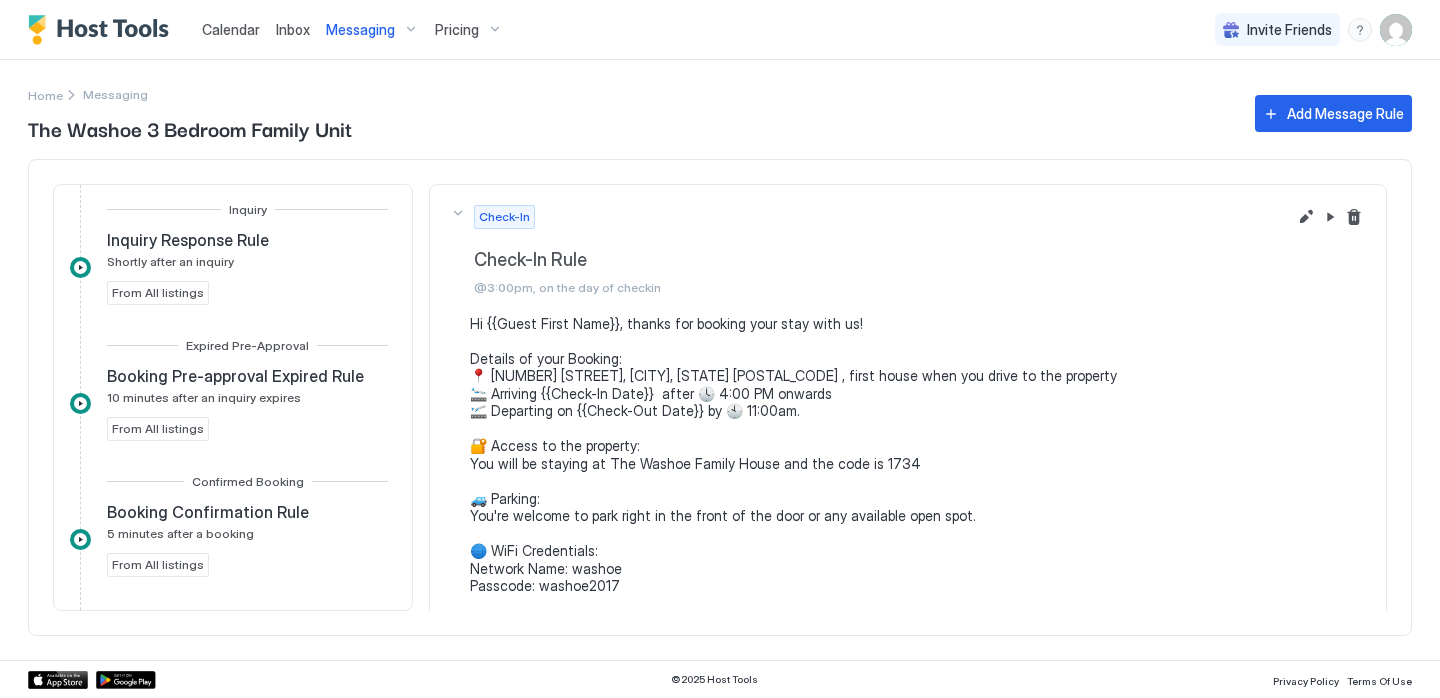 click on "Calendar" at bounding box center [231, 29] 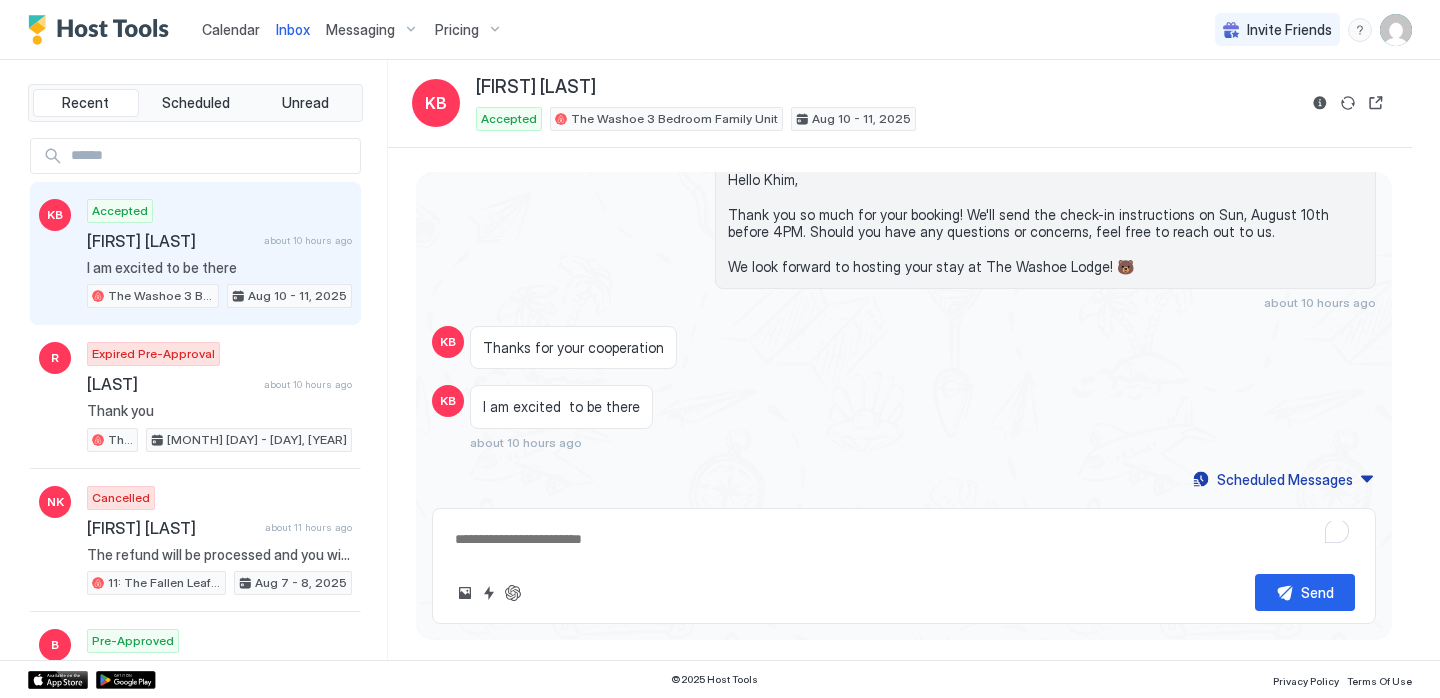 type on "*" 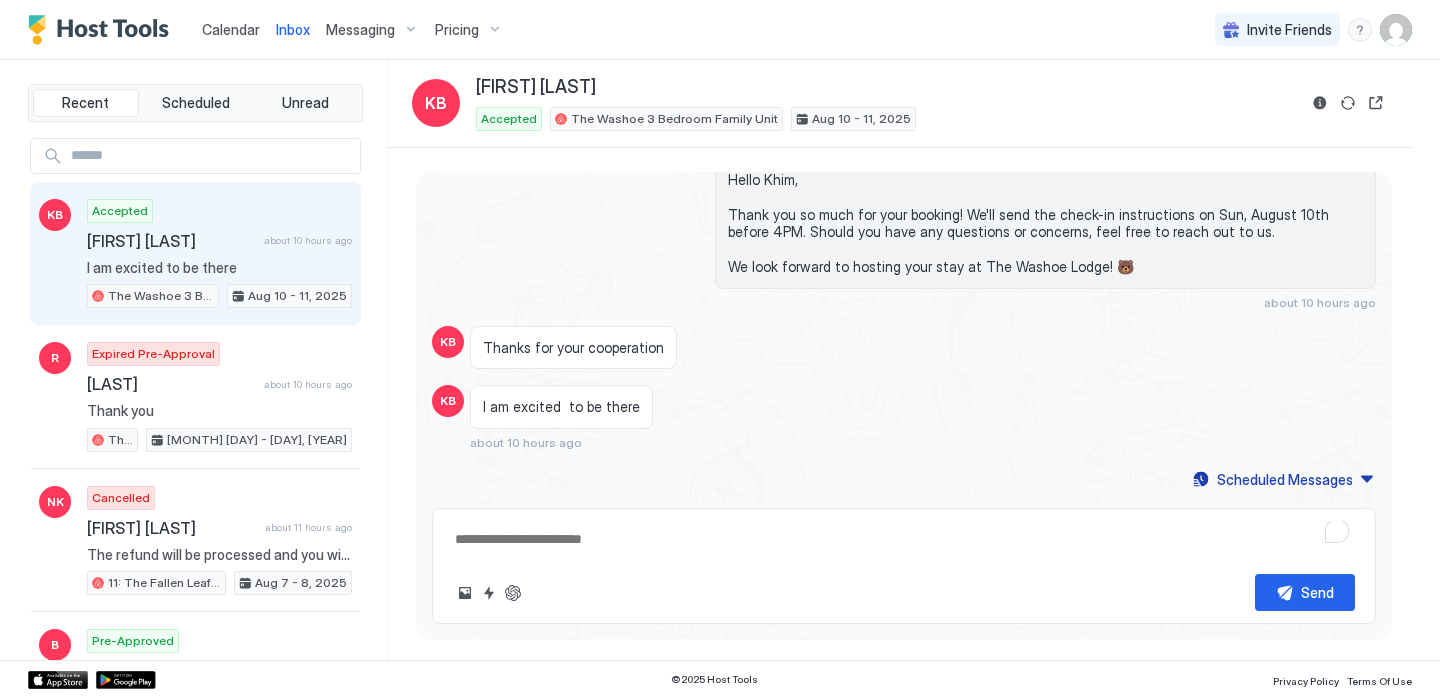 scroll, scrollTop: 380, scrollLeft: 0, axis: vertical 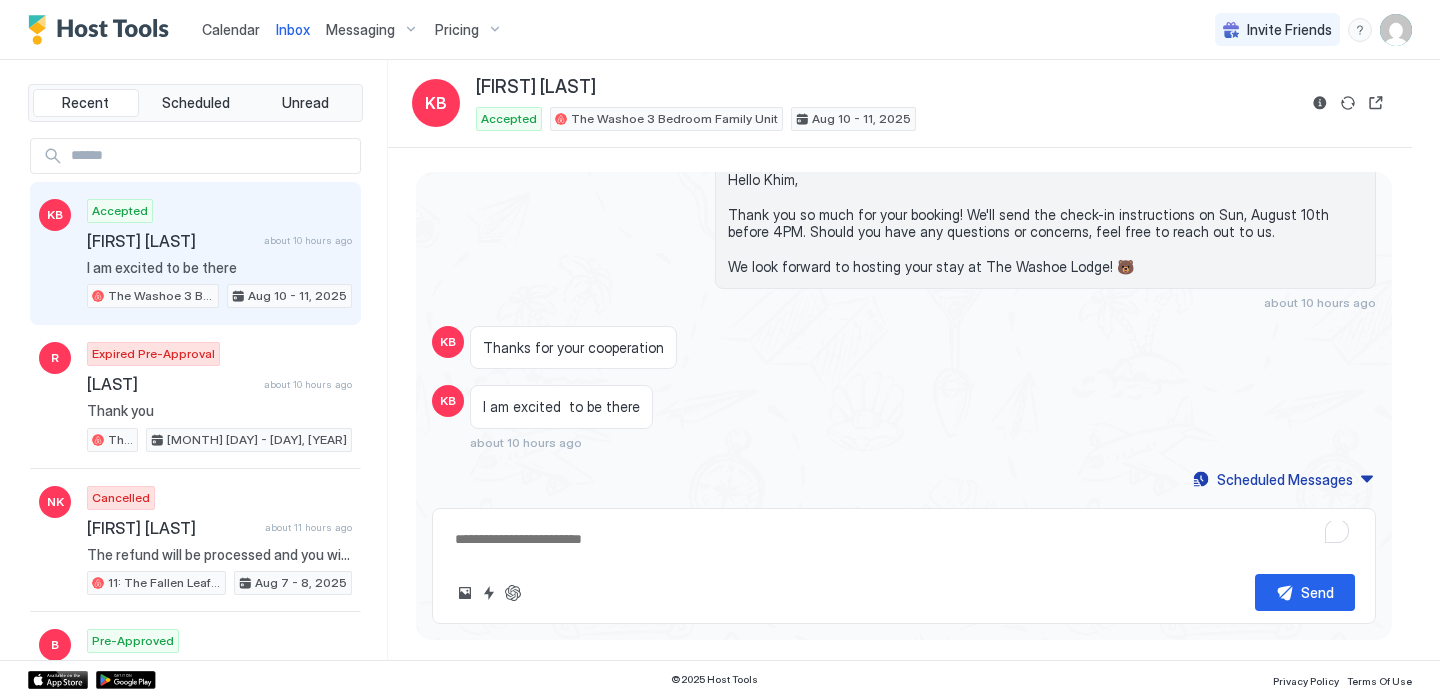 click at bounding box center [103, 30] 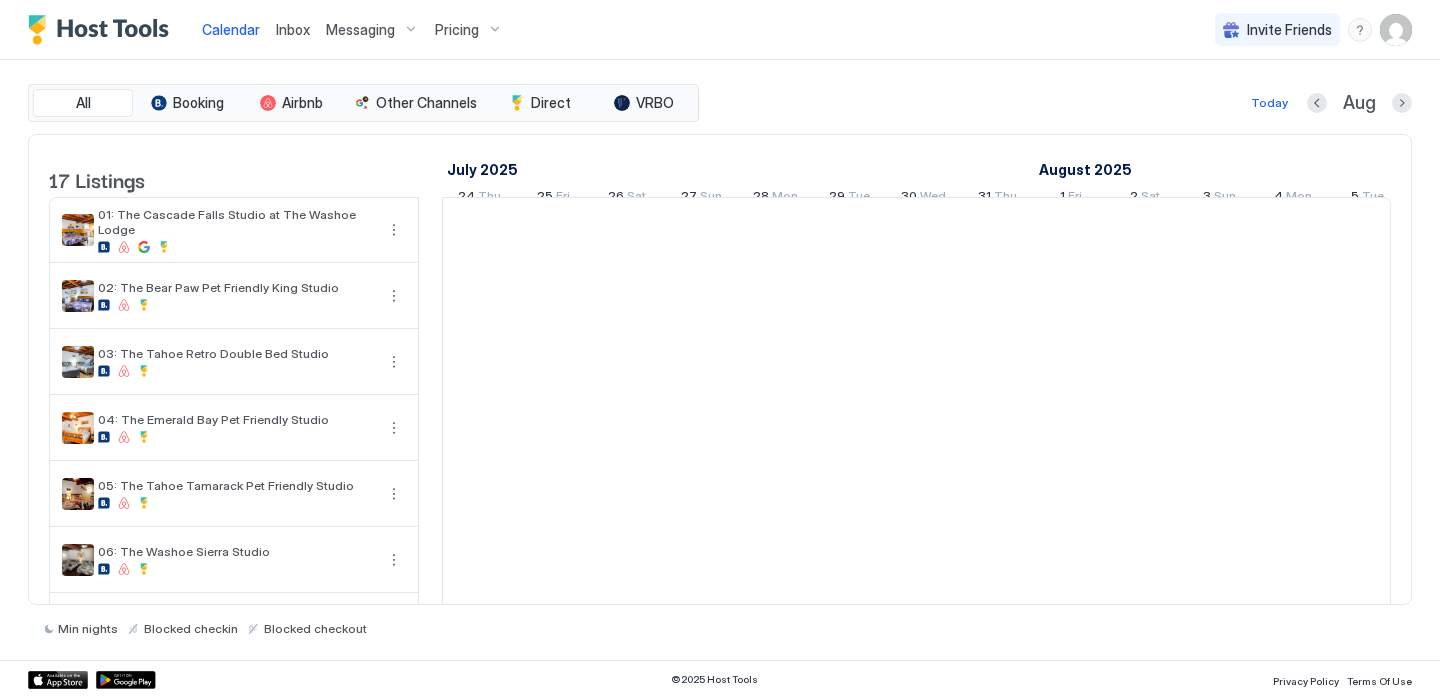 scroll, scrollTop: 0, scrollLeft: 1111, axis: horizontal 